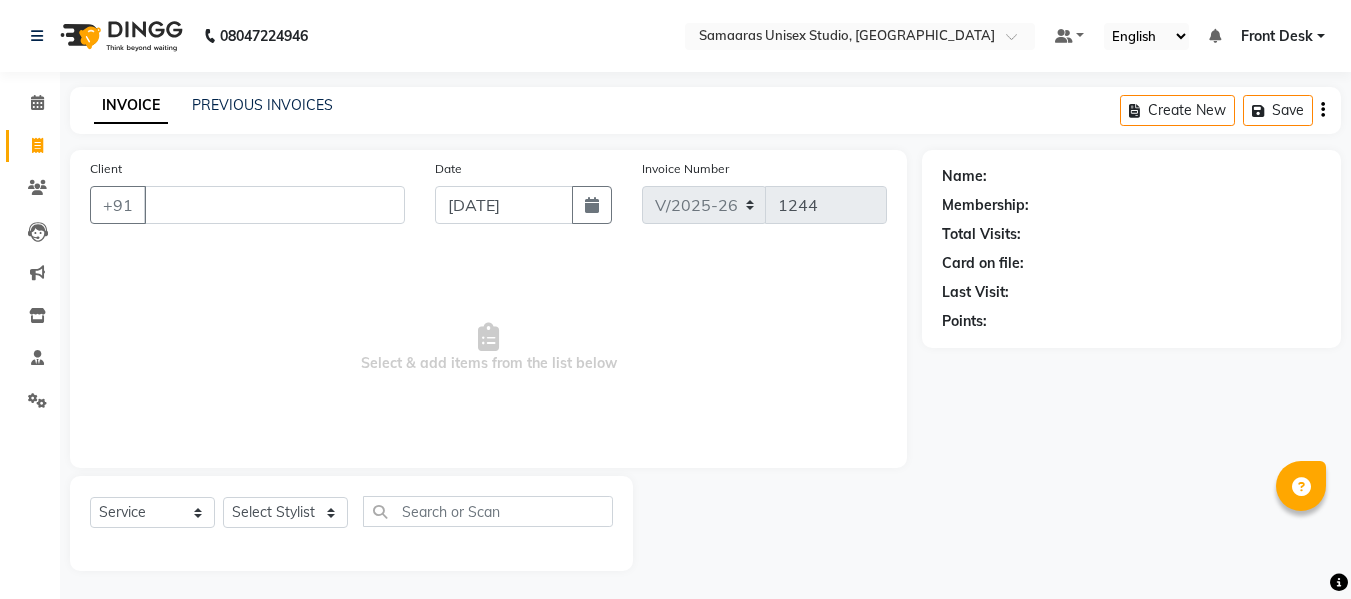 select on "4525" 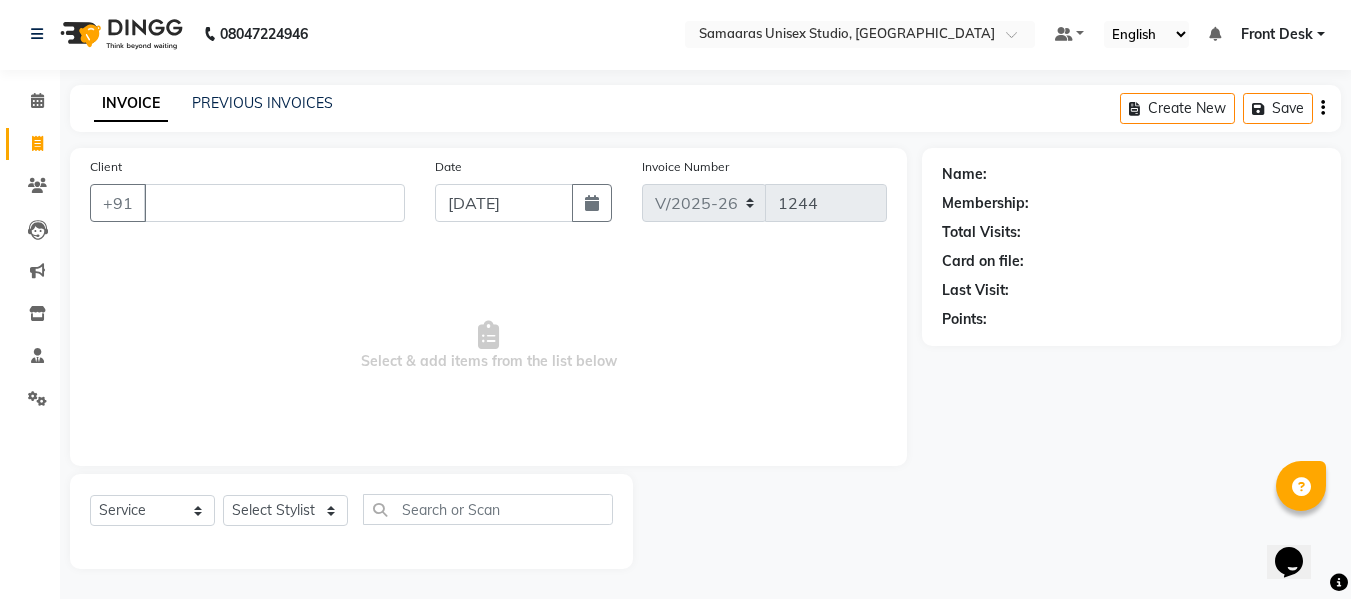 scroll, scrollTop: 0, scrollLeft: 0, axis: both 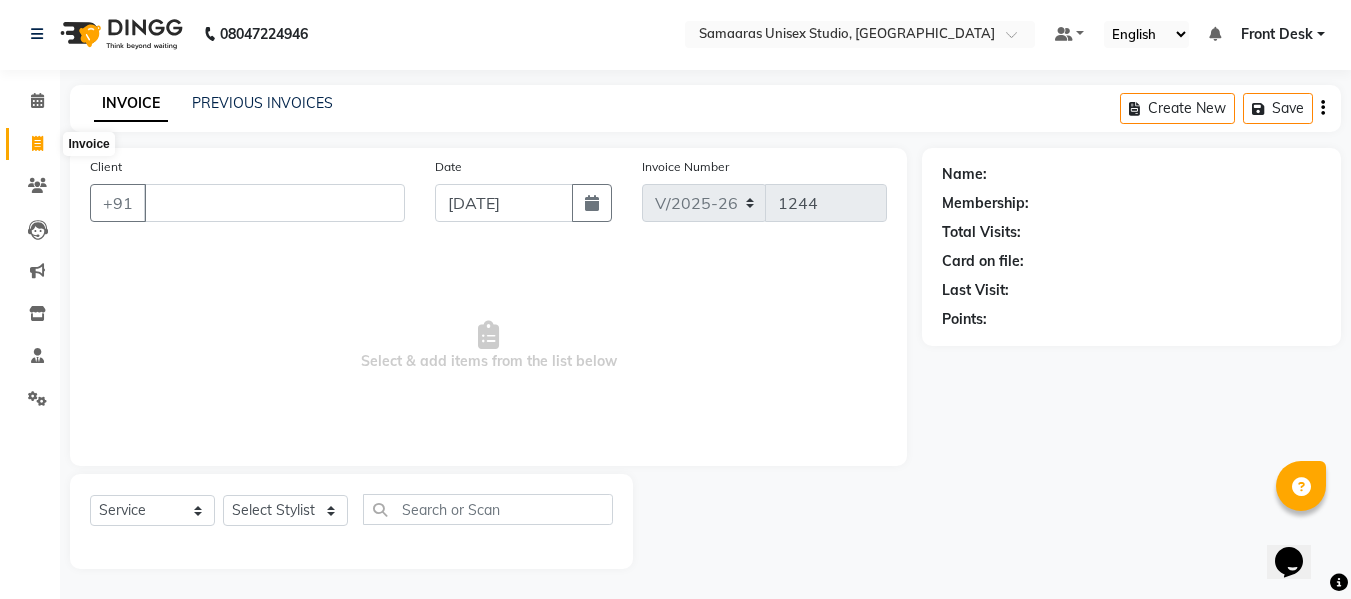 click 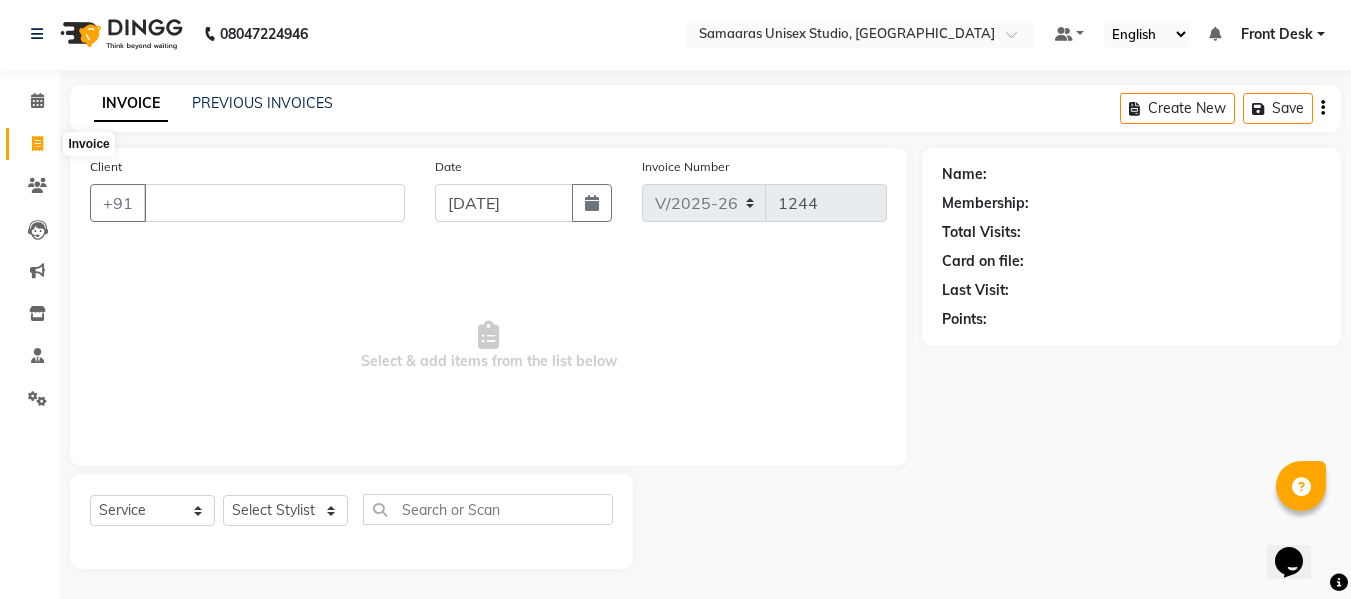 select on "service" 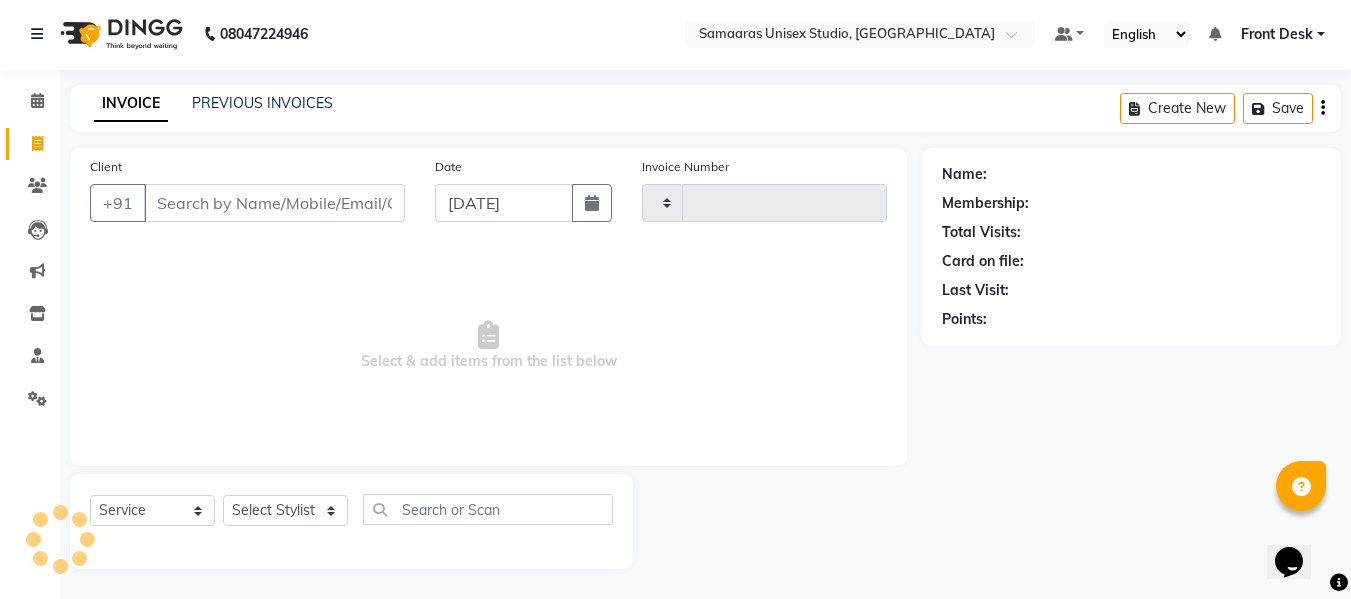 type on "1244" 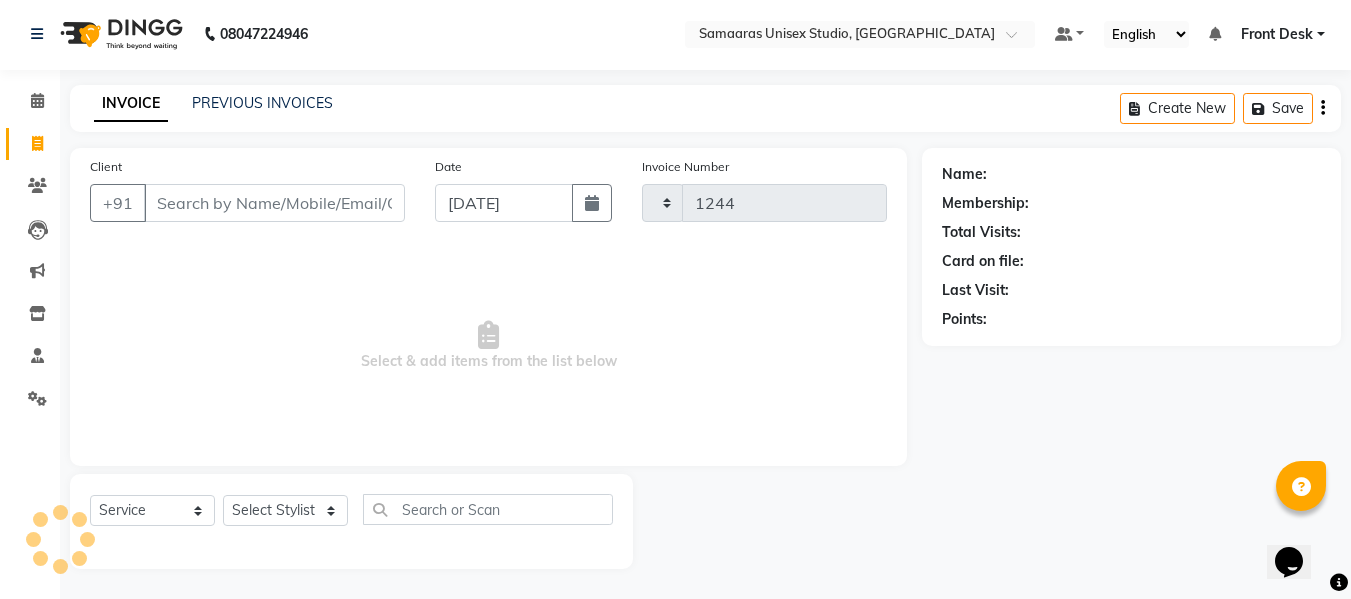 select on "4525" 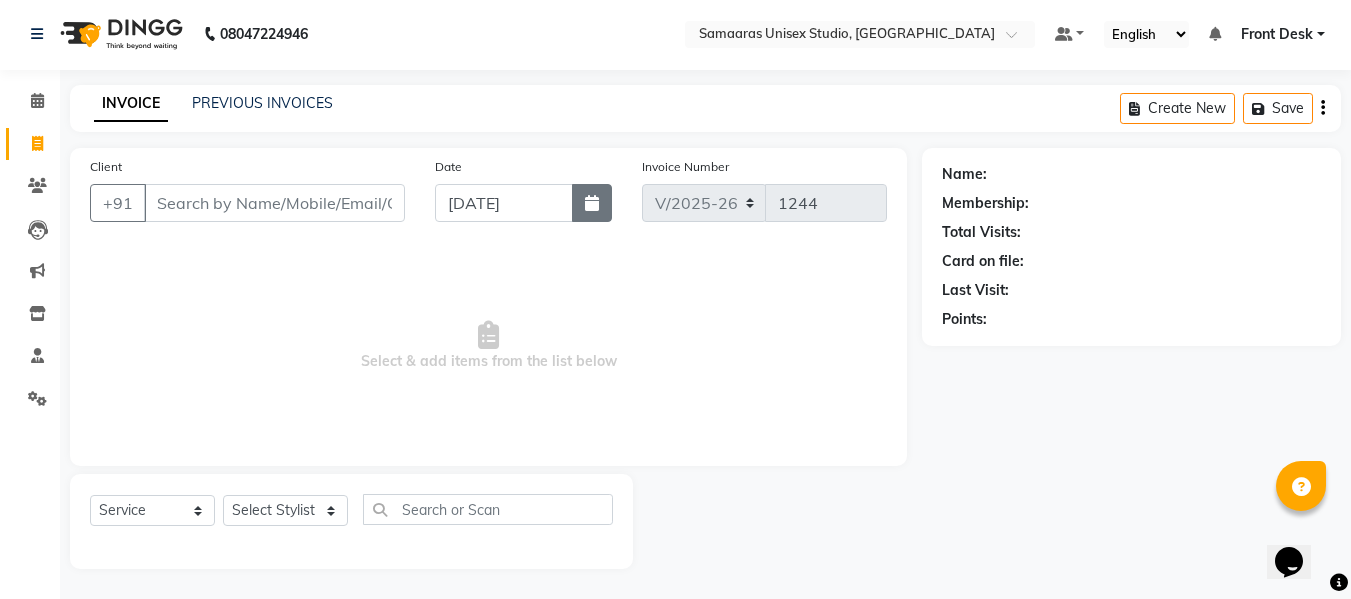 click 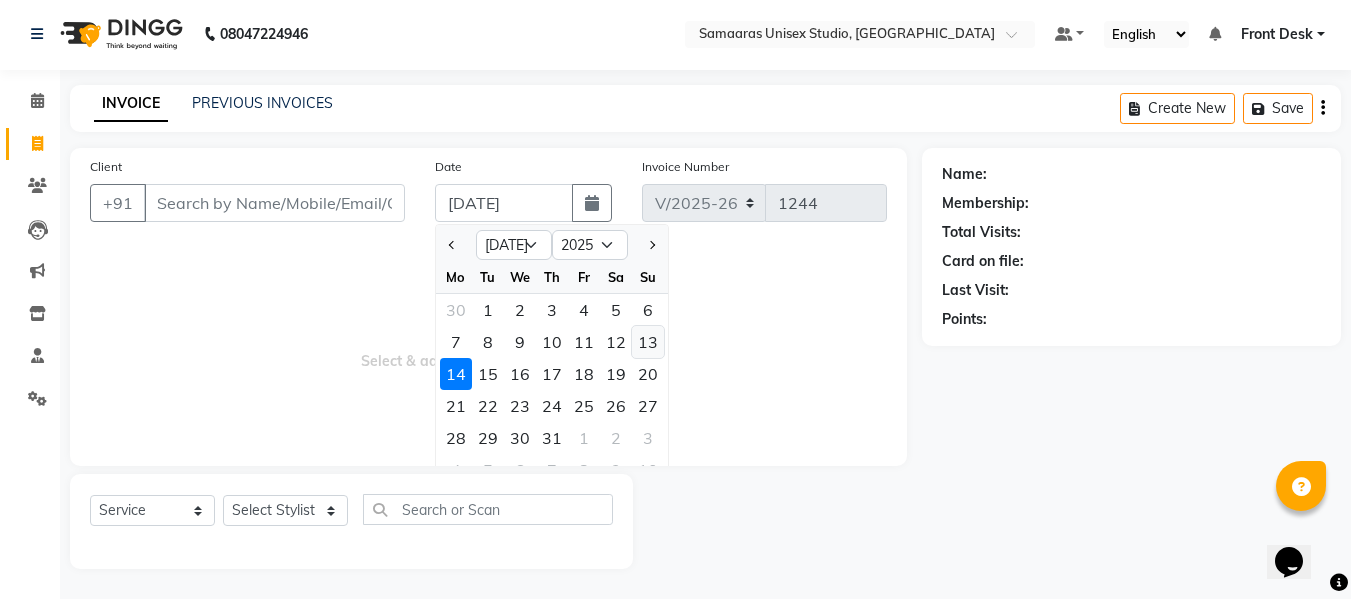 click on "13" 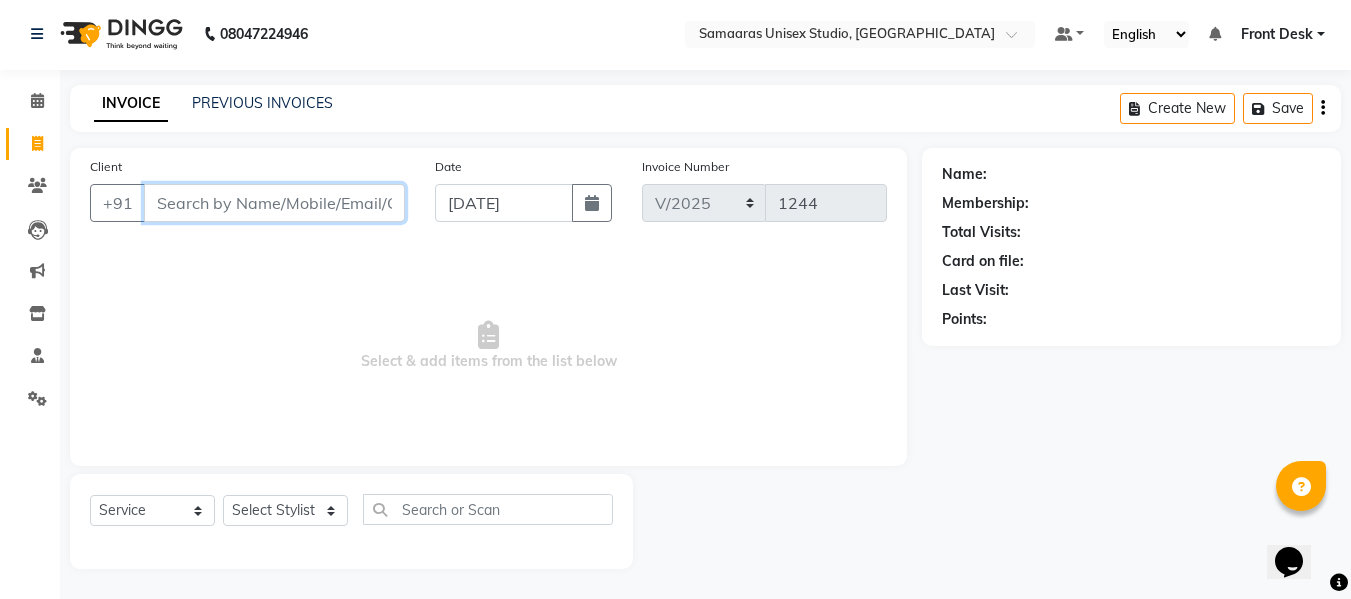 click on "Client" at bounding box center [274, 203] 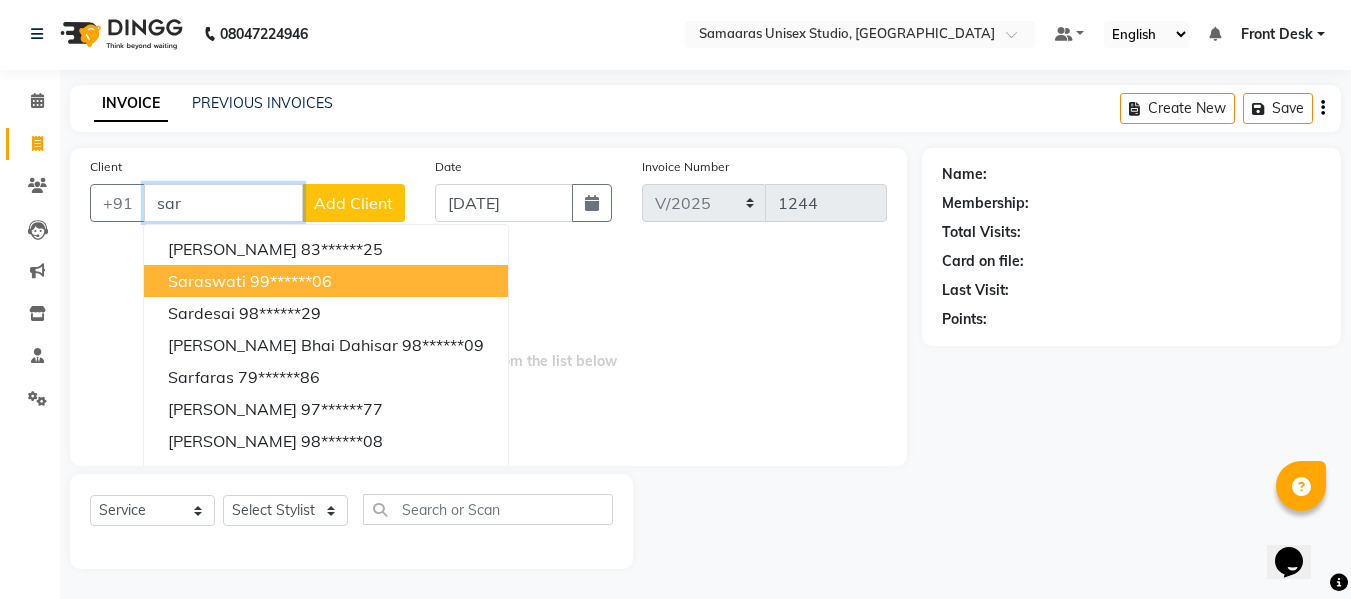 click on "saraswati" at bounding box center (207, 281) 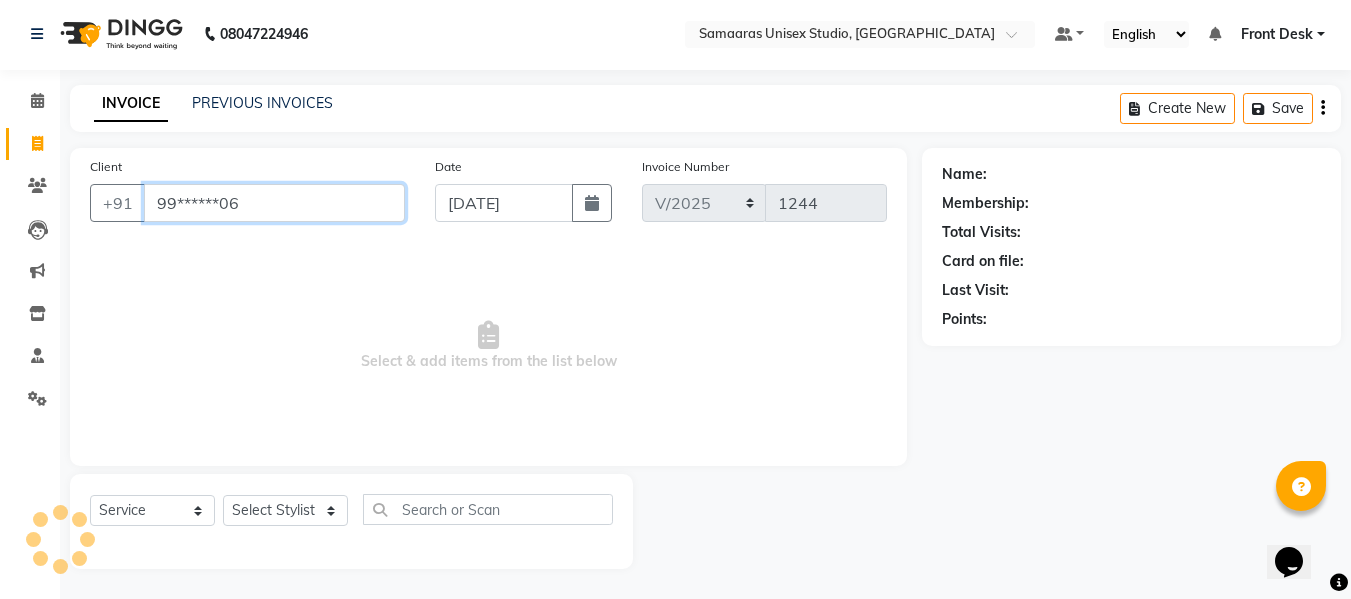 type on "99******06" 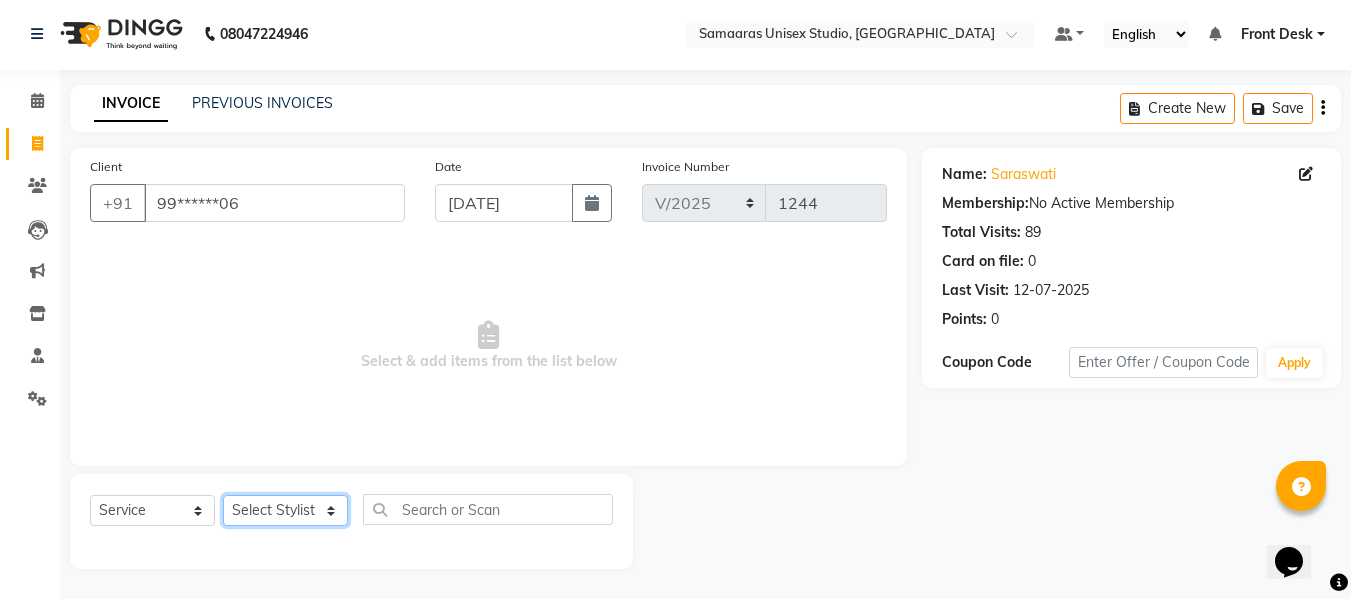 click on "Select Stylist [PERSON_NAME]  Front Desk Kajal [PERSON_NAME]" 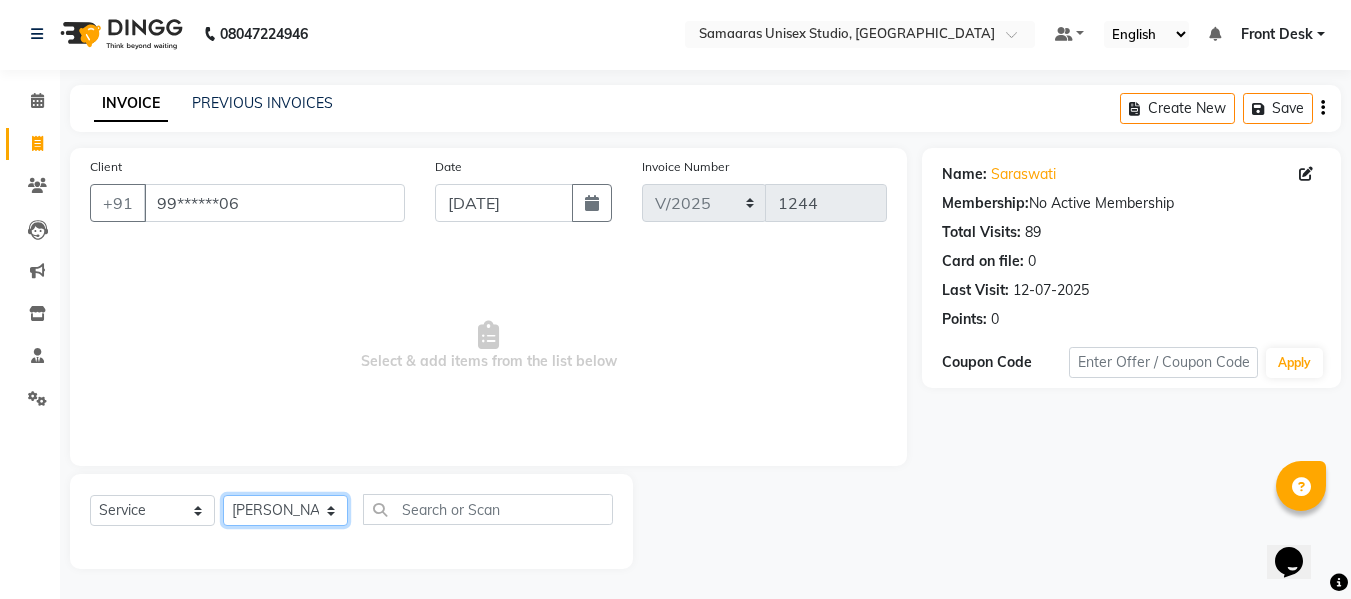 click on "Select Stylist [PERSON_NAME]  Front Desk Kajal [PERSON_NAME]" 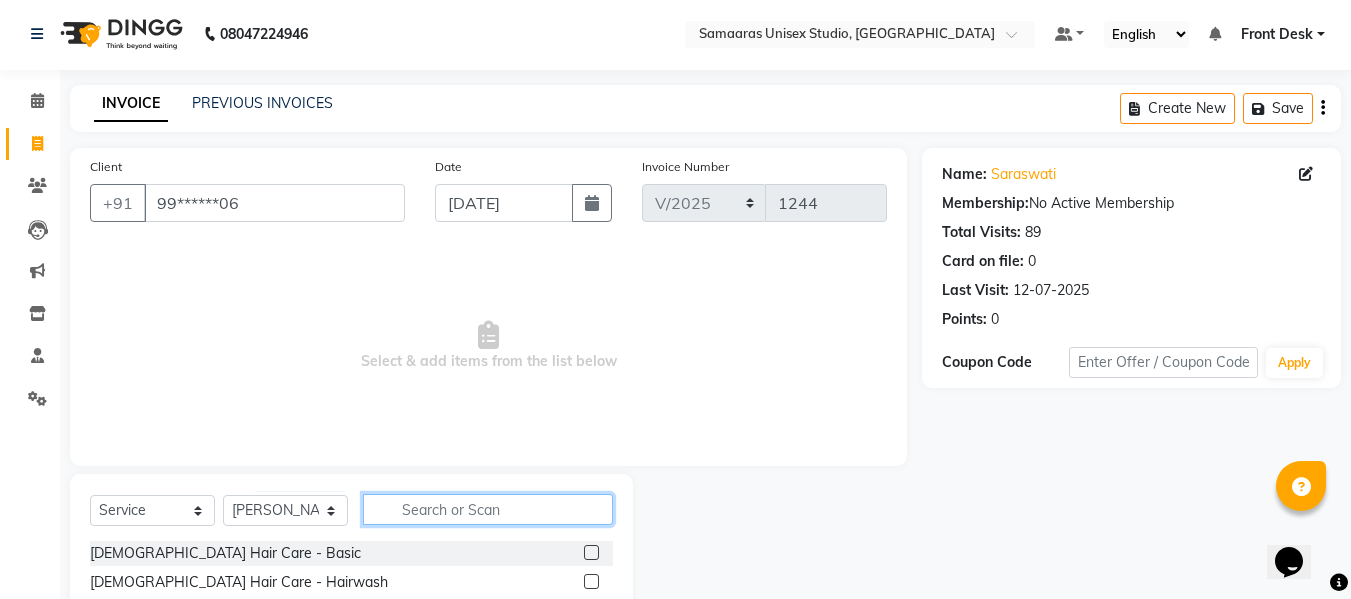 click 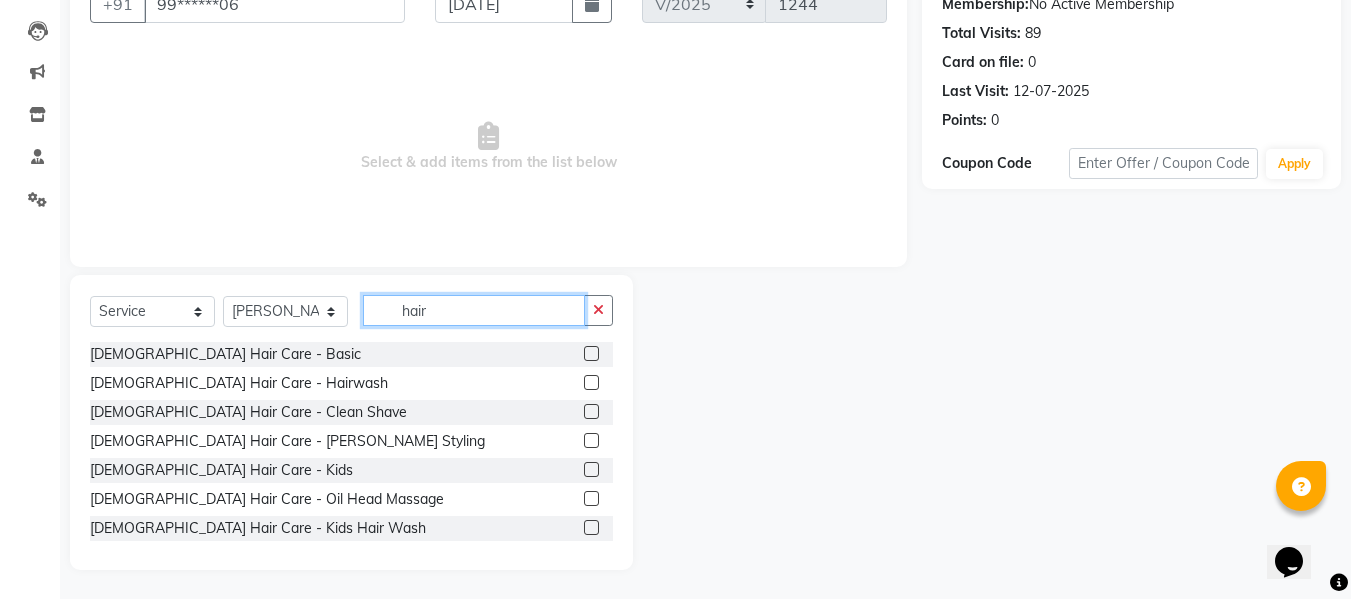 scroll, scrollTop: 202, scrollLeft: 0, axis: vertical 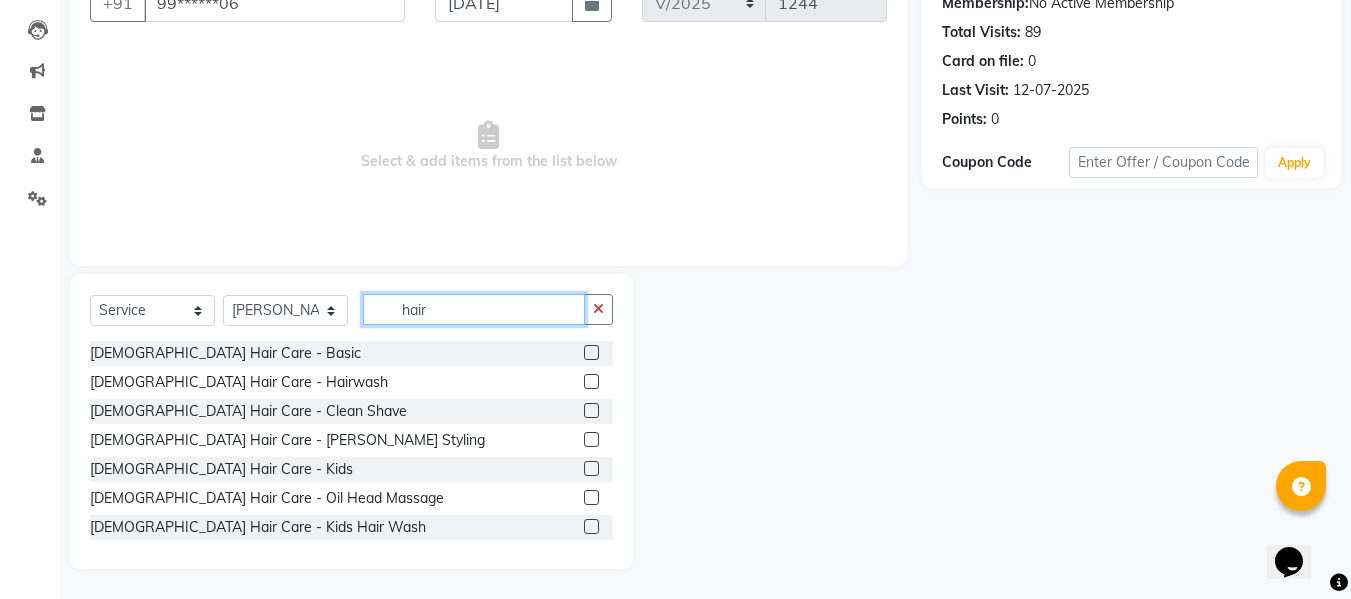 click on "hair" 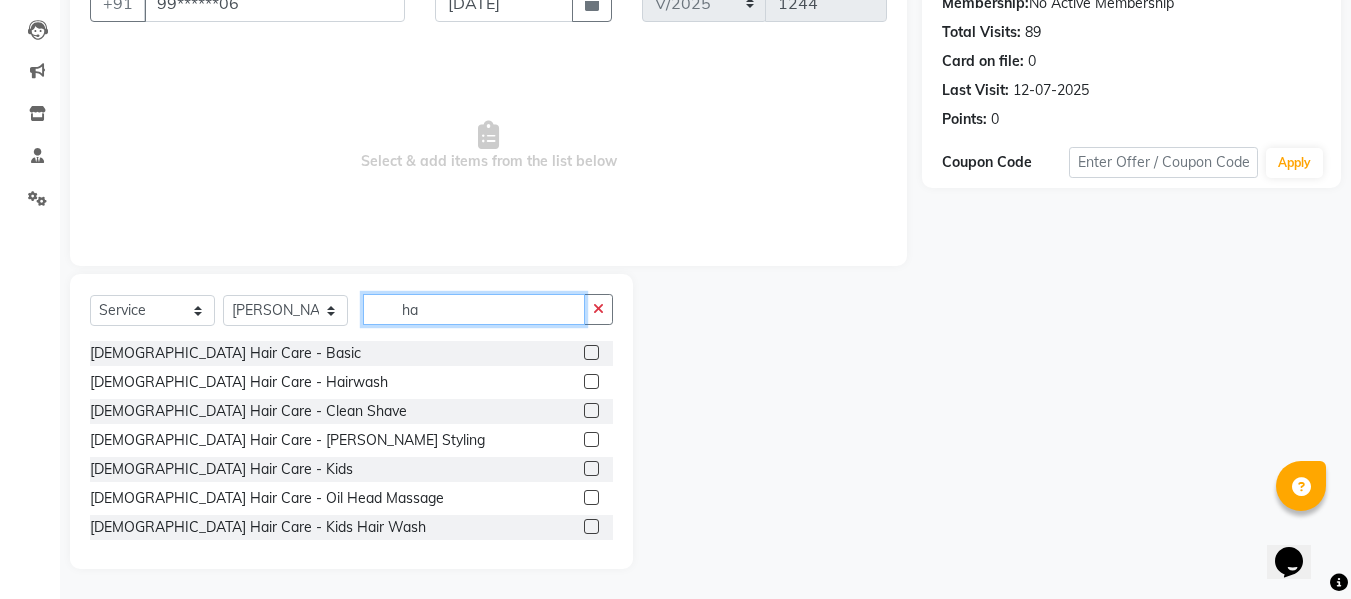 type on "h" 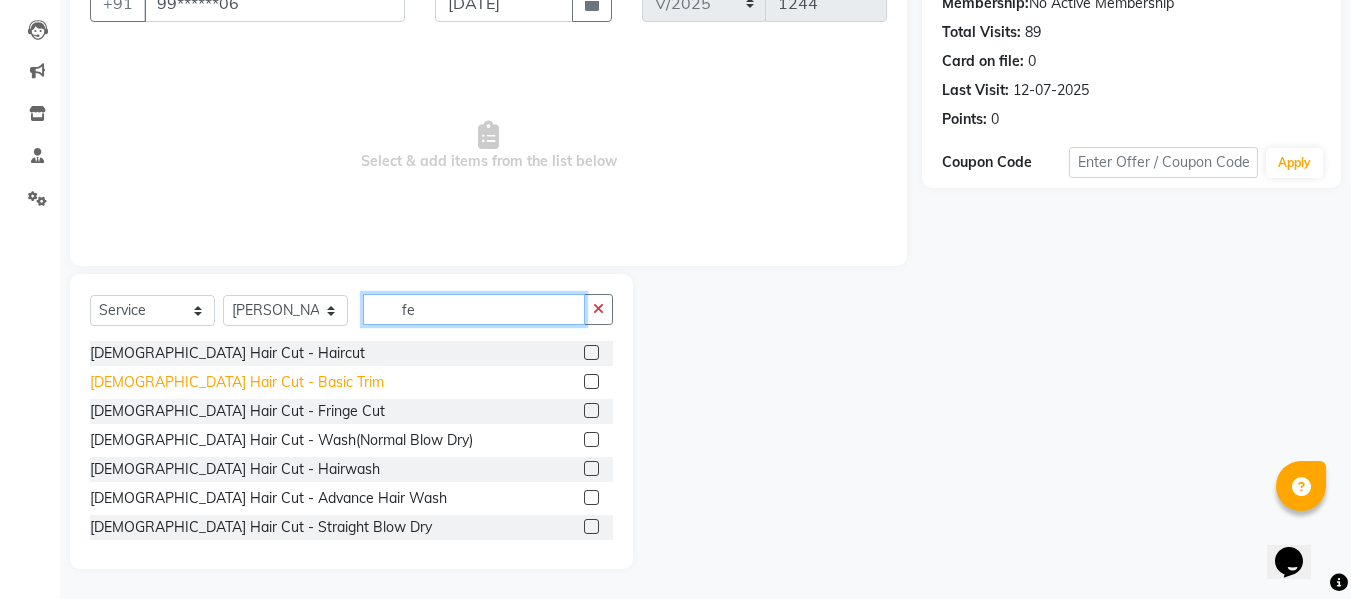 type on "fe" 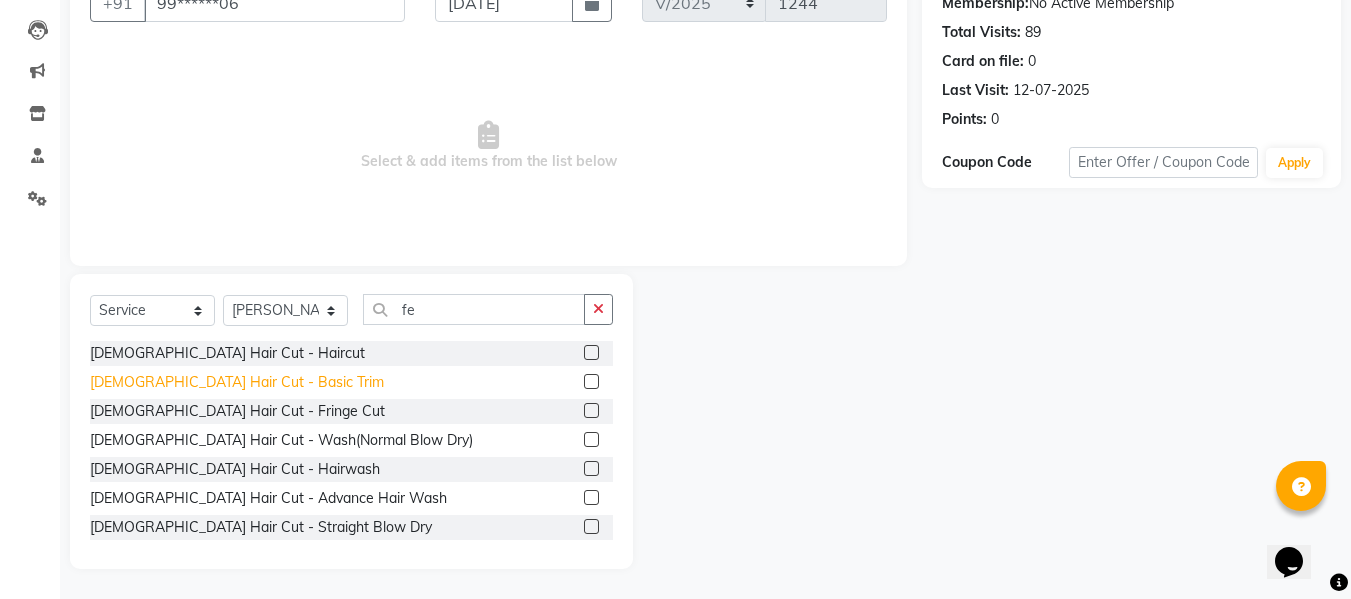 click on "[DEMOGRAPHIC_DATA] Hair Cut - Basic Trim" 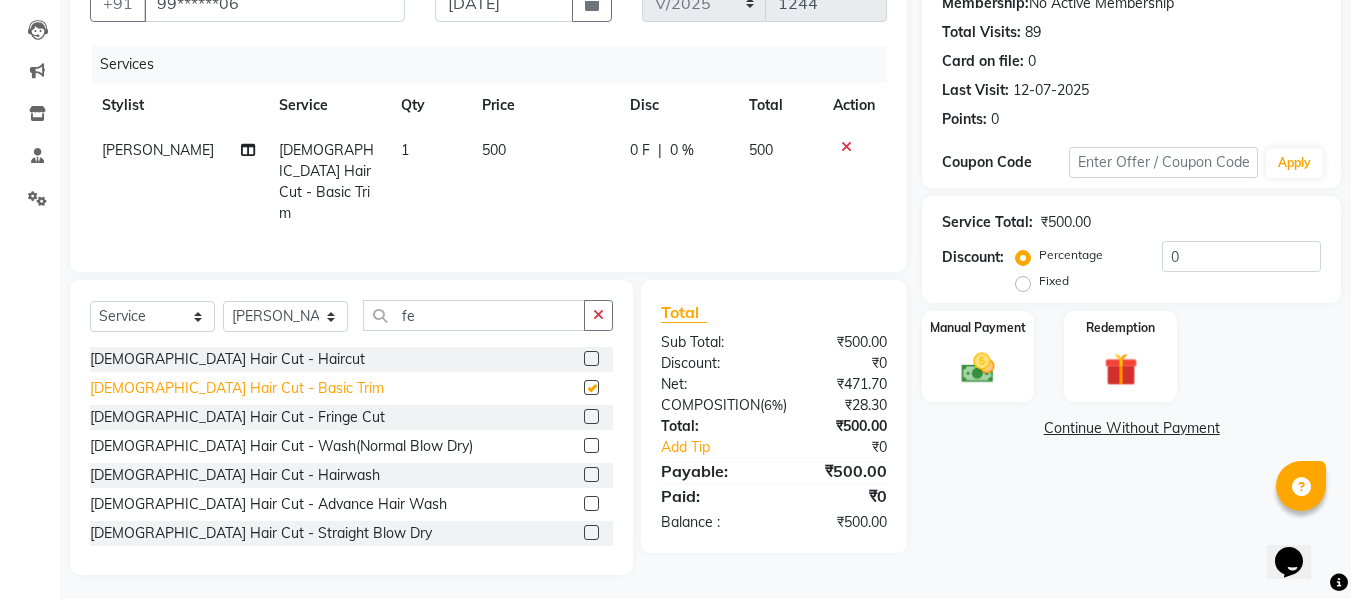 checkbox on "false" 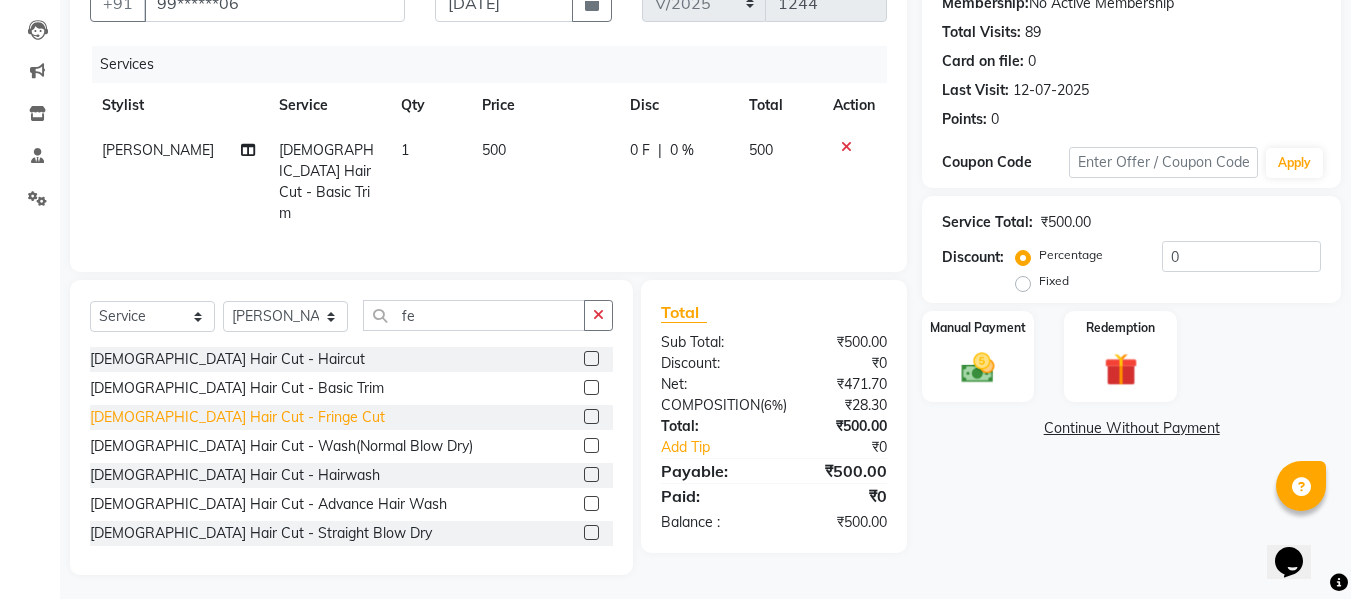 click on "[DEMOGRAPHIC_DATA] Hair Cut - Fringe Cut" 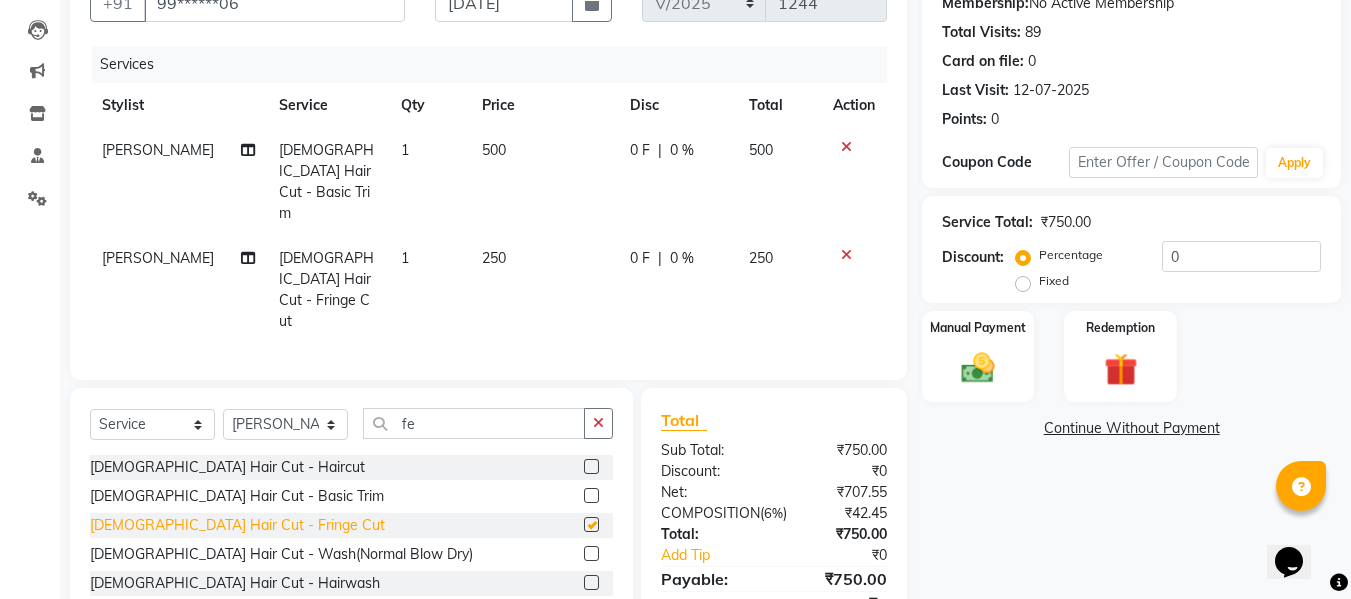 checkbox on "false" 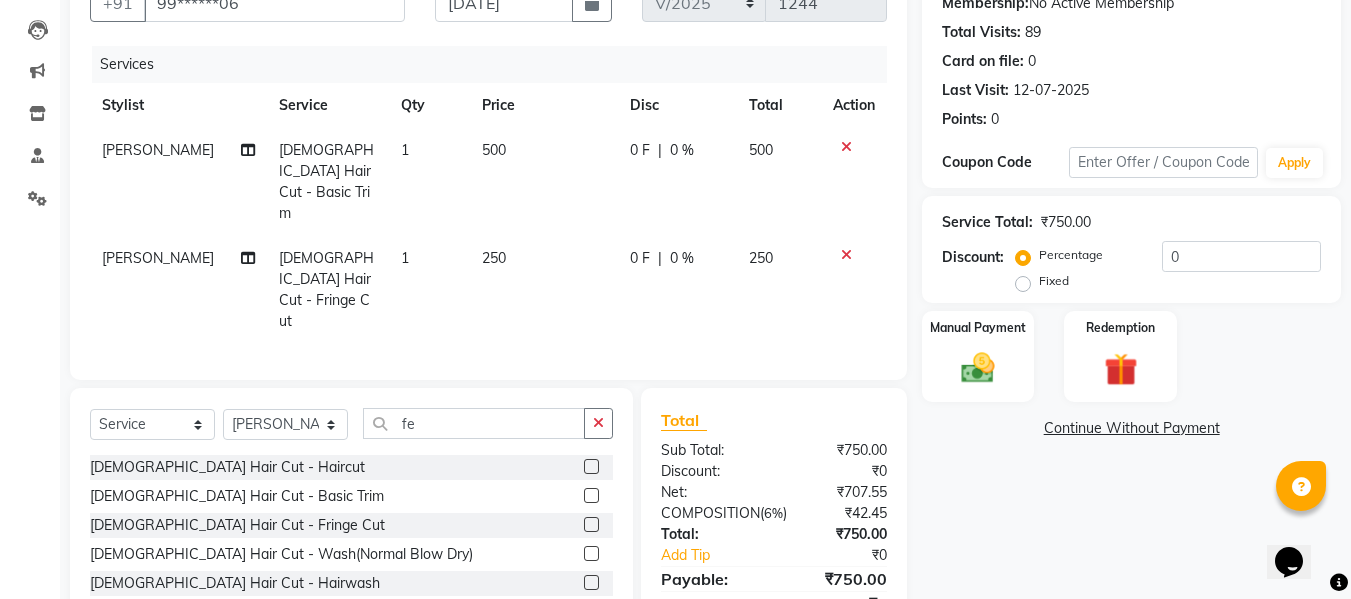 click on "[DEMOGRAPHIC_DATA] Hair Cut - Haircut" 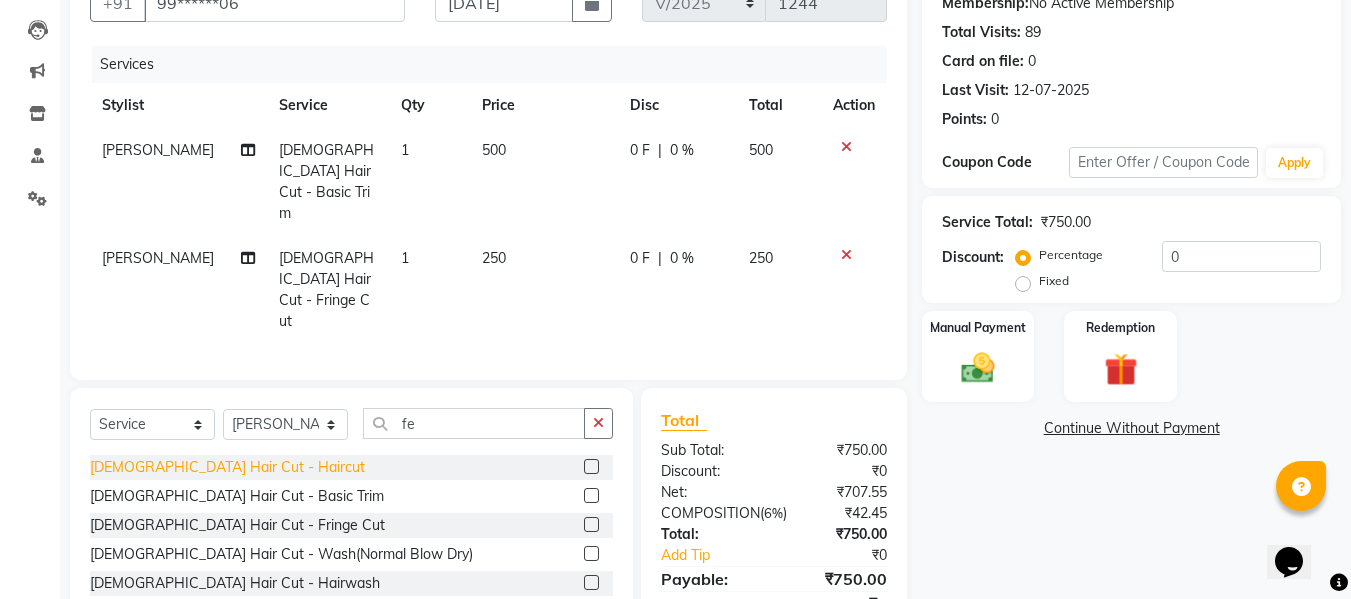 click on "[DEMOGRAPHIC_DATA] Hair Cut - Haircut" 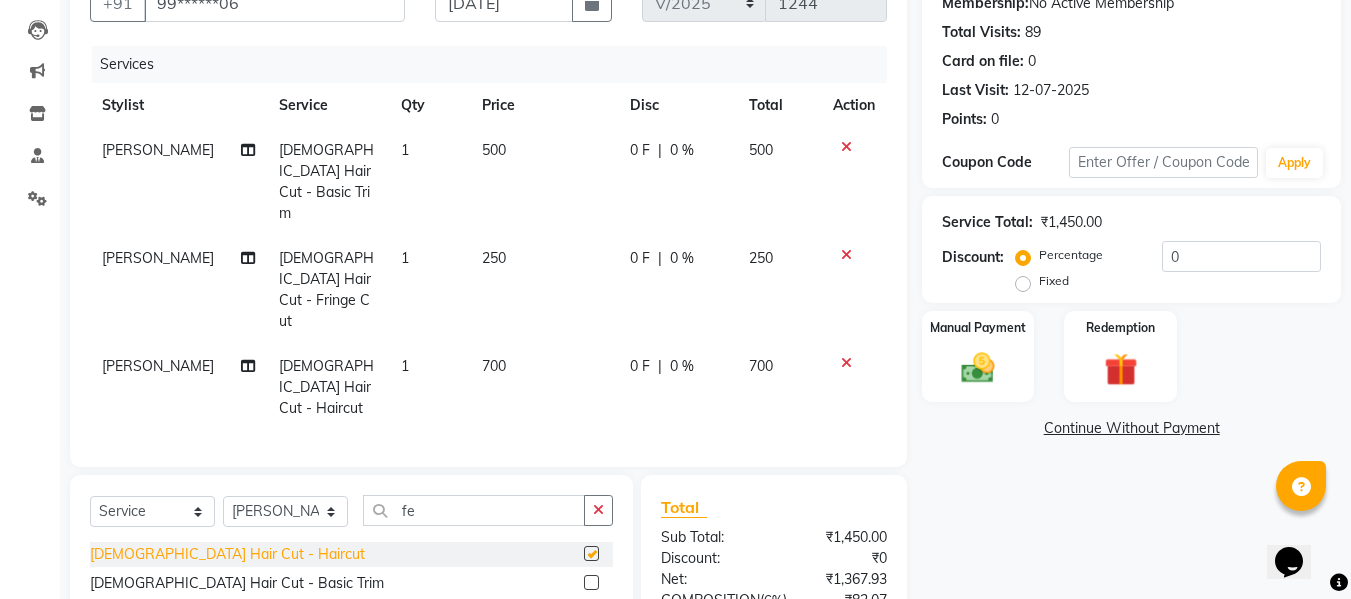 checkbox on "false" 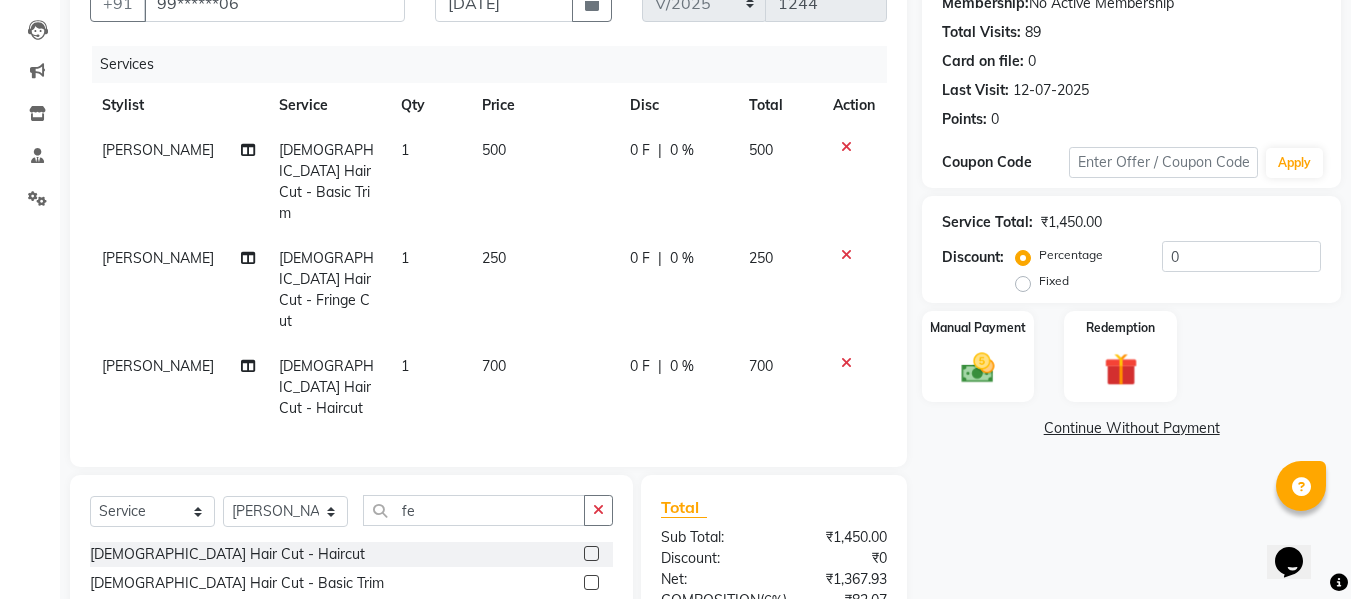 click 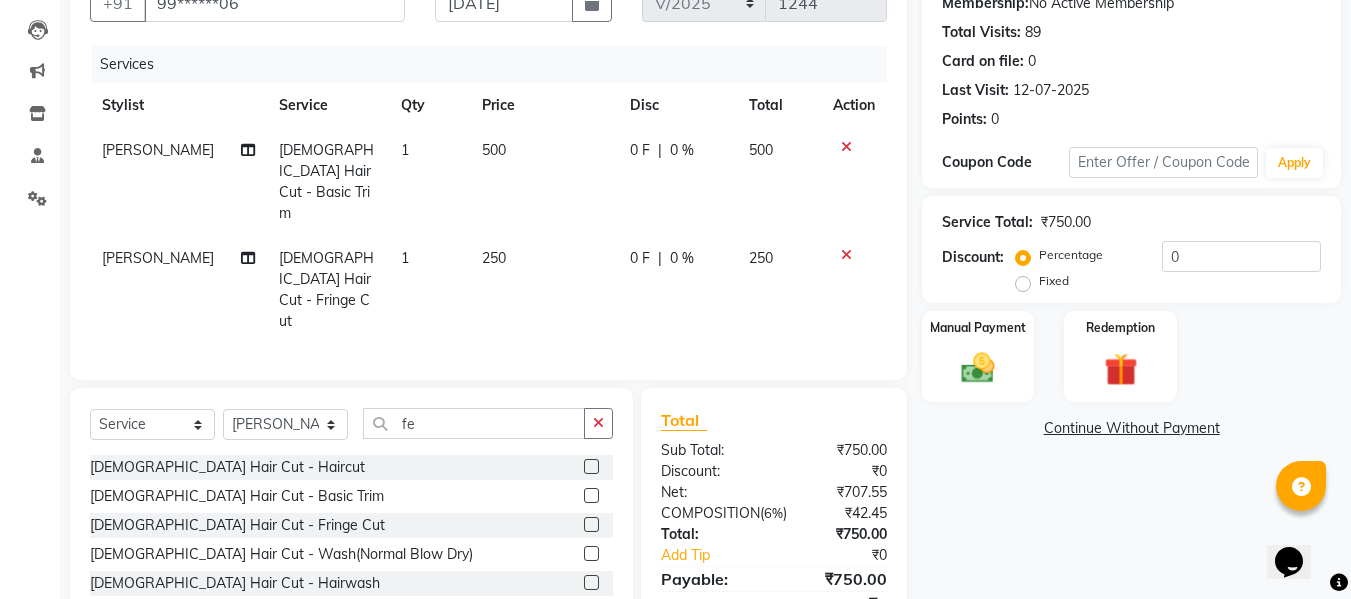 click on "0 %" 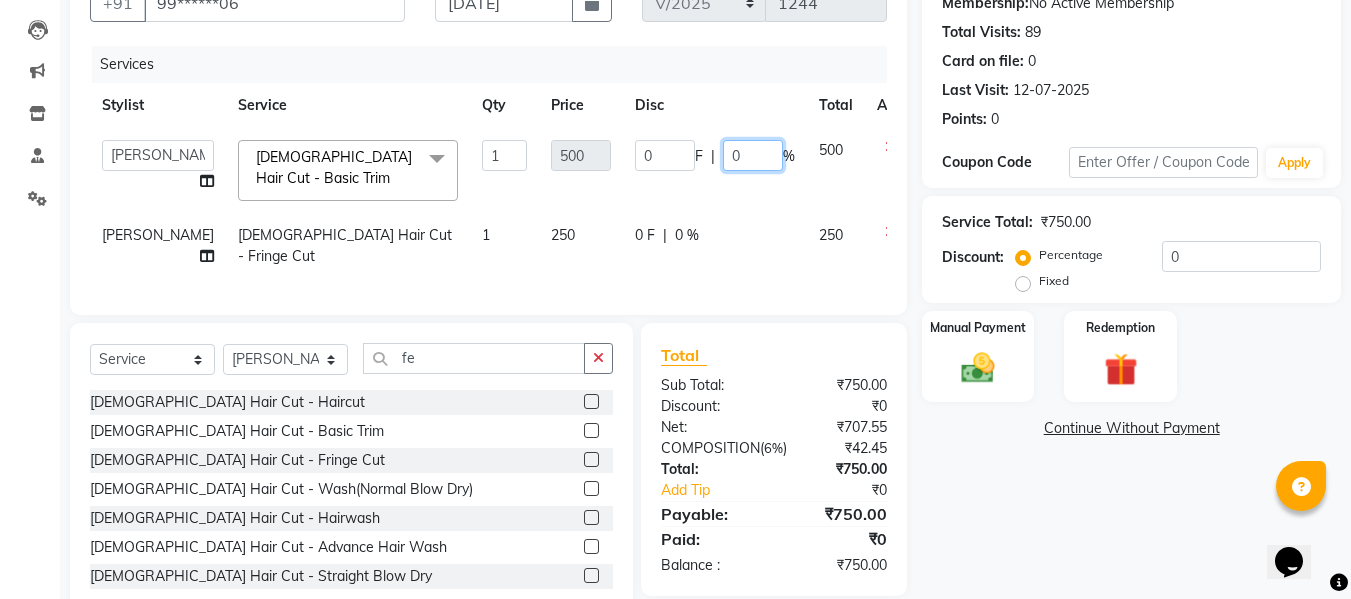 click on "0" 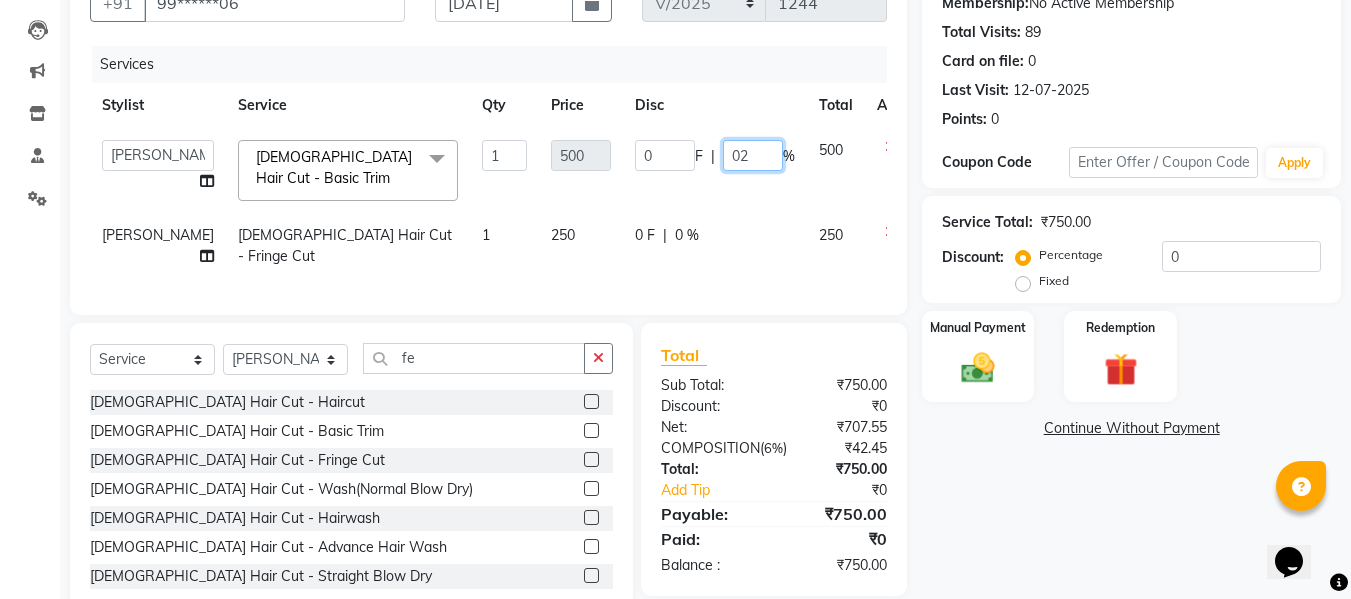 type on "020" 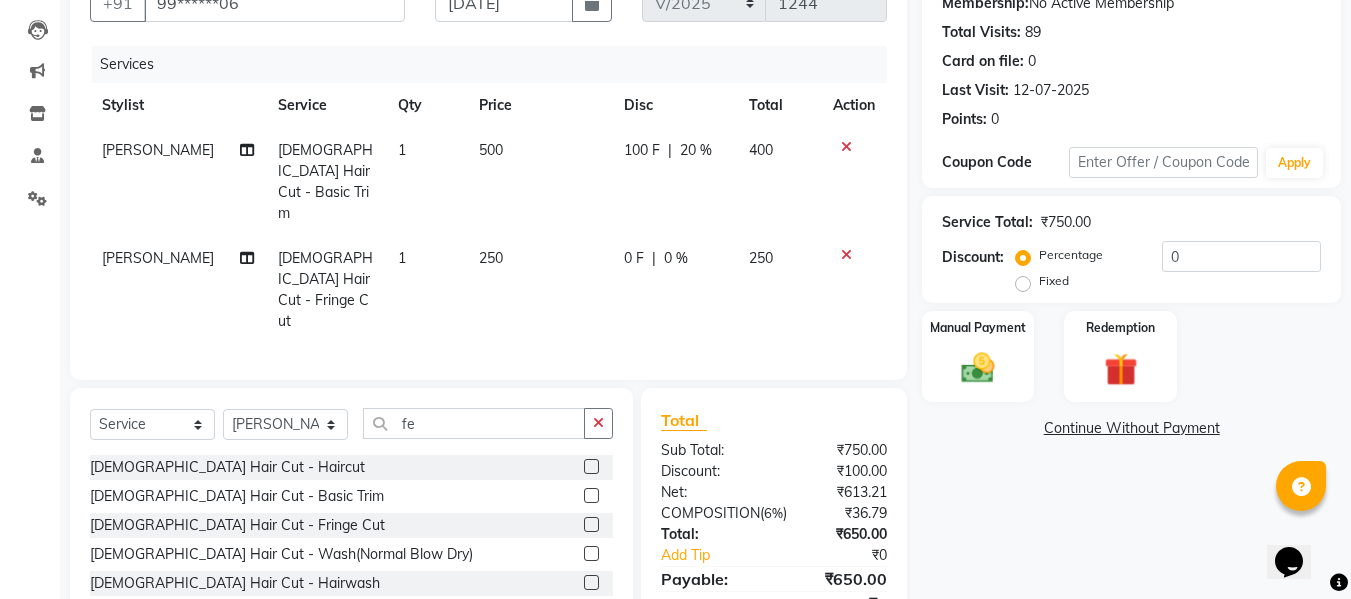 click on "400" 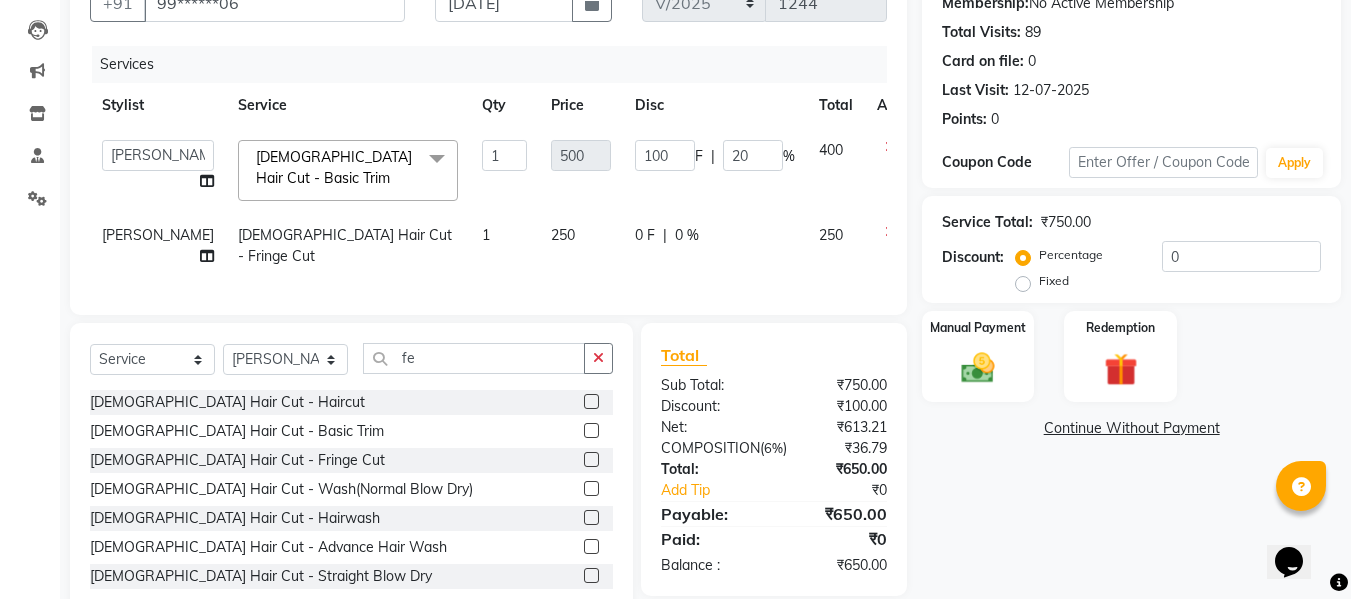 click on "0 %" 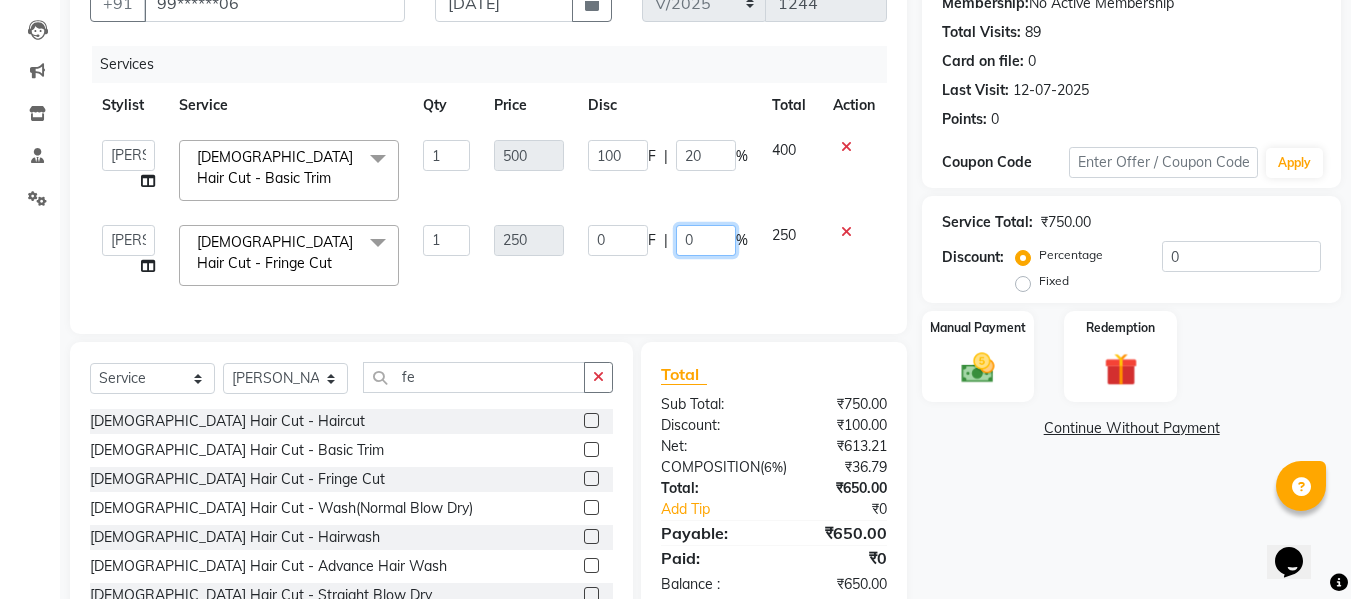 click on "0" 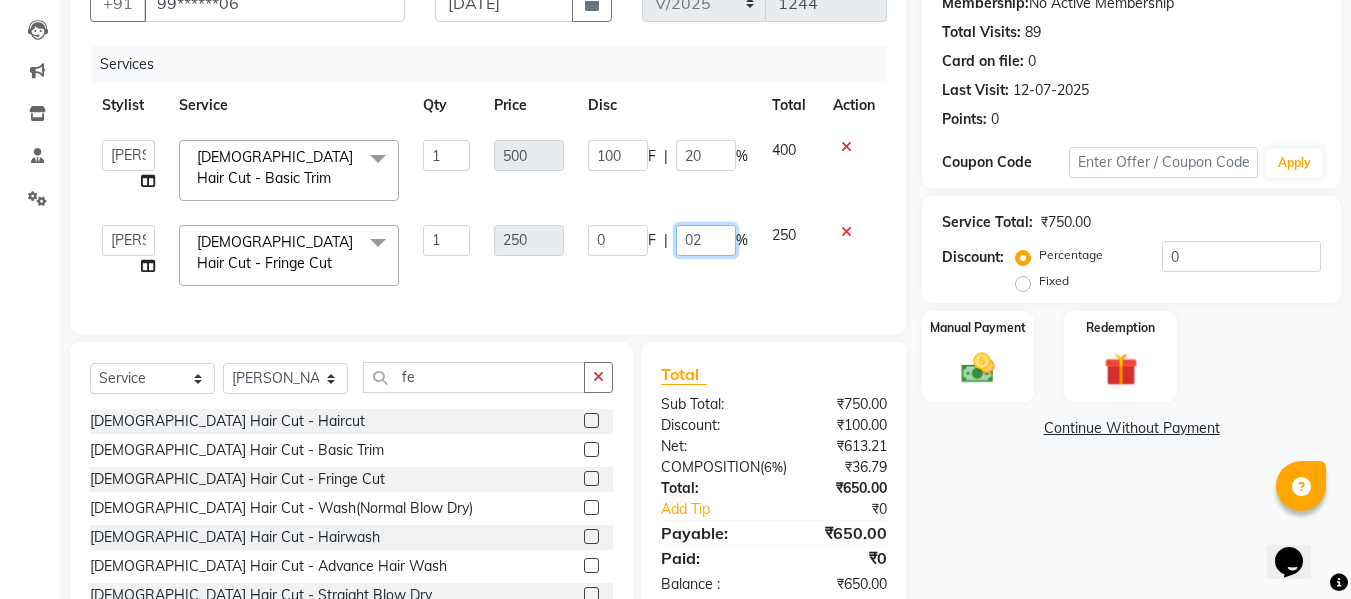 type on "020" 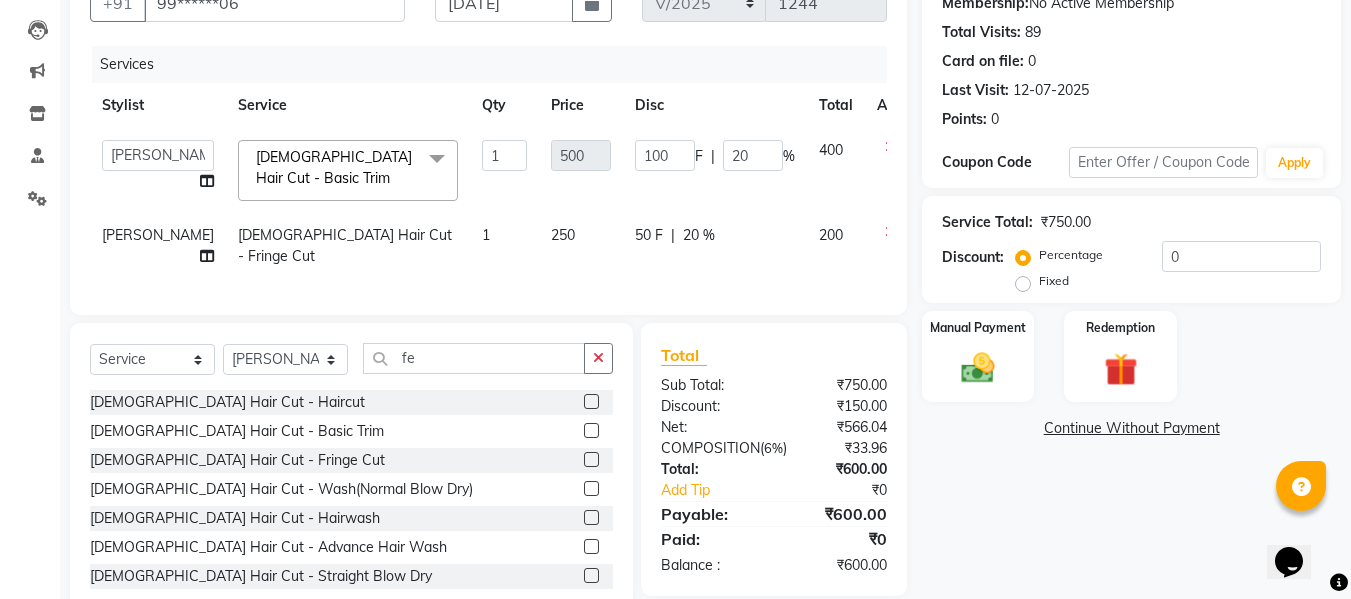 click on "200" 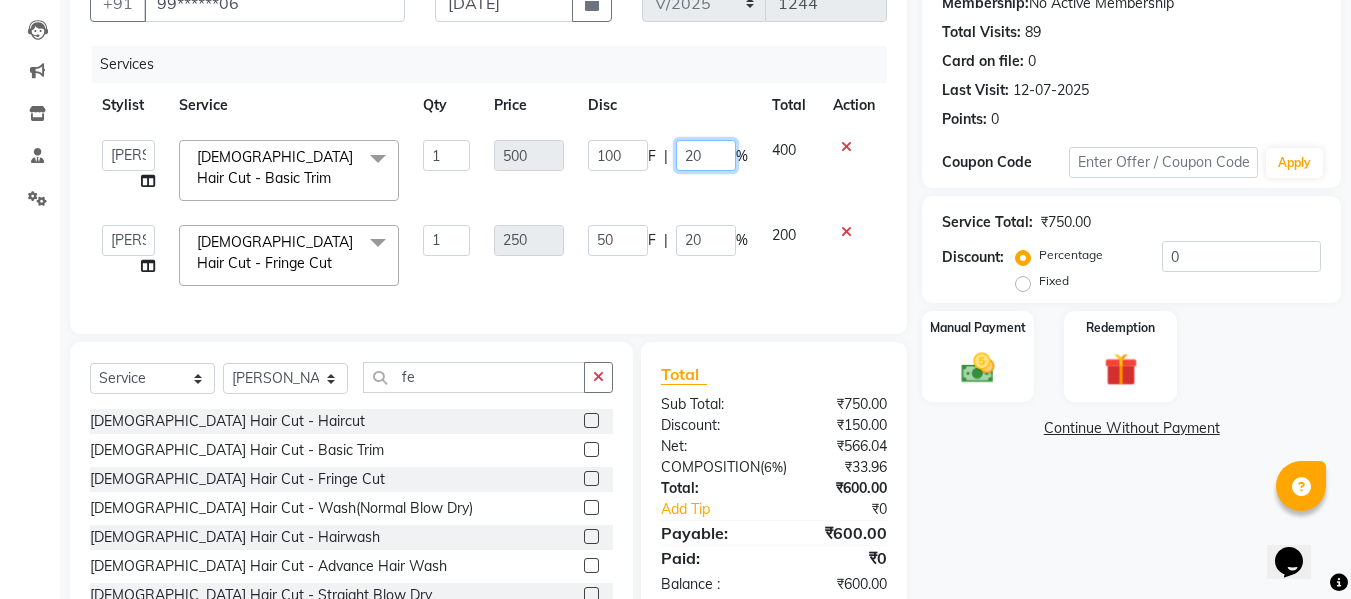 click on "20" 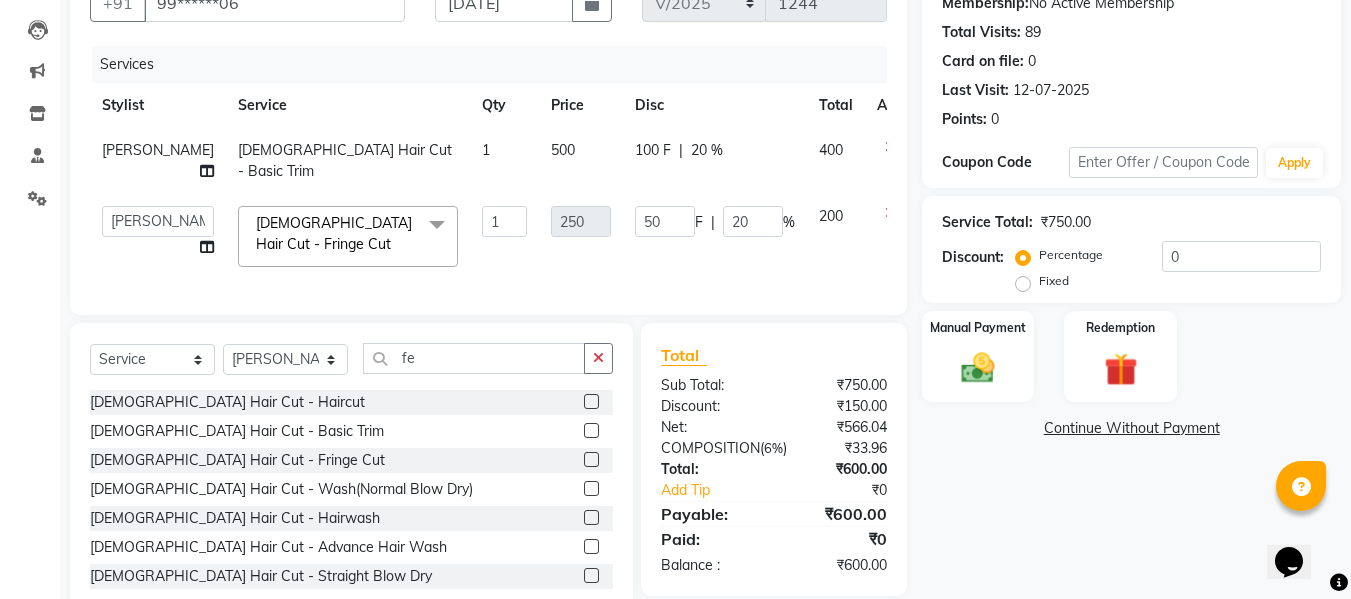 click 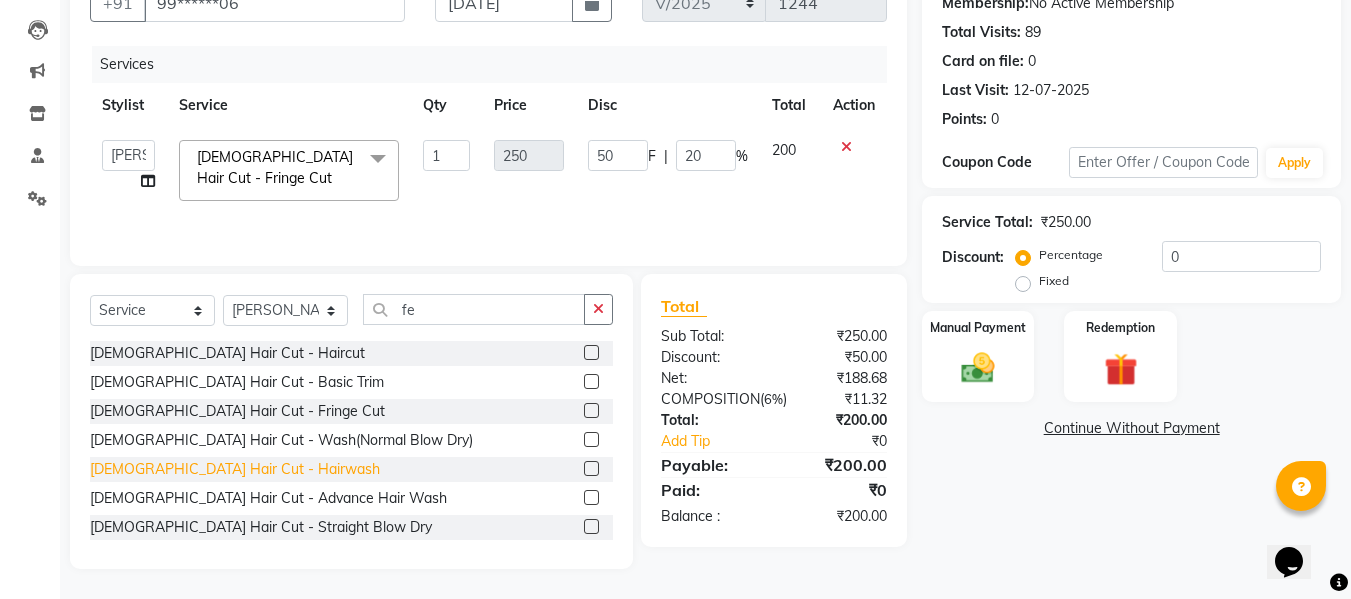 click on "[DEMOGRAPHIC_DATA] Hair Cut - Hairwash" 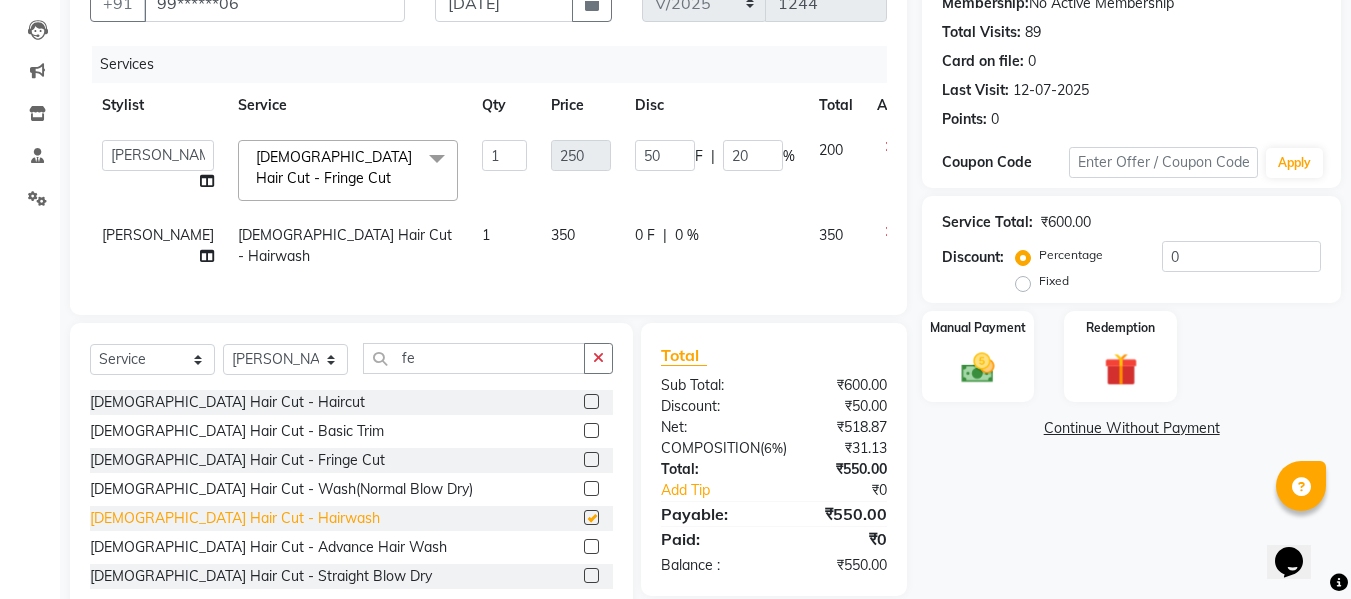 checkbox on "false" 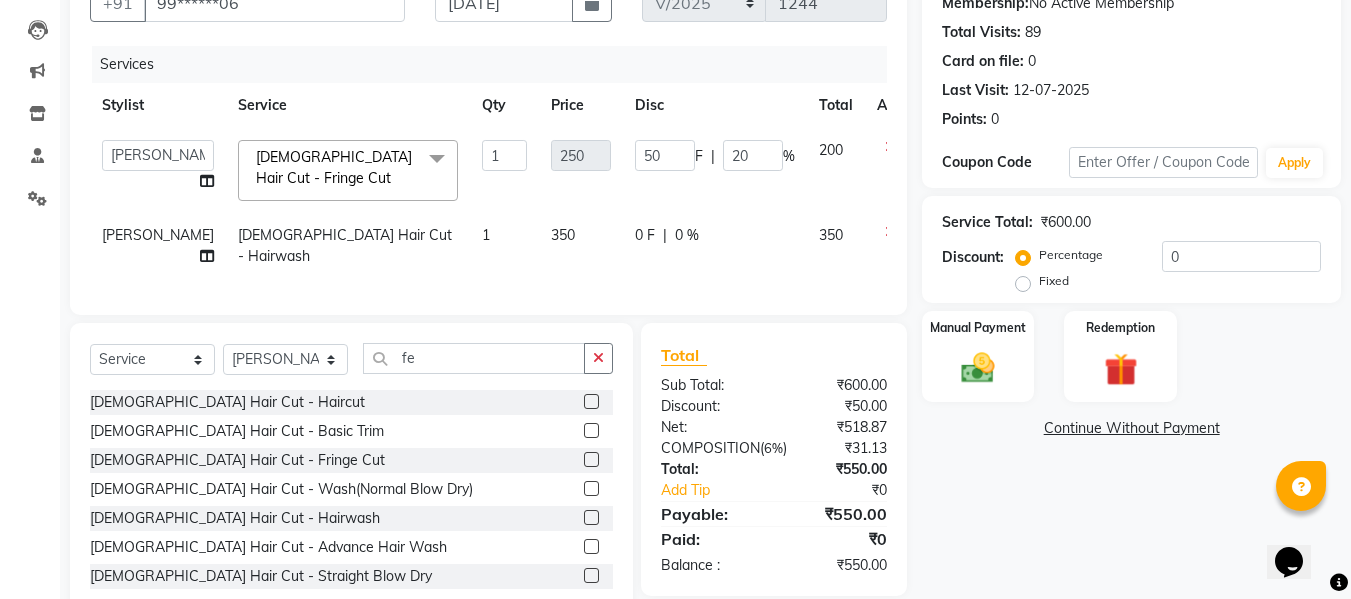 click on "0 %" 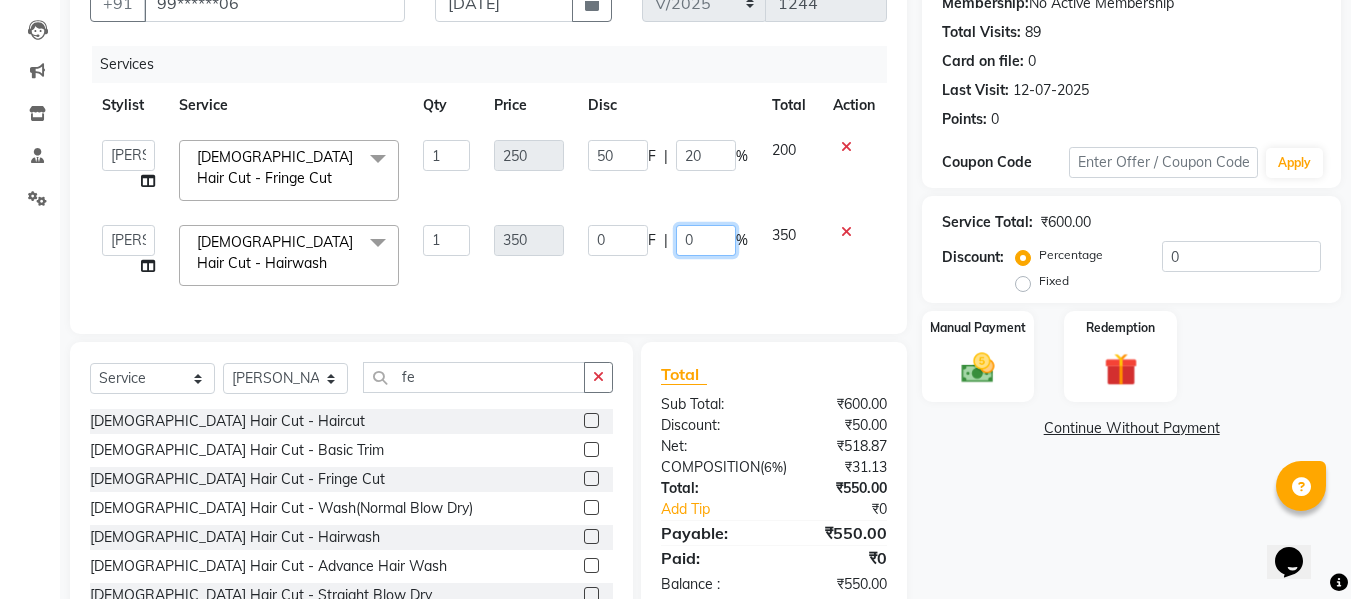 click on "0" 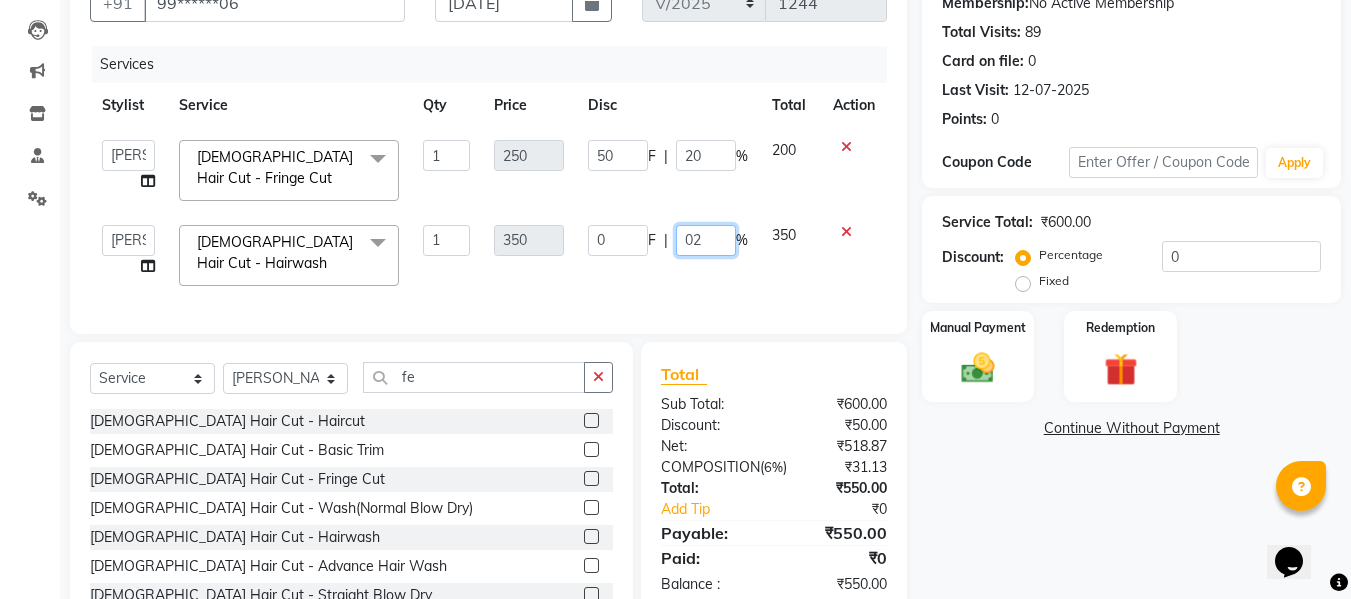 type on "020" 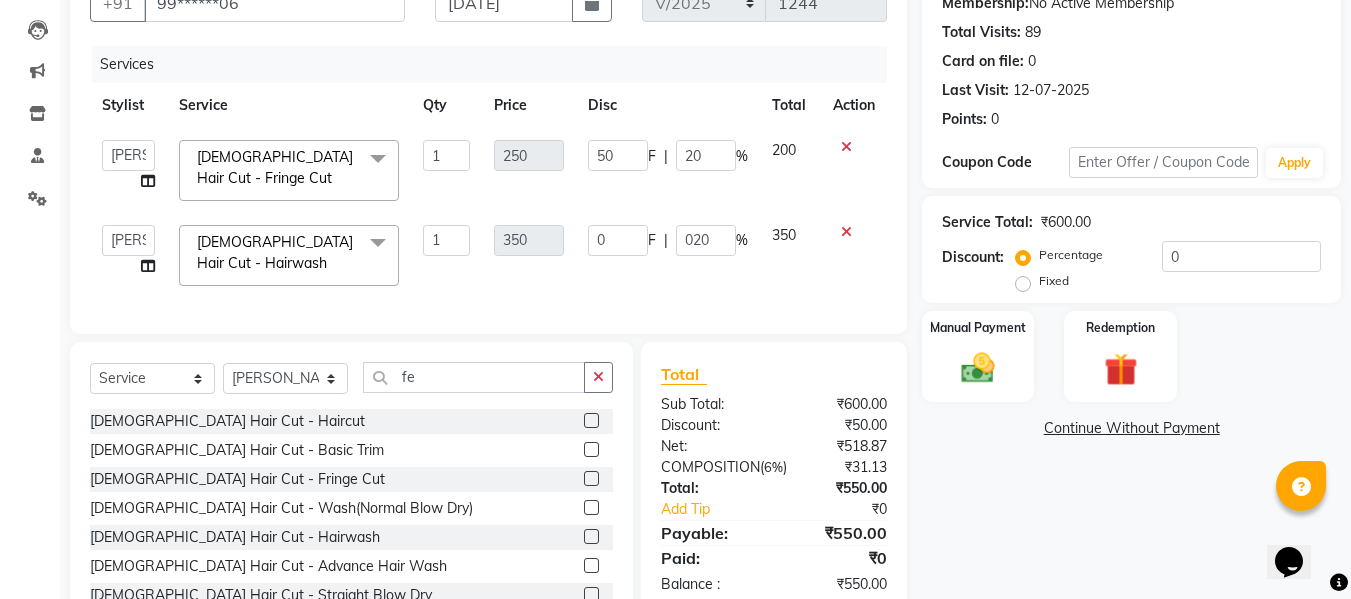 click on "Services Stylist Service Qty Price Disc Total Action  [PERSON_NAME]    Front Desk   Kajal   Priya   Salman Bhai  [DEMOGRAPHIC_DATA] Hair Cut - Fringe Cut  x [DEMOGRAPHIC_DATA] Hair Care - Basic [DEMOGRAPHIC_DATA] Hair Care - Hairwash [DEMOGRAPHIC_DATA] Hair Care - Clean Shave [DEMOGRAPHIC_DATA] Hair Care - [PERSON_NAME] Styling [DEMOGRAPHIC_DATA] Hair Care - Kids [DEMOGRAPHIC_DATA] Hair Care - Oil Head Massage [DEMOGRAPHIC_DATA] Hair Care - Kids Hair Wash  [DEMOGRAPHIC_DATA] Hair Color (Loreal Majirel) - [PERSON_NAME] Color [DEMOGRAPHIC_DATA] Hair Color (Loreal Majirel) - Highlights [DEMOGRAPHIC_DATA] Hair Color (Loreal Majirel) - Global [DEMOGRAPHIC_DATA] Hair Color([PERSON_NAME]) - [PERSON_NAME] Color [DEMOGRAPHIC_DATA] Hair Color([PERSON_NAME]) - Global [DEMOGRAPHIC_DATA] Hair Color(Loreal Majirel) - [MEDICAL_DATA] [DEMOGRAPHIC_DATA] Hair Color(Loreal Majirel) - Smoothening [DEMOGRAPHIC_DATA] Hair Color(Loreal Majirel) - Loreal Hair Spa [DEMOGRAPHIC_DATA] Hair Color(Loreal Majirel) - Dandruff Repair [DEMOGRAPHIC_DATA] Hair Cut - Haircut [DEMOGRAPHIC_DATA] Hair Cut - Basic Trim [DEMOGRAPHIC_DATA] Hair Cut - Fringe Cut [DEMOGRAPHIC_DATA] Hair Cut - Wash(Normal Blow Dry) [DEMOGRAPHIC_DATA] Hair Cut - Hairwash [DEMOGRAPHIC_DATA] Hair Cut - Advance Hair Wash [DEMOGRAPHIC_DATA] Hair Cut - Straight Blow Dry [DEMOGRAPHIC_DATA] Hair Cut - Out Curls Blow Dry Balayage - Below Shoulder" 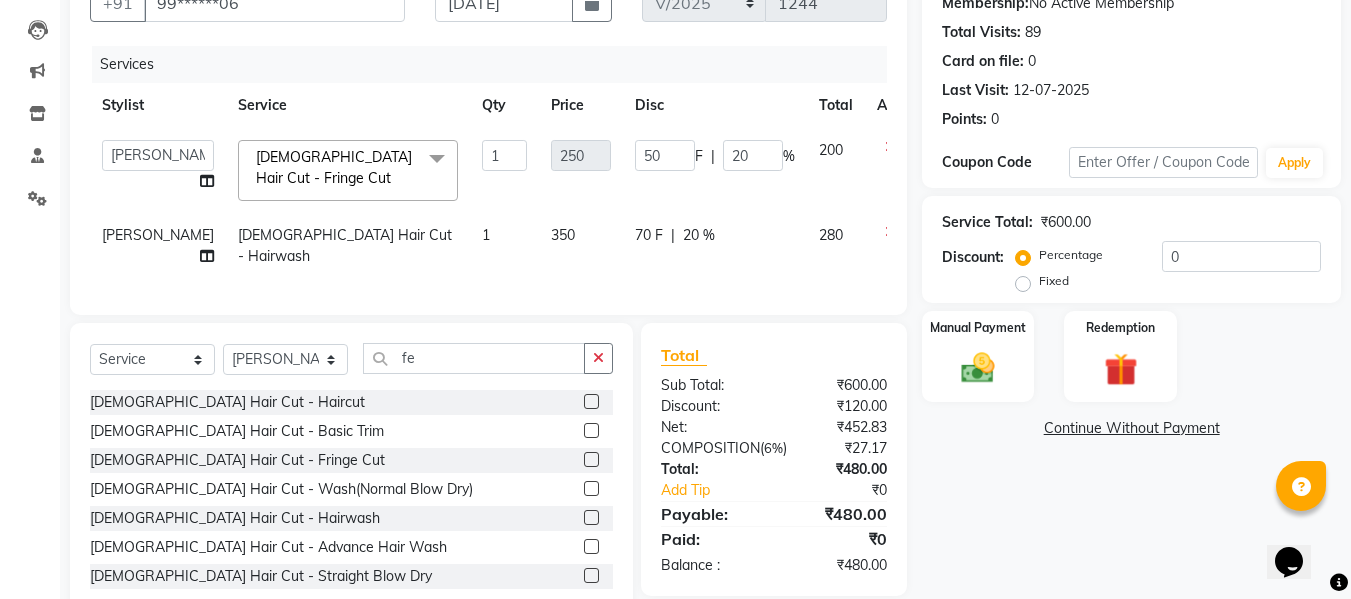 click 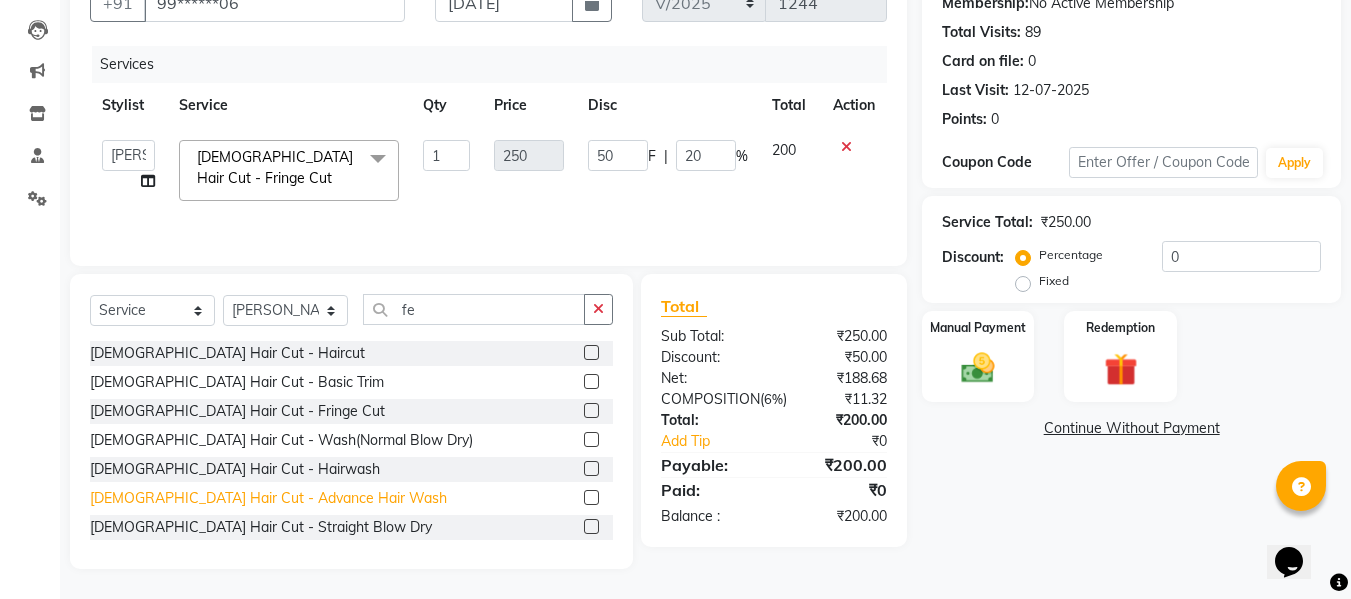 click on "[DEMOGRAPHIC_DATA] Hair Cut - Advance Hair Wash" 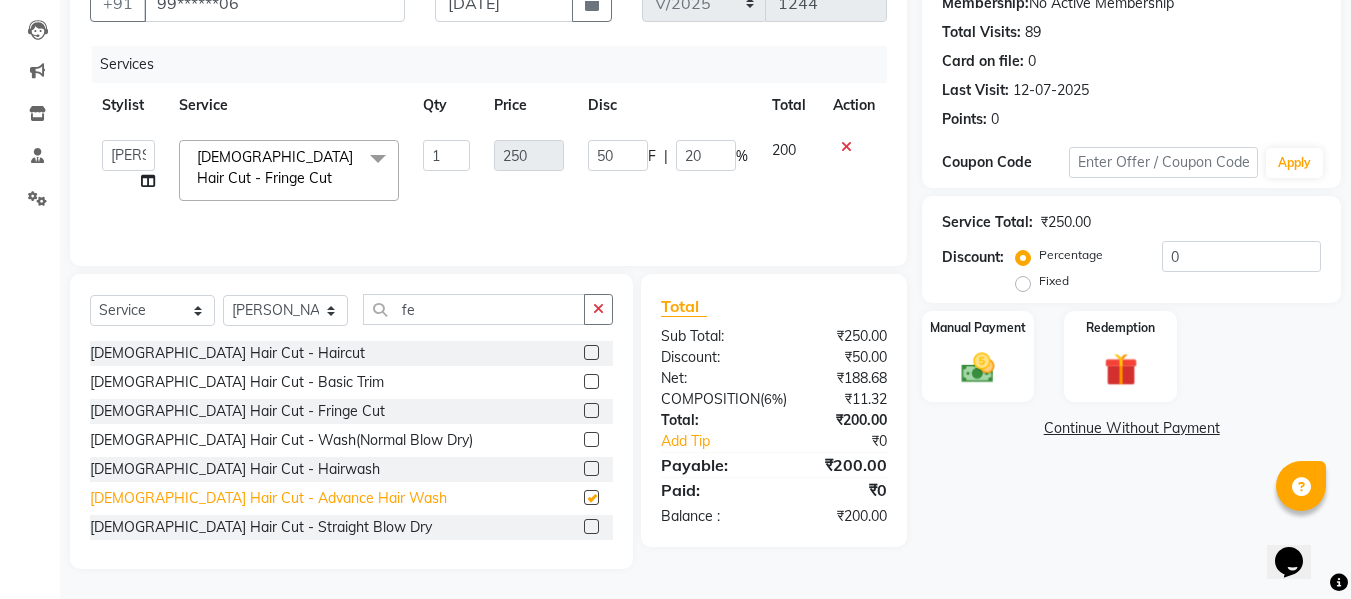 checkbox on "false" 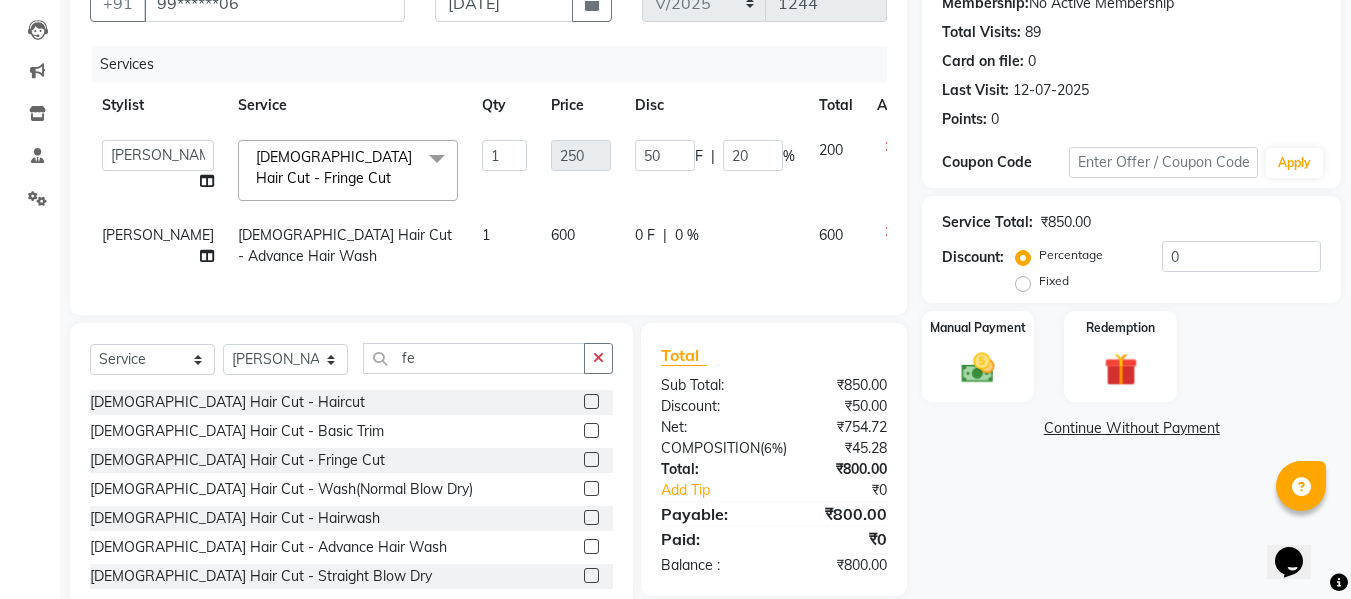 click on "0 %" 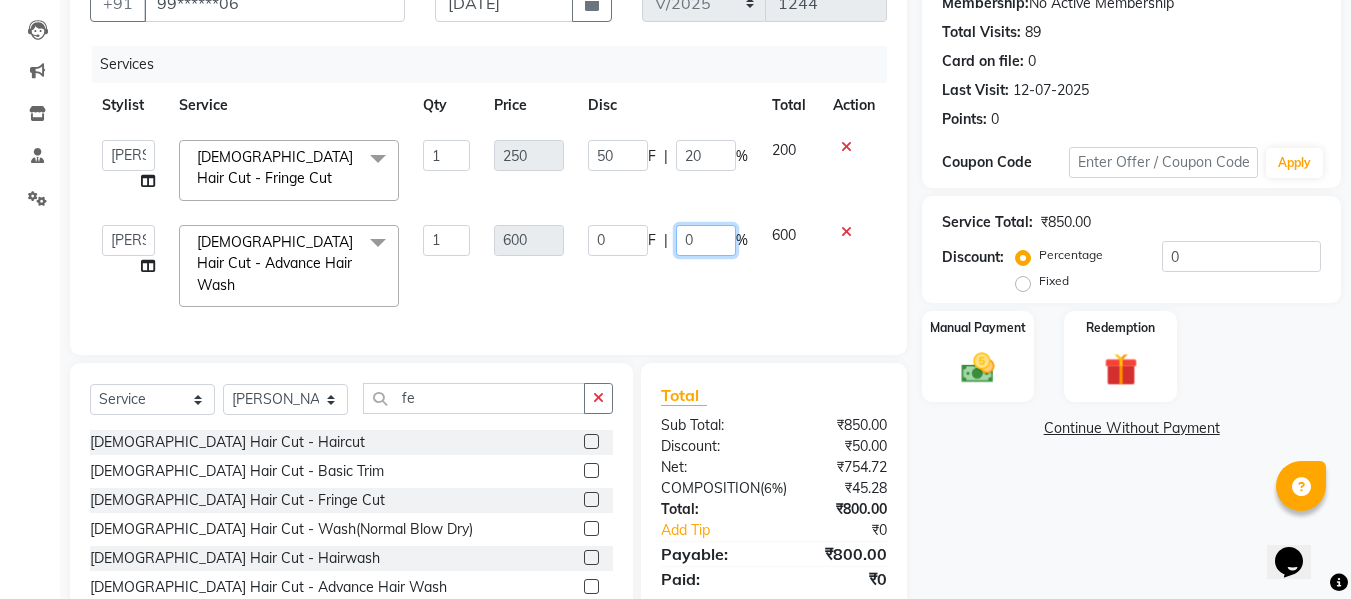 click on "0" 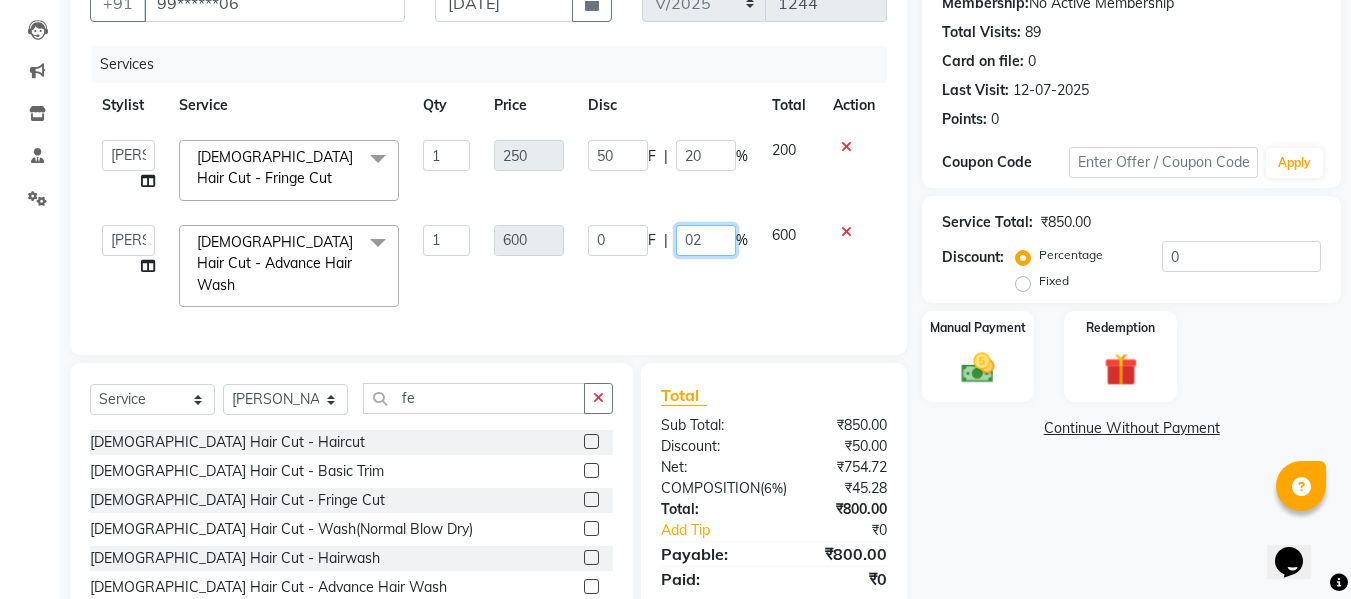 type on "020" 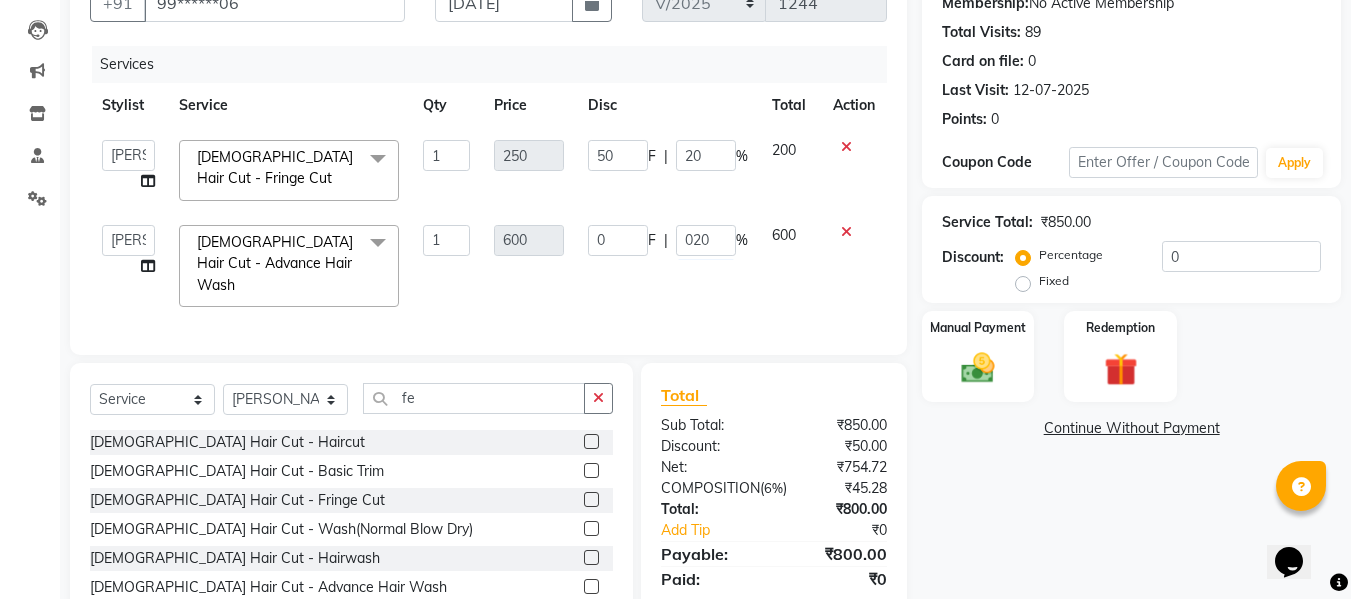 click on "Services Stylist Service Qty Price Disc Total Action  [PERSON_NAME]    Front Desk   Kajal   Priya   Salman Bhai  [DEMOGRAPHIC_DATA] Hair Cut - Fringe Cut  x [DEMOGRAPHIC_DATA] Hair Care - Basic [DEMOGRAPHIC_DATA] Hair Care - Hairwash [DEMOGRAPHIC_DATA] Hair Care - Clean Shave [DEMOGRAPHIC_DATA] Hair Care - [PERSON_NAME] Styling [DEMOGRAPHIC_DATA] Hair Care - Kids [DEMOGRAPHIC_DATA] Hair Care - Oil Head Massage [DEMOGRAPHIC_DATA] Hair Care - Kids Hair Wash  [DEMOGRAPHIC_DATA] Hair Color (Loreal Majirel) - [PERSON_NAME] Color [DEMOGRAPHIC_DATA] Hair Color (Loreal Majirel) - Highlights [DEMOGRAPHIC_DATA] Hair Color (Loreal Majirel) - Global [DEMOGRAPHIC_DATA] Hair Color([PERSON_NAME]) - [PERSON_NAME] Color [DEMOGRAPHIC_DATA] Hair Color([PERSON_NAME]) - Global [DEMOGRAPHIC_DATA] Hair Color(Loreal Majirel) - [MEDICAL_DATA] [DEMOGRAPHIC_DATA] Hair Color(Loreal Majirel) - Smoothening [DEMOGRAPHIC_DATA] Hair Color(Loreal Majirel) - Loreal Hair Spa [DEMOGRAPHIC_DATA] Hair Color(Loreal Majirel) - Dandruff Repair [DEMOGRAPHIC_DATA] Hair Cut - Haircut [DEMOGRAPHIC_DATA] Hair Cut - Basic Trim [DEMOGRAPHIC_DATA] Hair Cut - Fringe Cut [DEMOGRAPHIC_DATA] Hair Cut - Wash(Normal Blow Dry) [DEMOGRAPHIC_DATA] Hair Cut - Hairwash [DEMOGRAPHIC_DATA] Hair Cut - Advance Hair Wash [DEMOGRAPHIC_DATA] Hair Cut - Straight Blow Dry [DEMOGRAPHIC_DATA] Hair Cut - Out Curls Blow Dry Balayage - Below Shoulder" 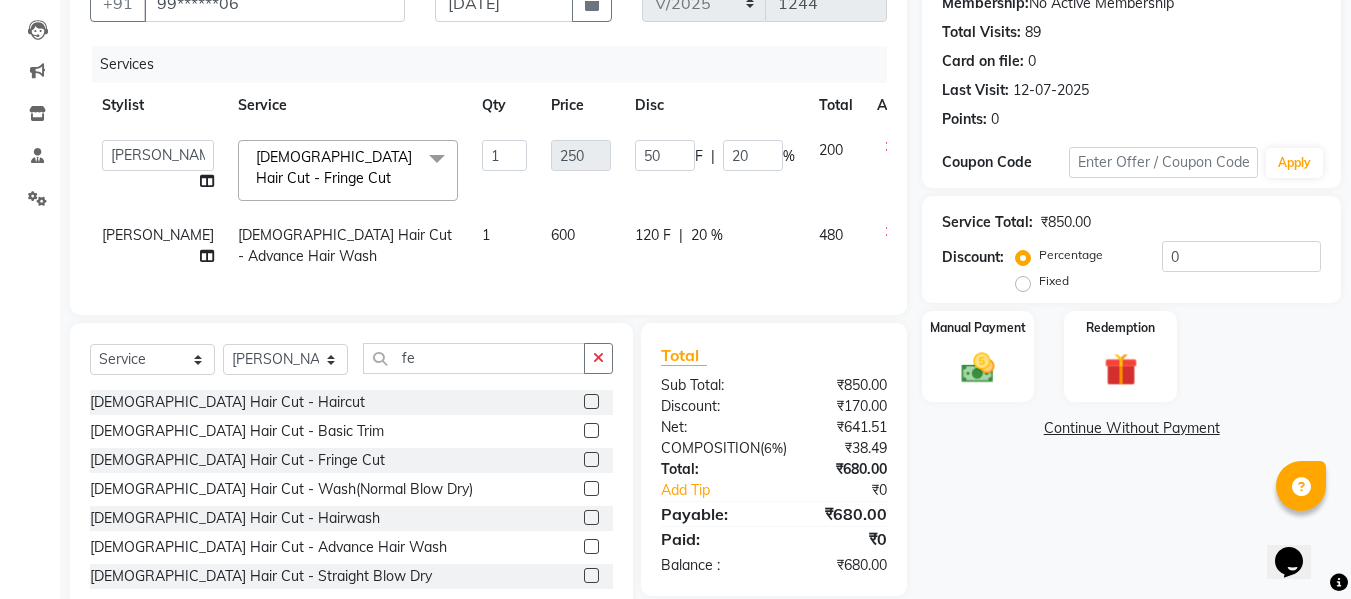 click 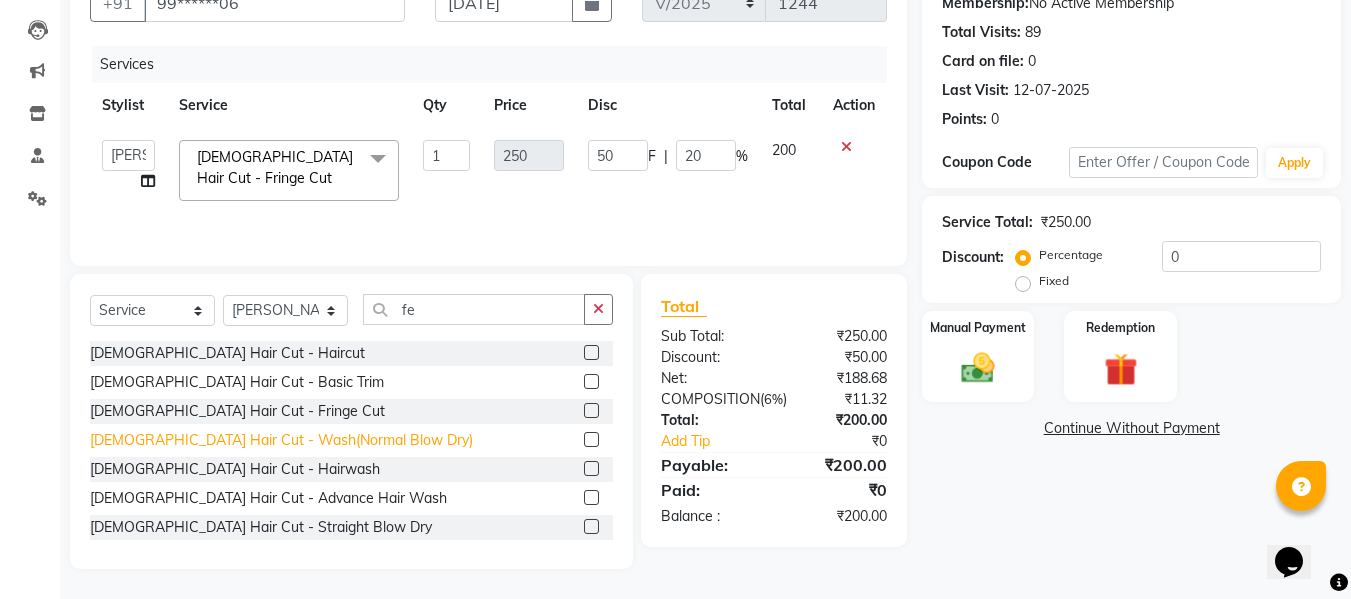 click on "[DEMOGRAPHIC_DATA] Hair Cut - Wash(Normal Blow Dry)" 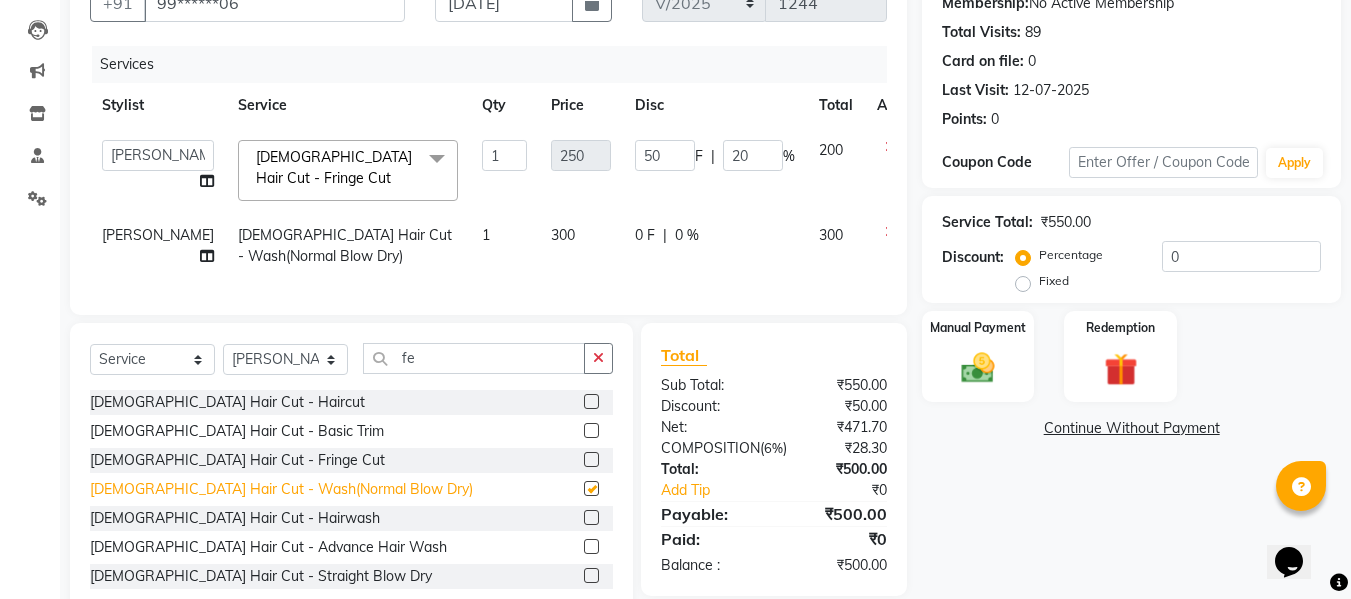 checkbox on "false" 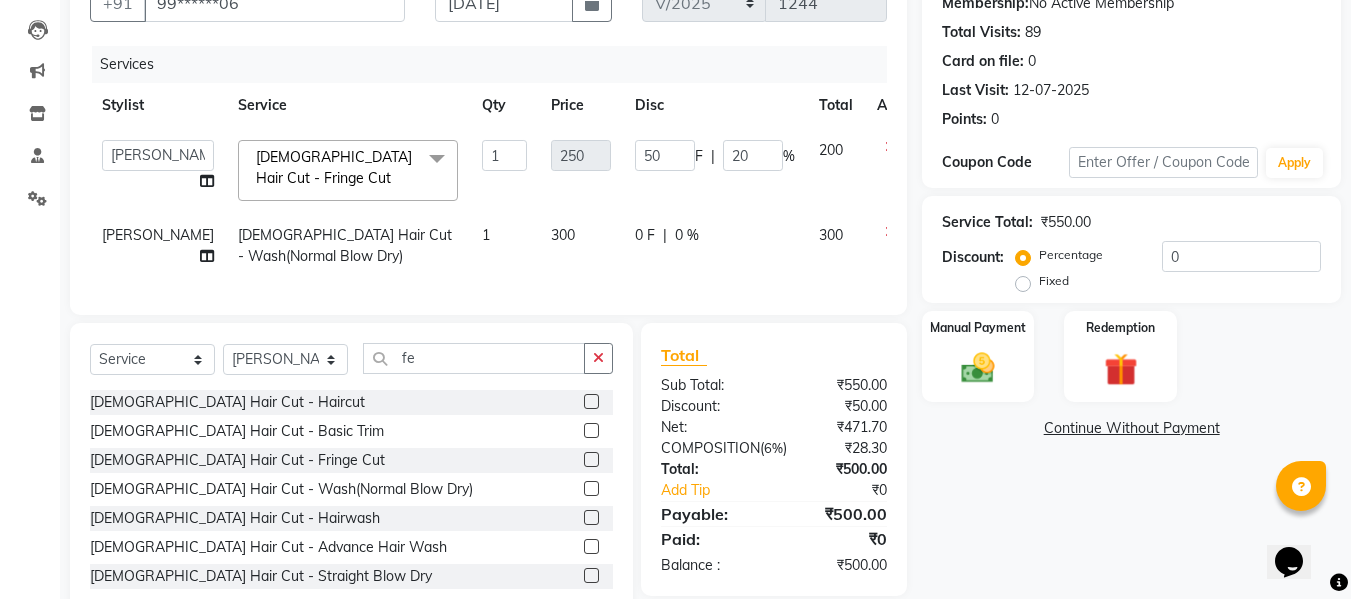 click on "[DEMOGRAPHIC_DATA] Hair Cut - Fringe Cut" 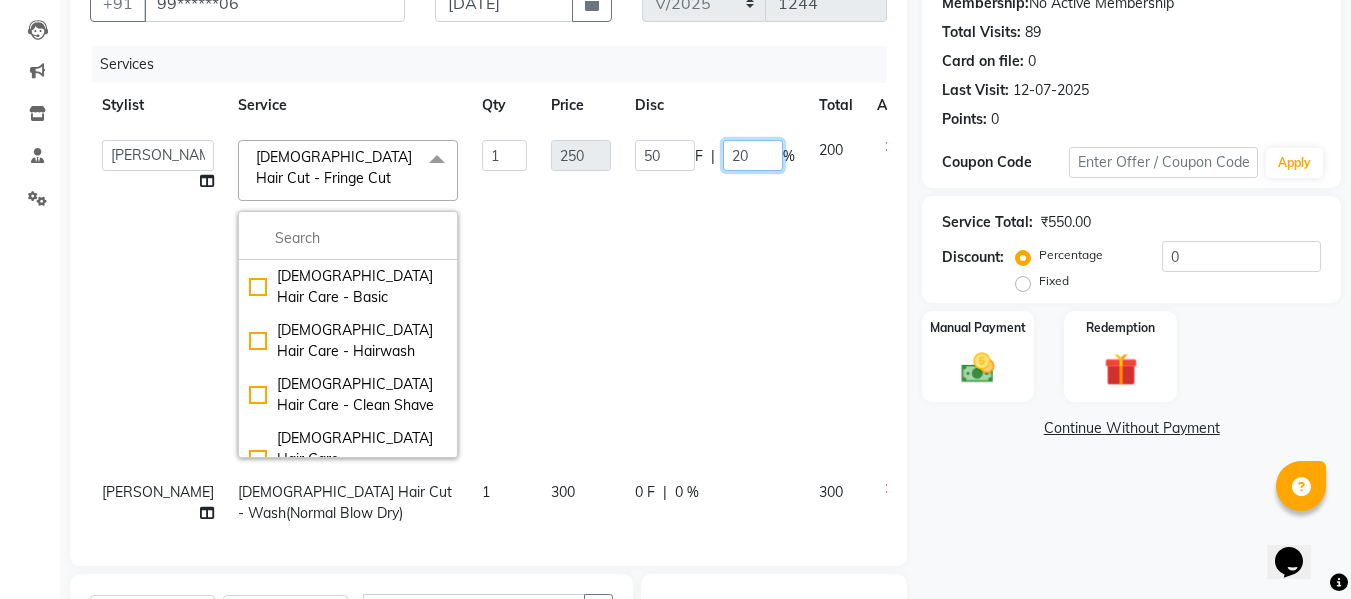 drag, startPoint x: 715, startPoint y: 317, endPoint x: 659, endPoint y: 318, distance: 56.008926 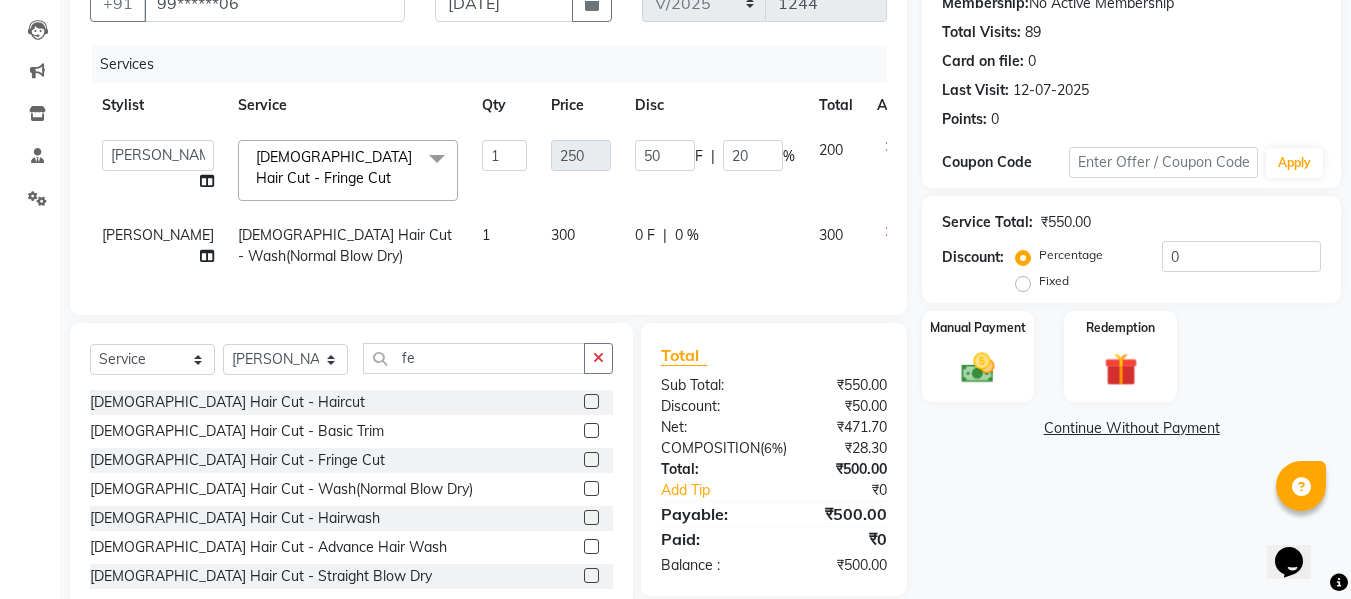 click 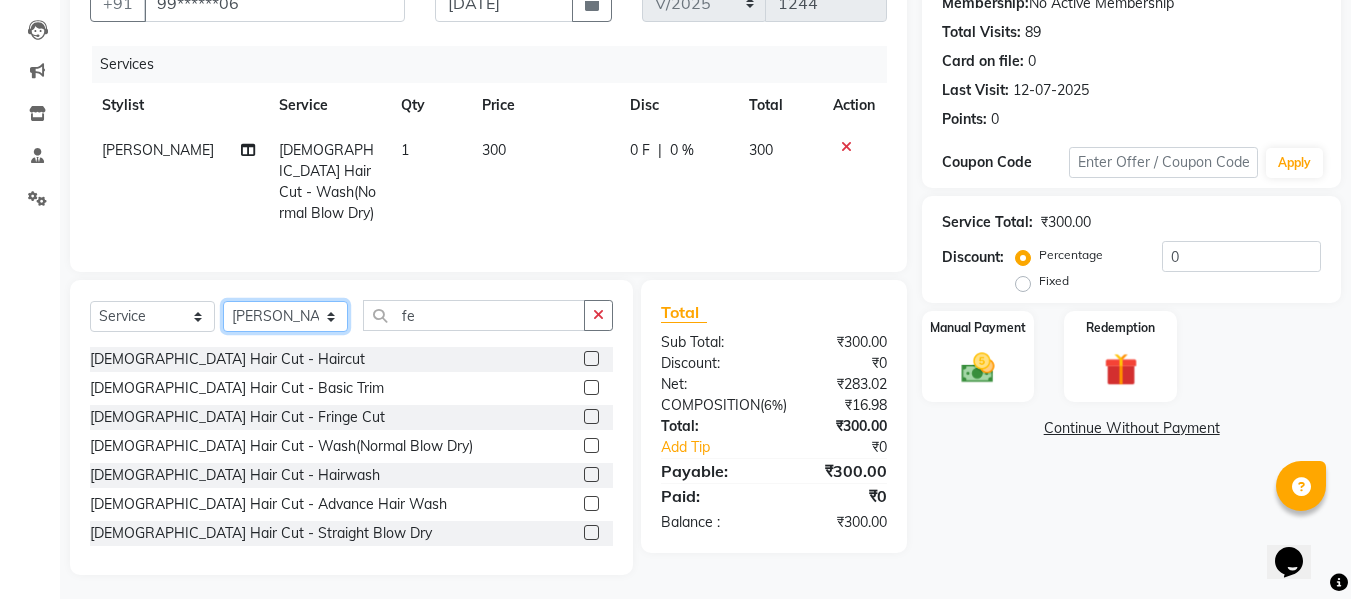 click on "Select Stylist [PERSON_NAME]  Front Desk Kajal [PERSON_NAME]" 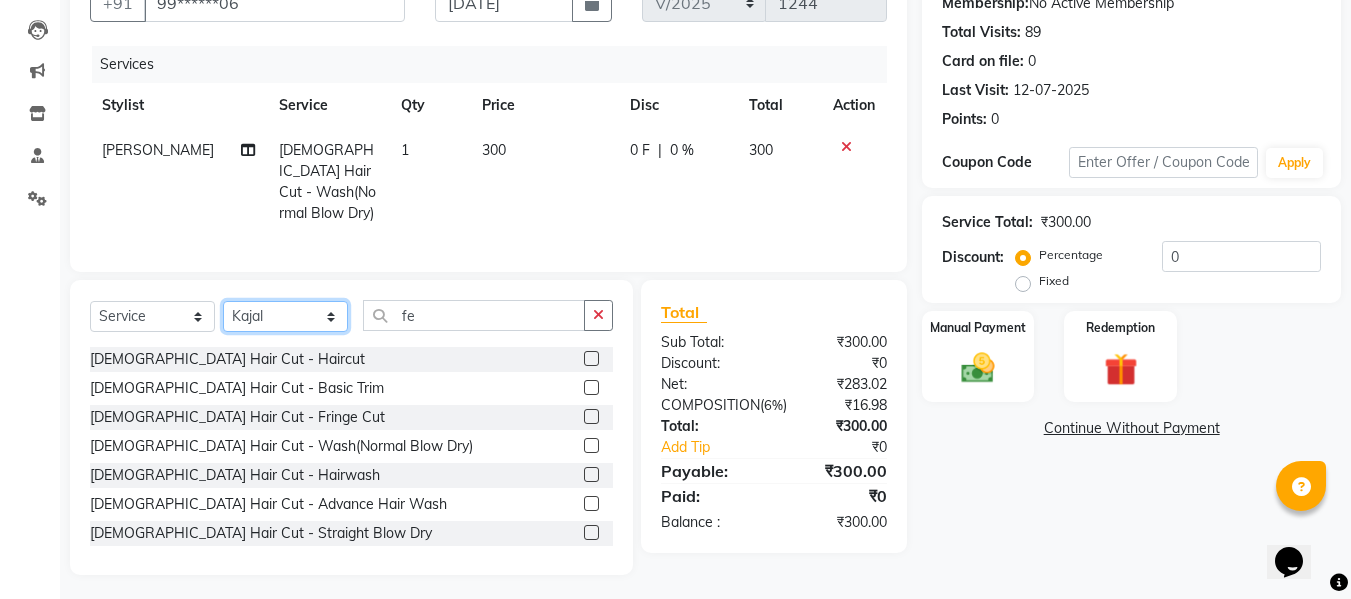 click on "Select Stylist [PERSON_NAME]  Front Desk Kajal [PERSON_NAME]" 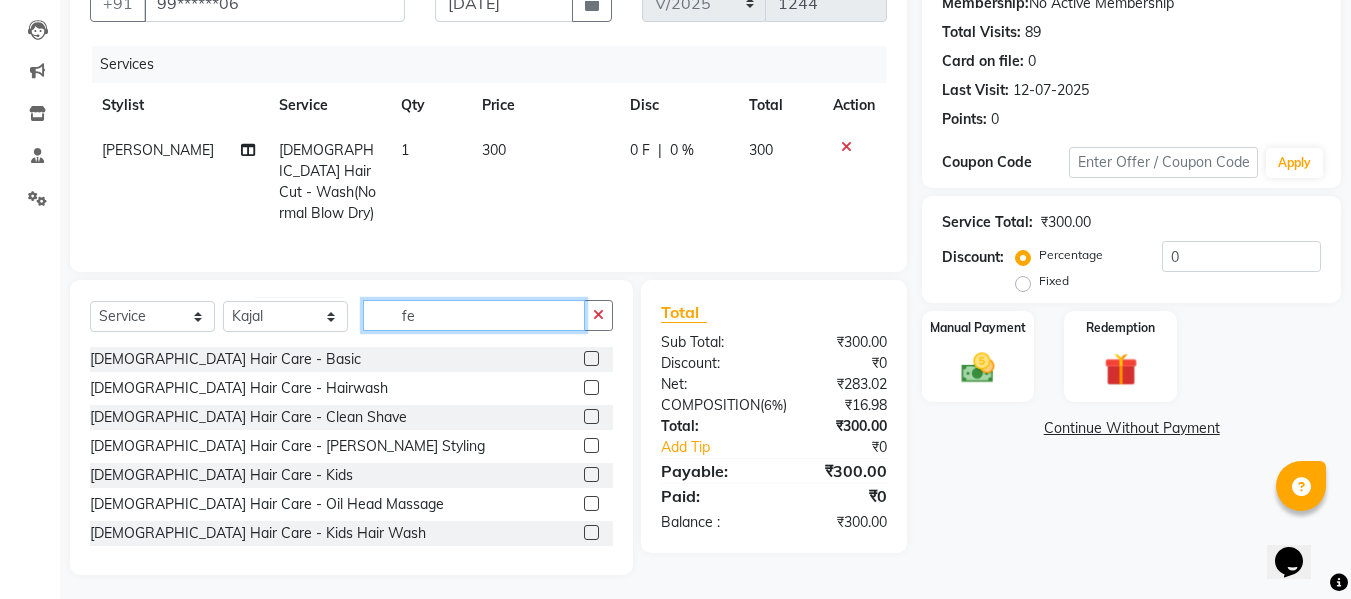 click on "fe" 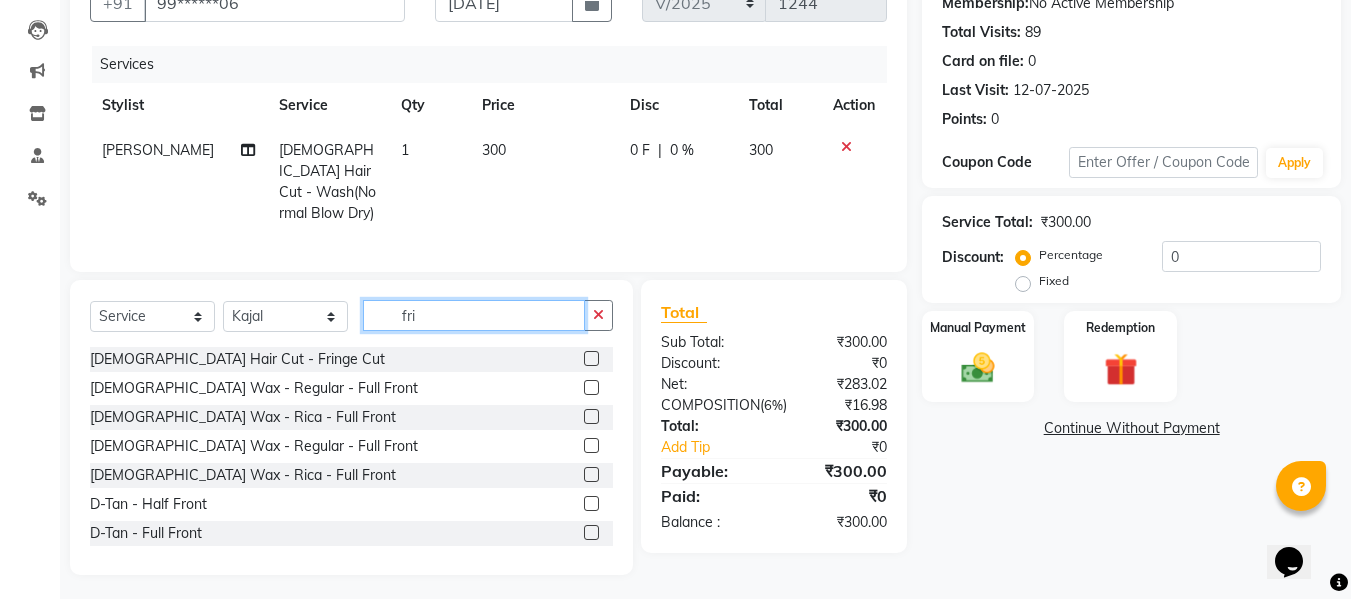 scroll, scrollTop: 201, scrollLeft: 0, axis: vertical 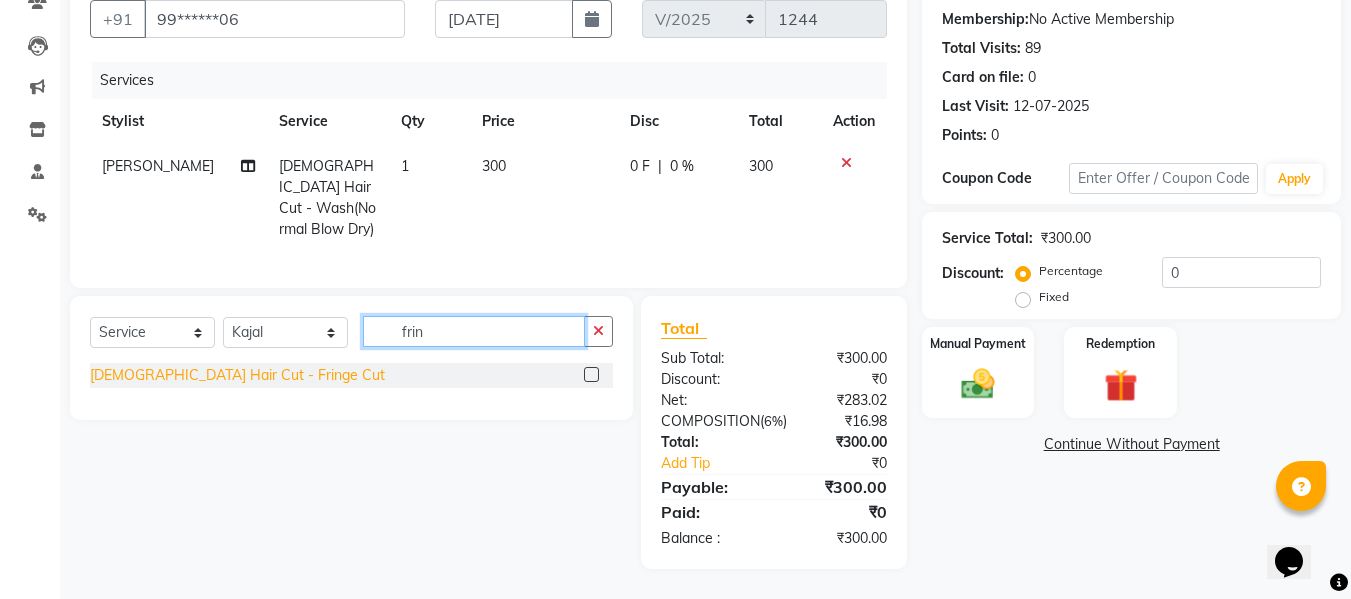 type on "frin" 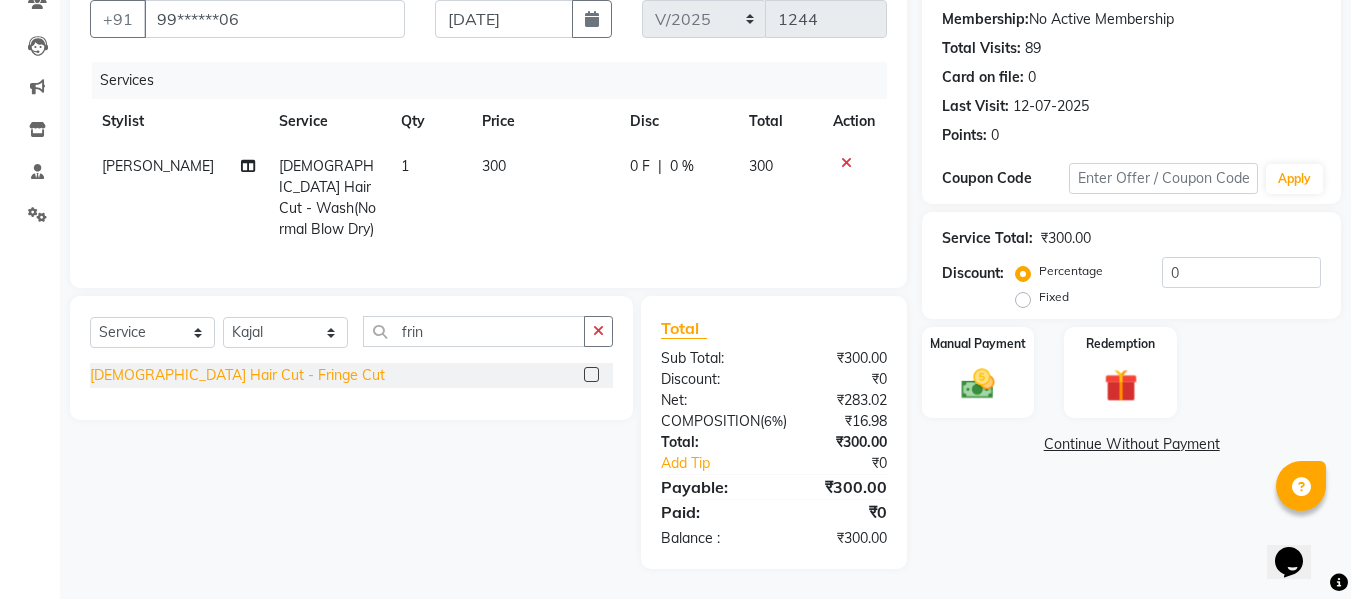 click on "[DEMOGRAPHIC_DATA] Hair Cut - Fringe Cut" 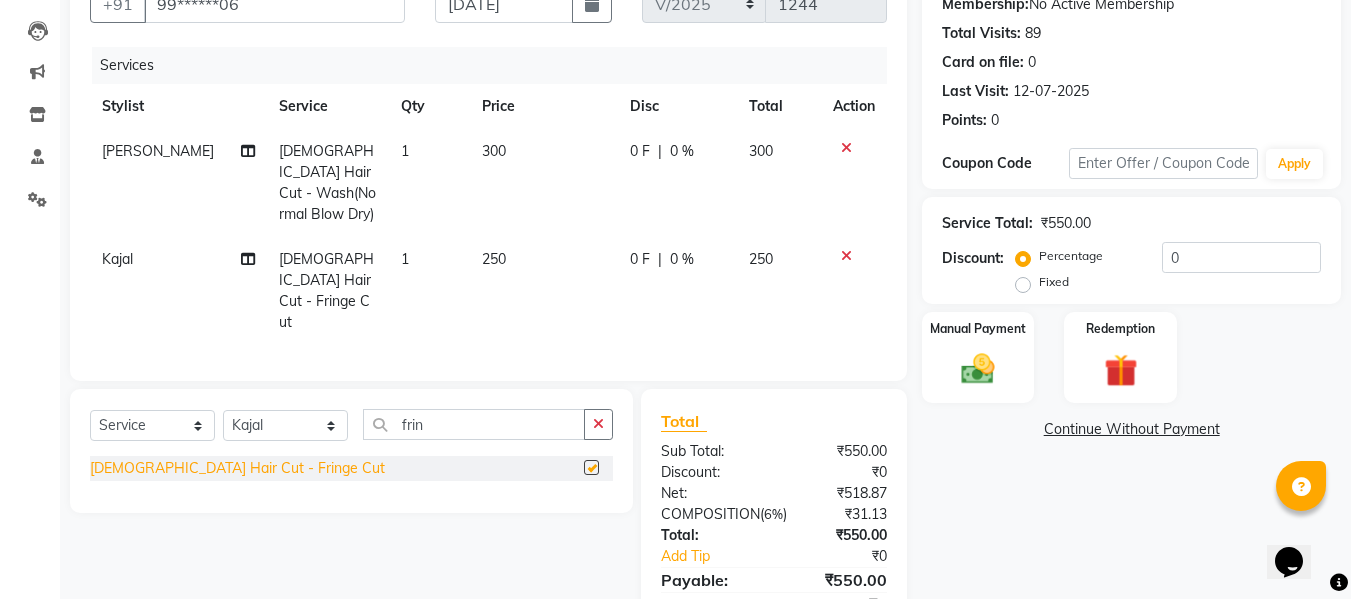 checkbox on "false" 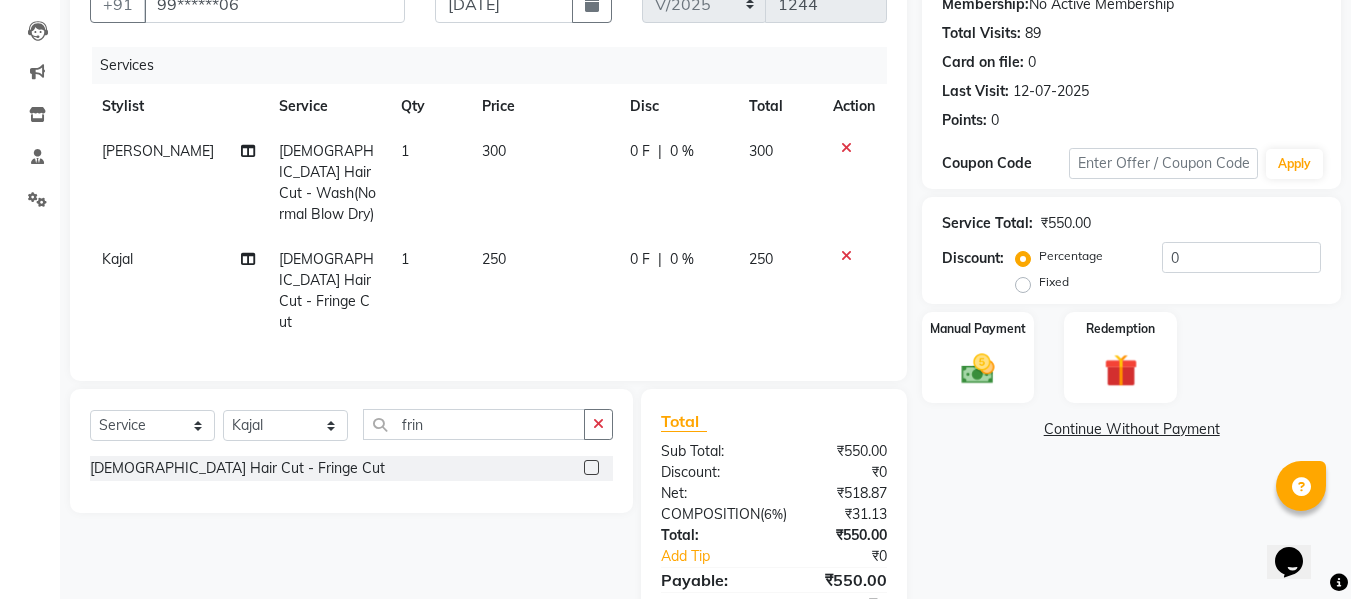 click on "0 %" 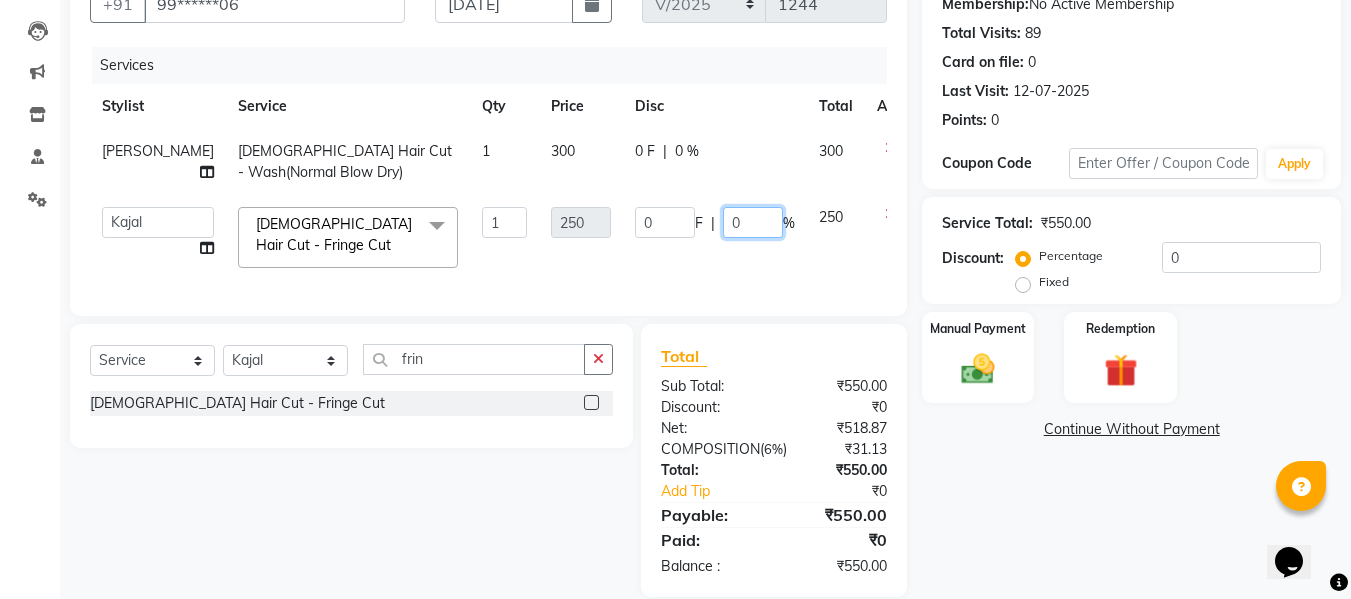 click on "0" 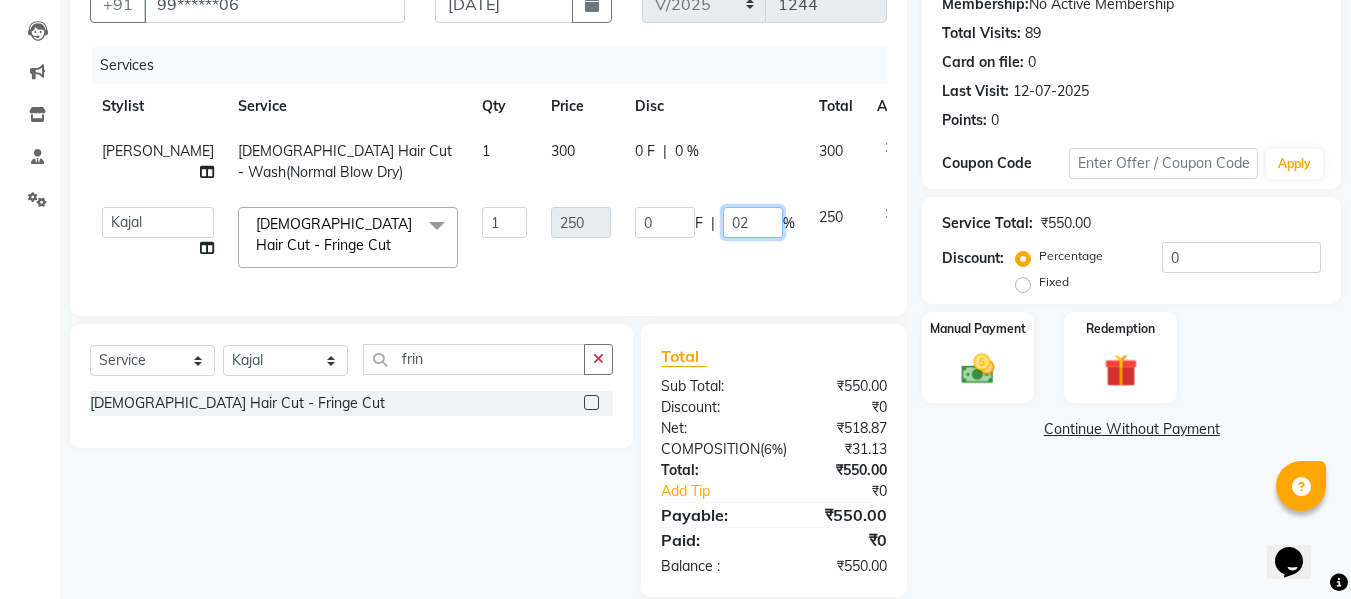 type on "020" 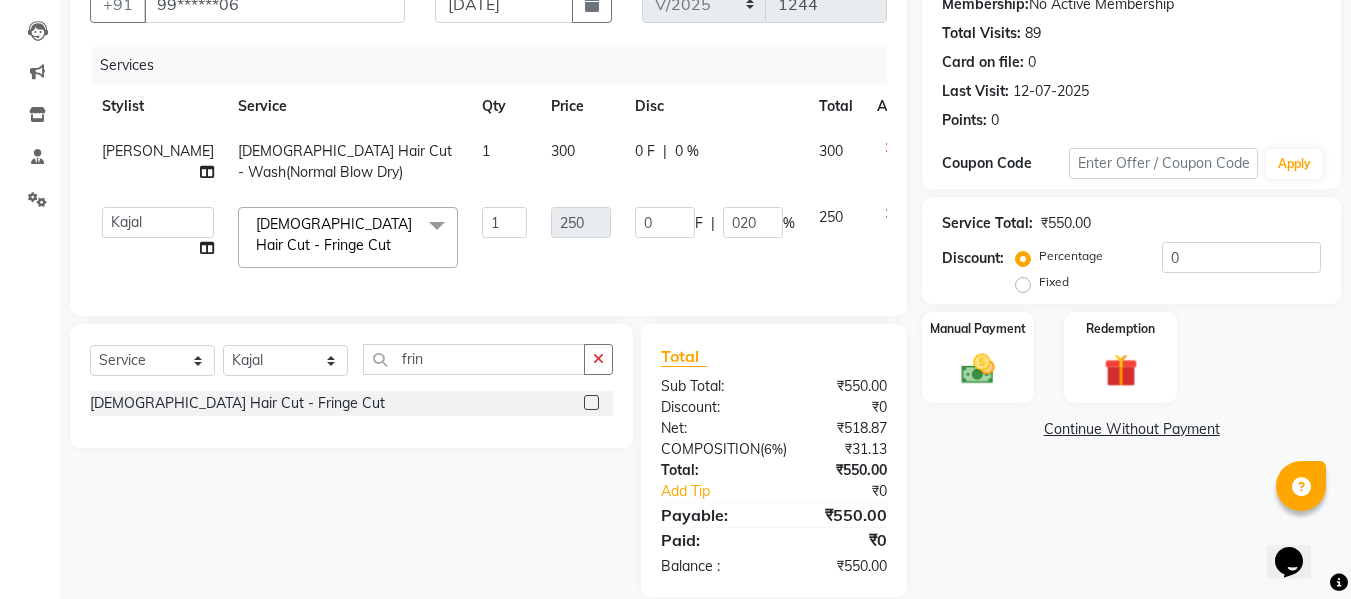 click on "250" 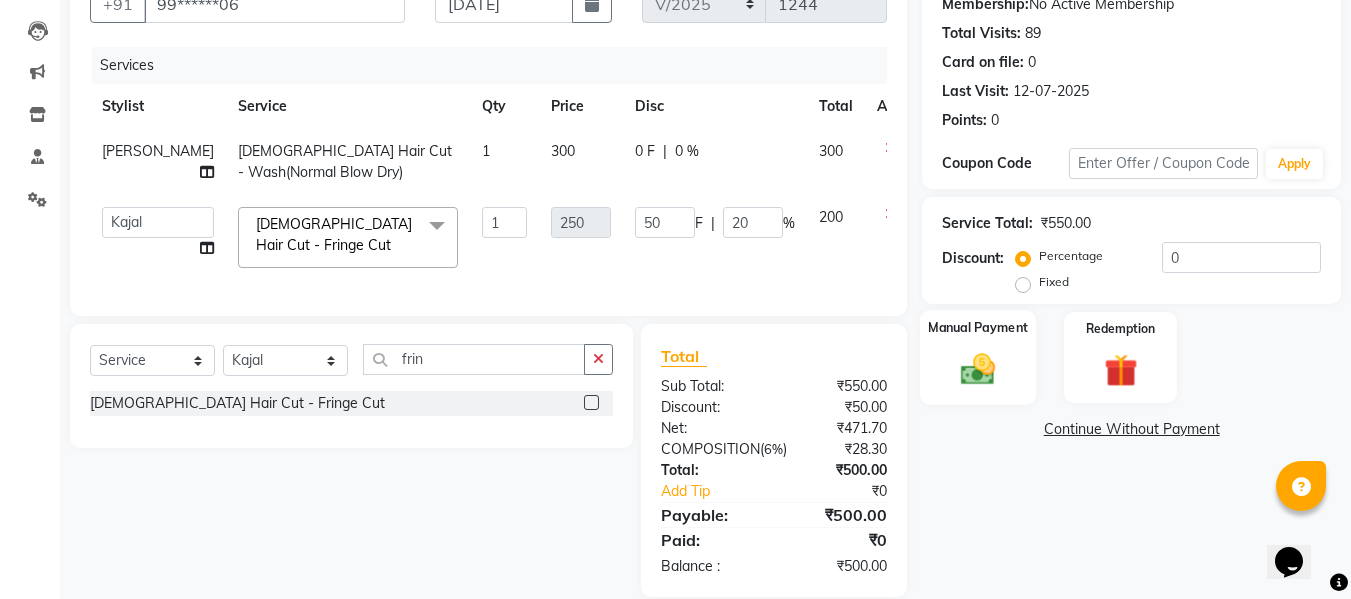click 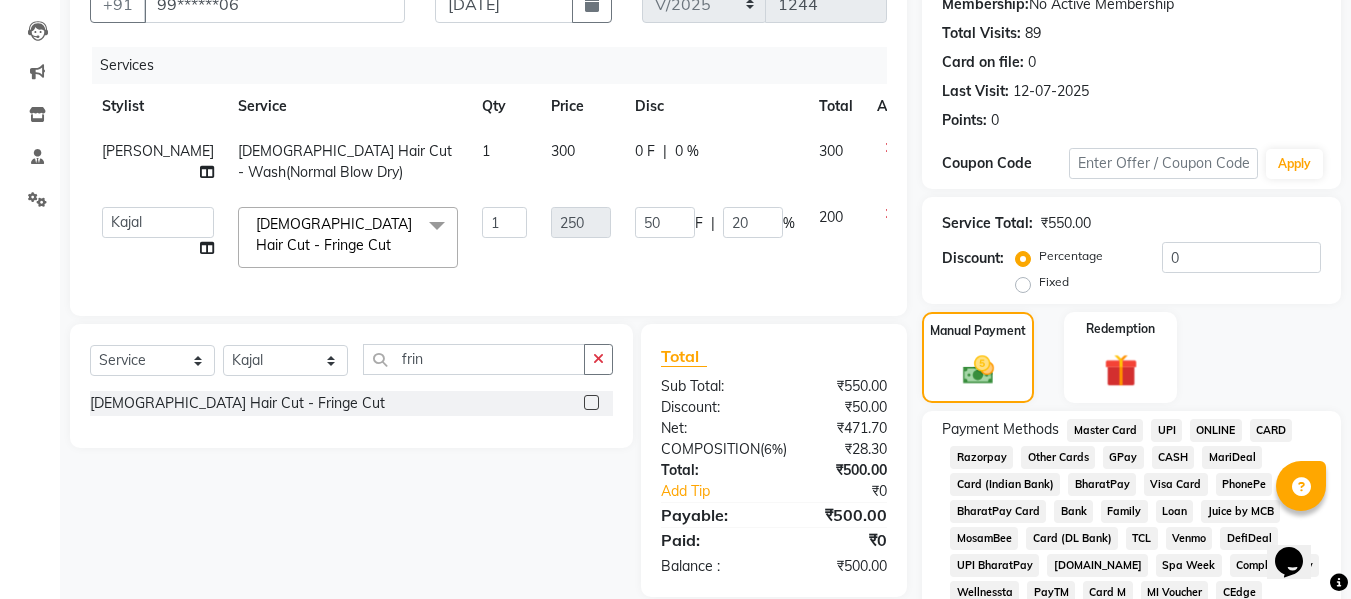click on "GPay" 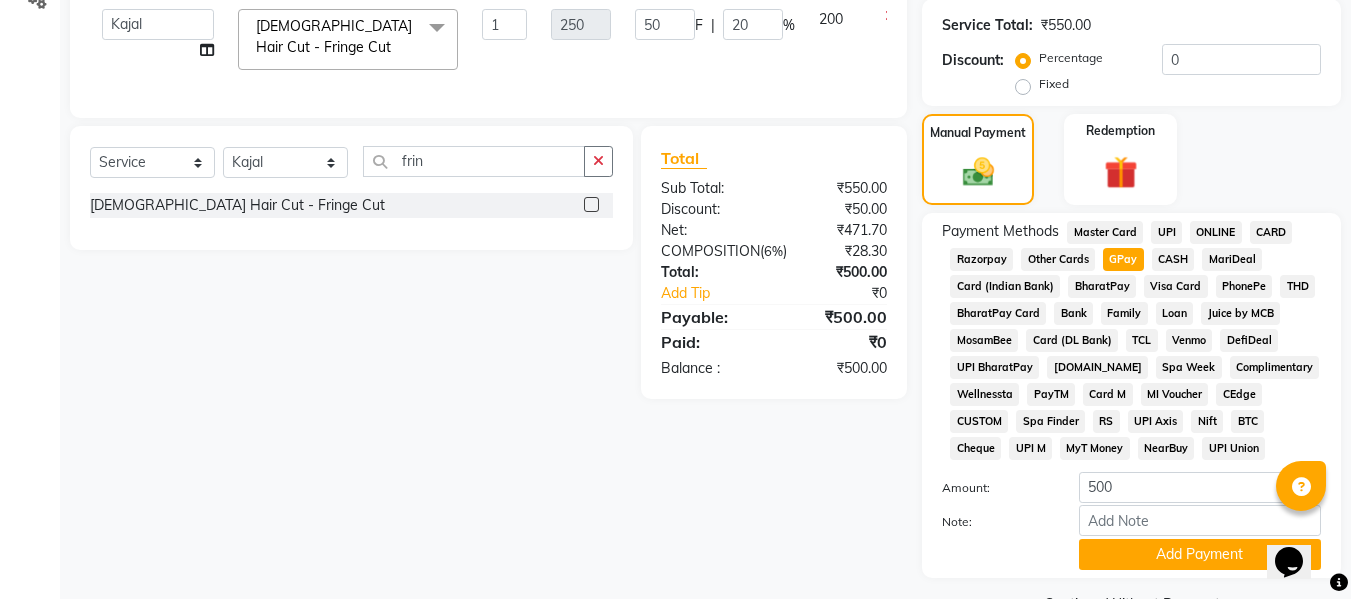 scroll, scrollTop: 401, scrollLeft: 0, axis: vertical 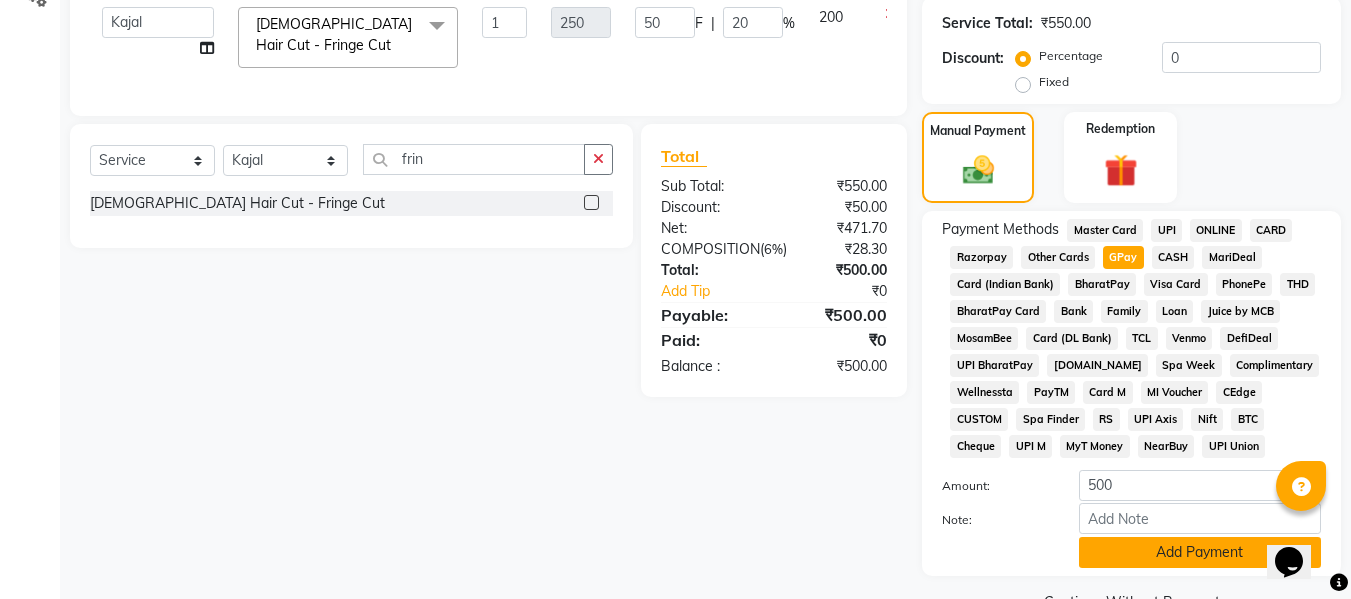 click on "Add Payment" 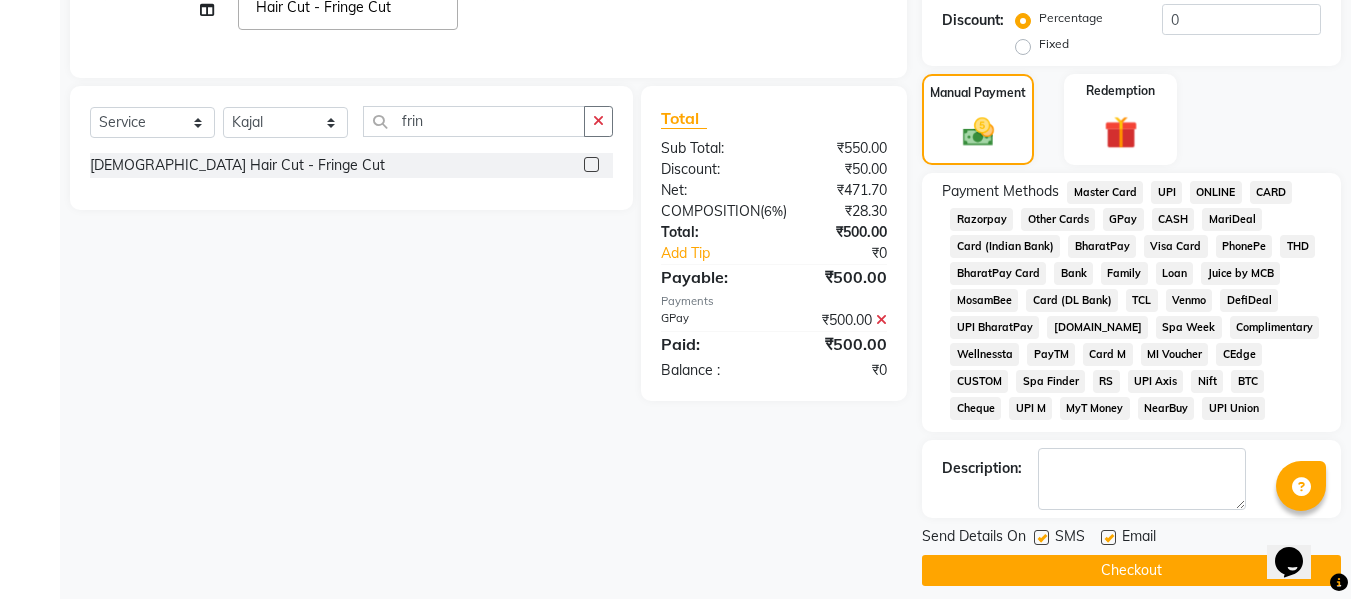 scroll, scrollTop: 456, scrollLeft: 0, axis: vertical 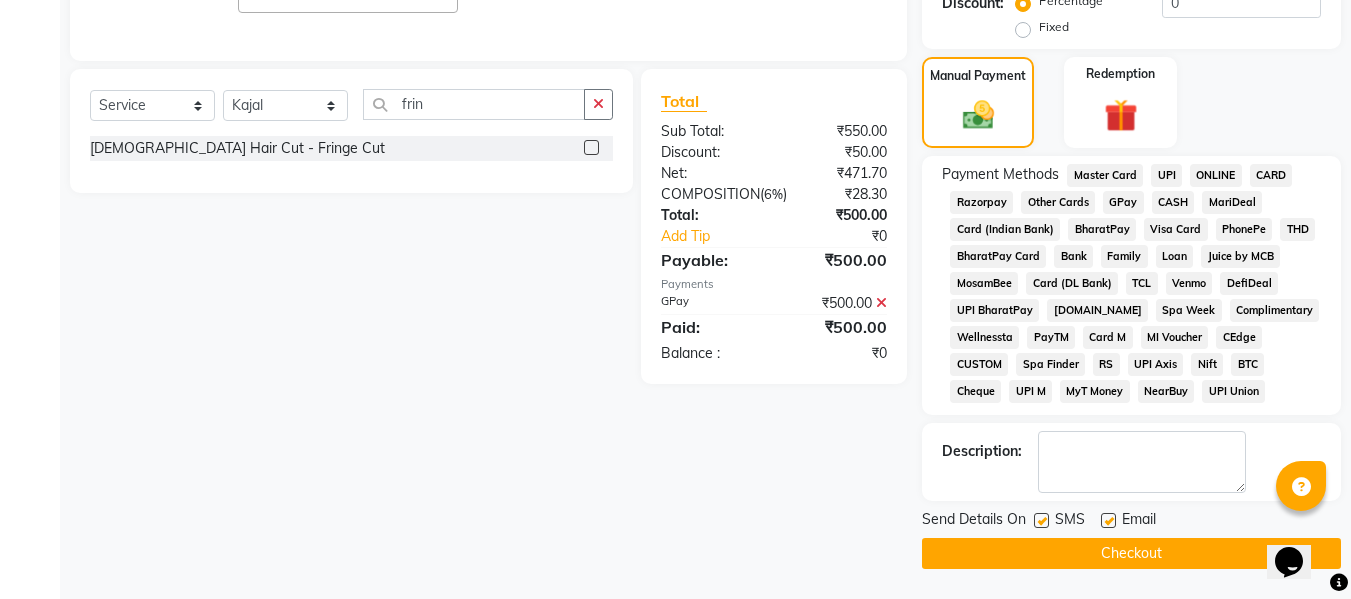 click on "Checkout" 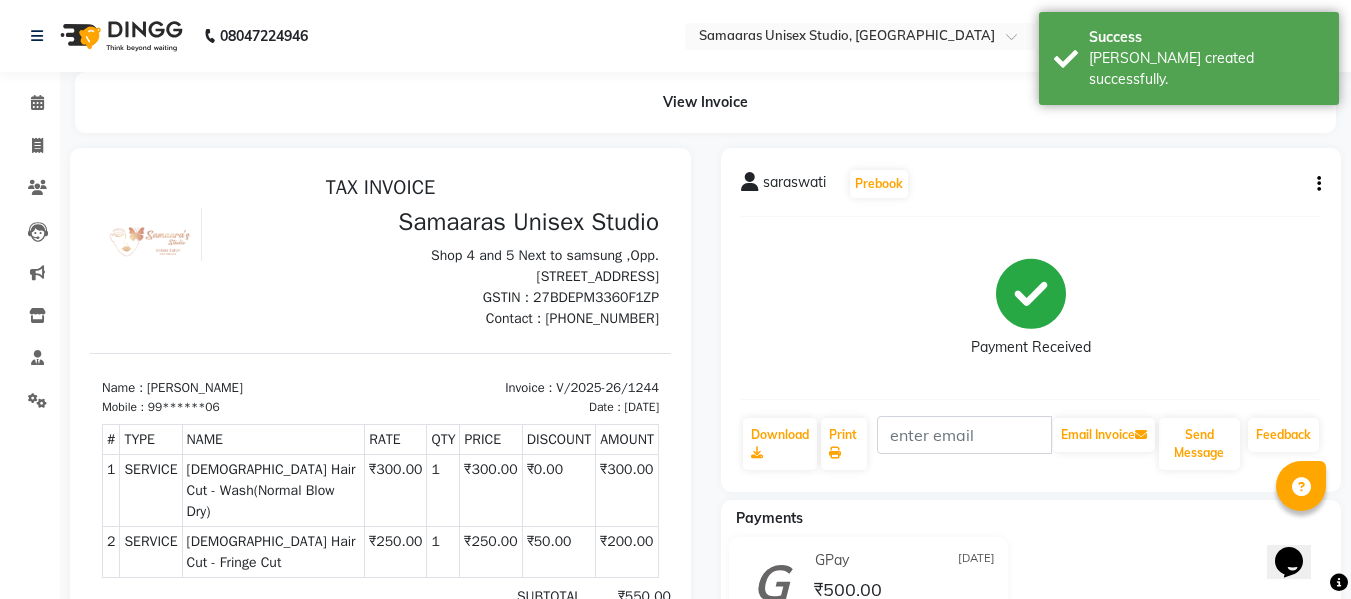 scroll, scrollTop: 0, scrollLeft: 0, axis: both 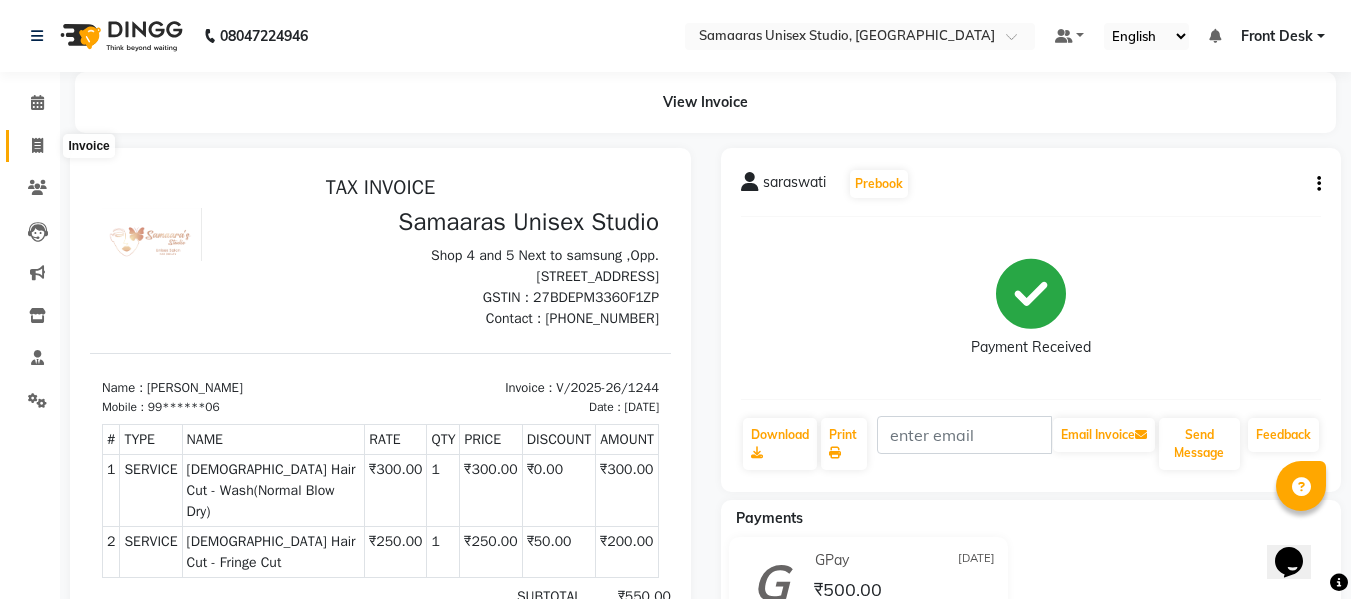 click 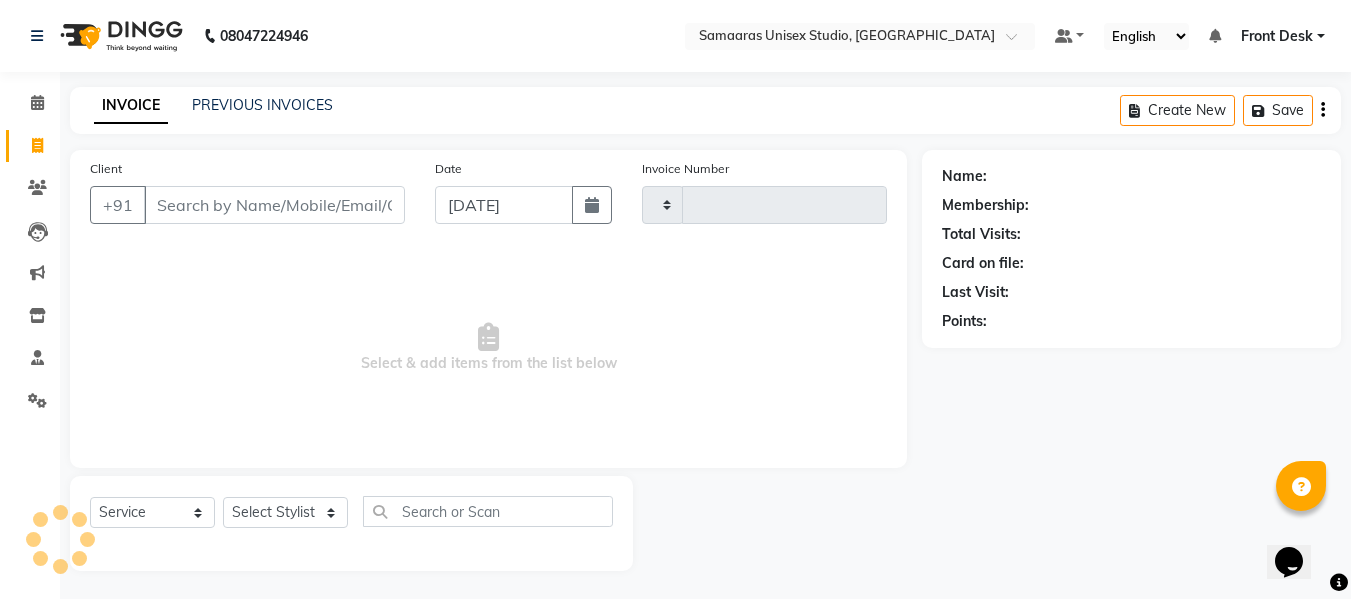 scroll, scrollTop: 2, scrollLeft: 0, axis: vertical 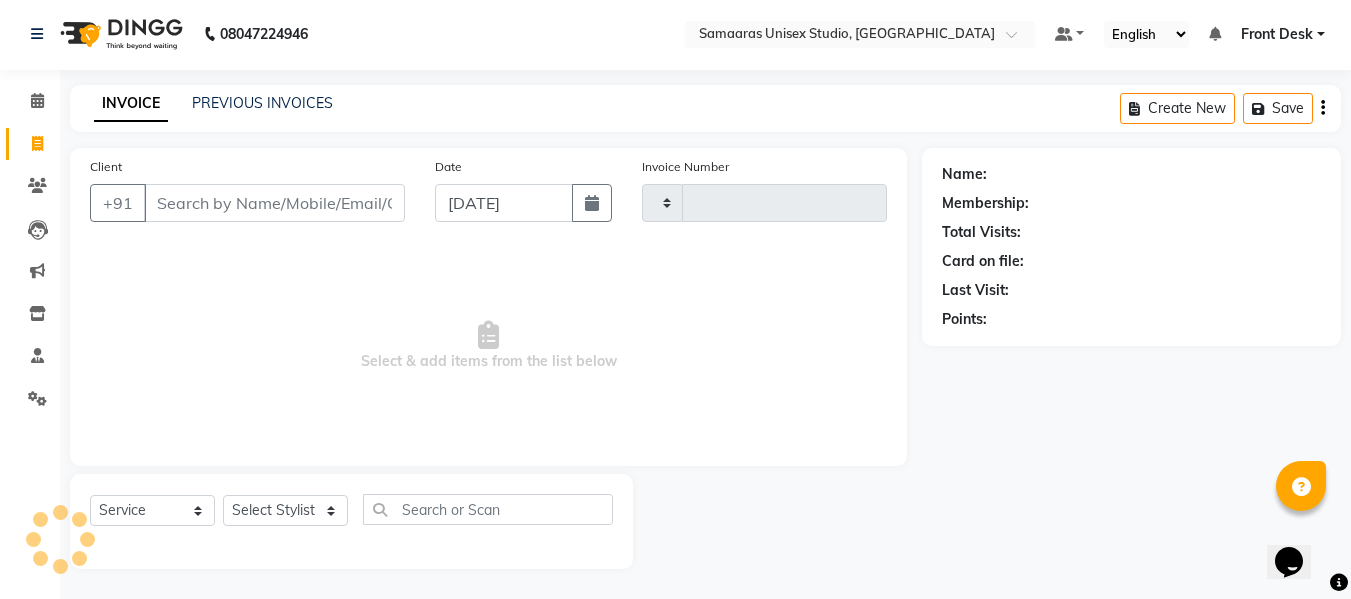 type on "1245" 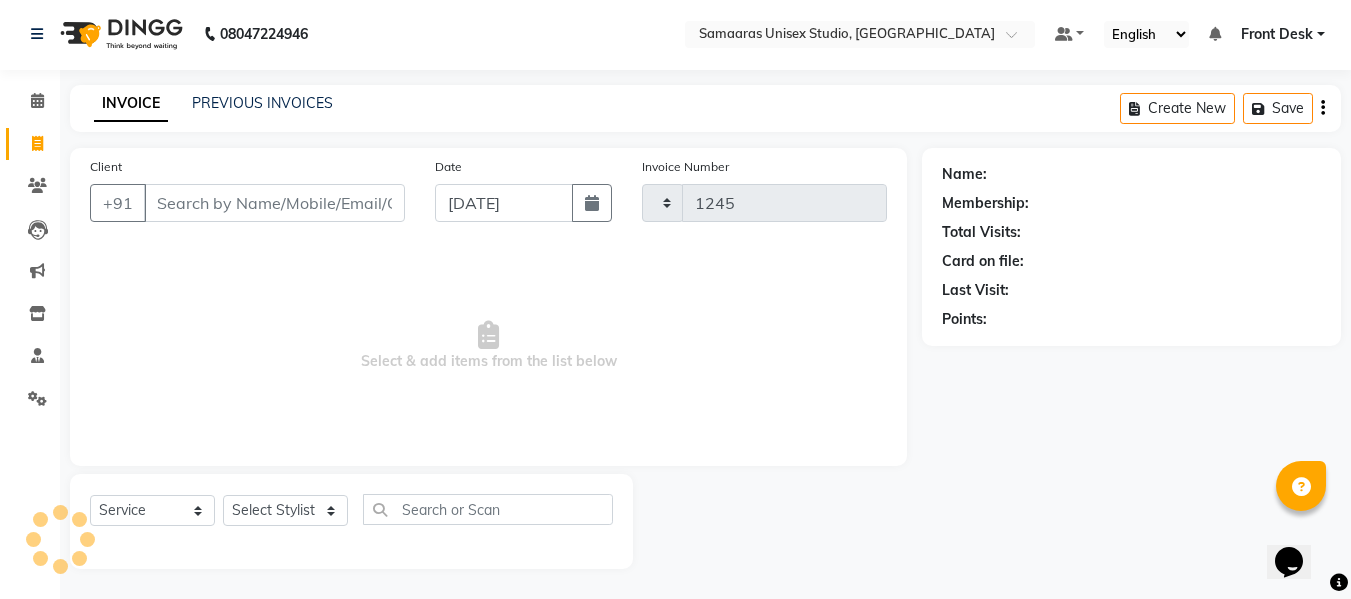 select on "4525" 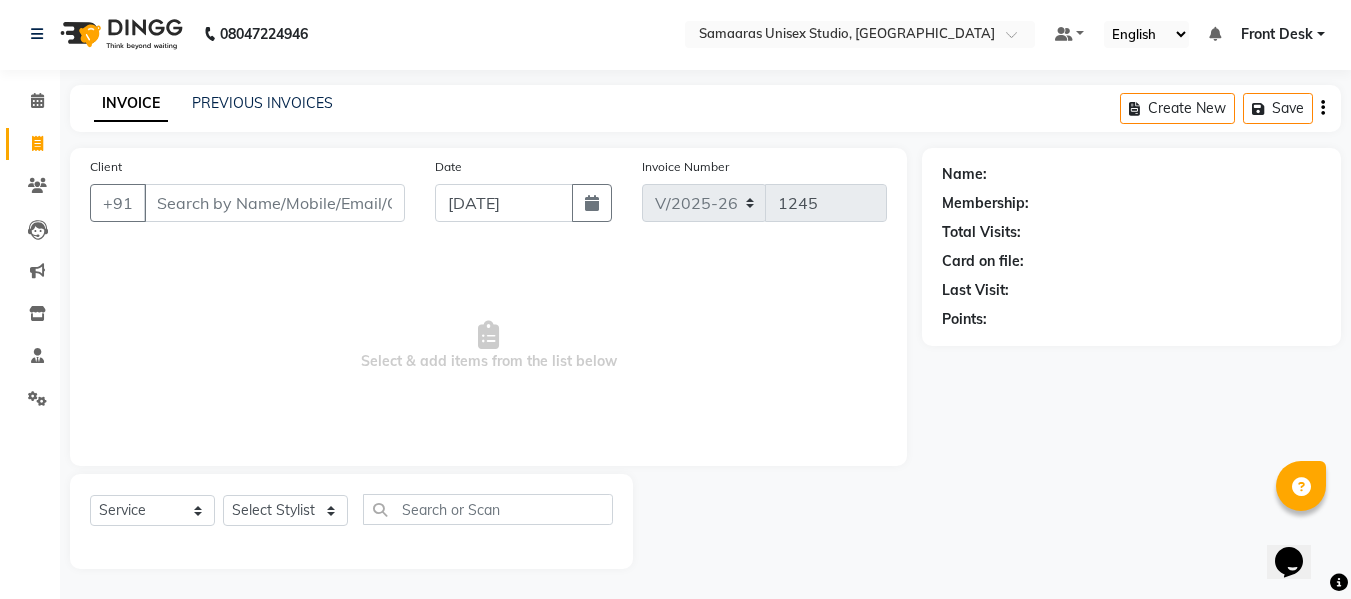 click on "Client" at bounding box center (274, 203) 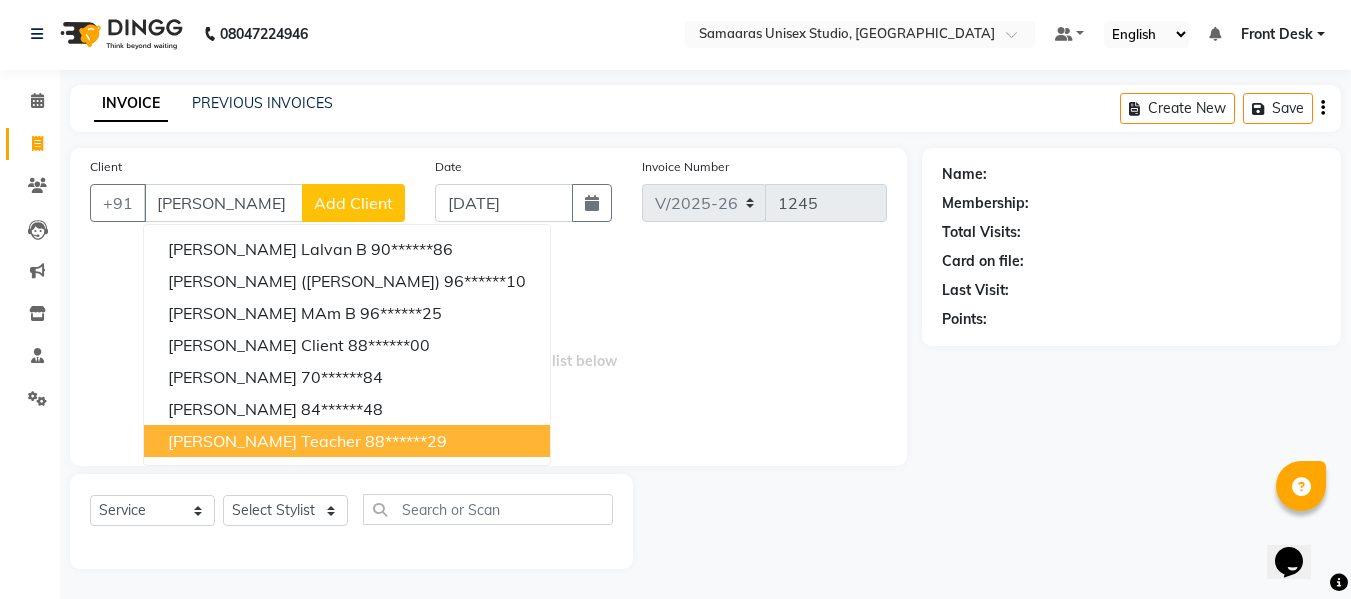 click on "[PERSON_NAME] Teacher" at bounding box center (264, 441) 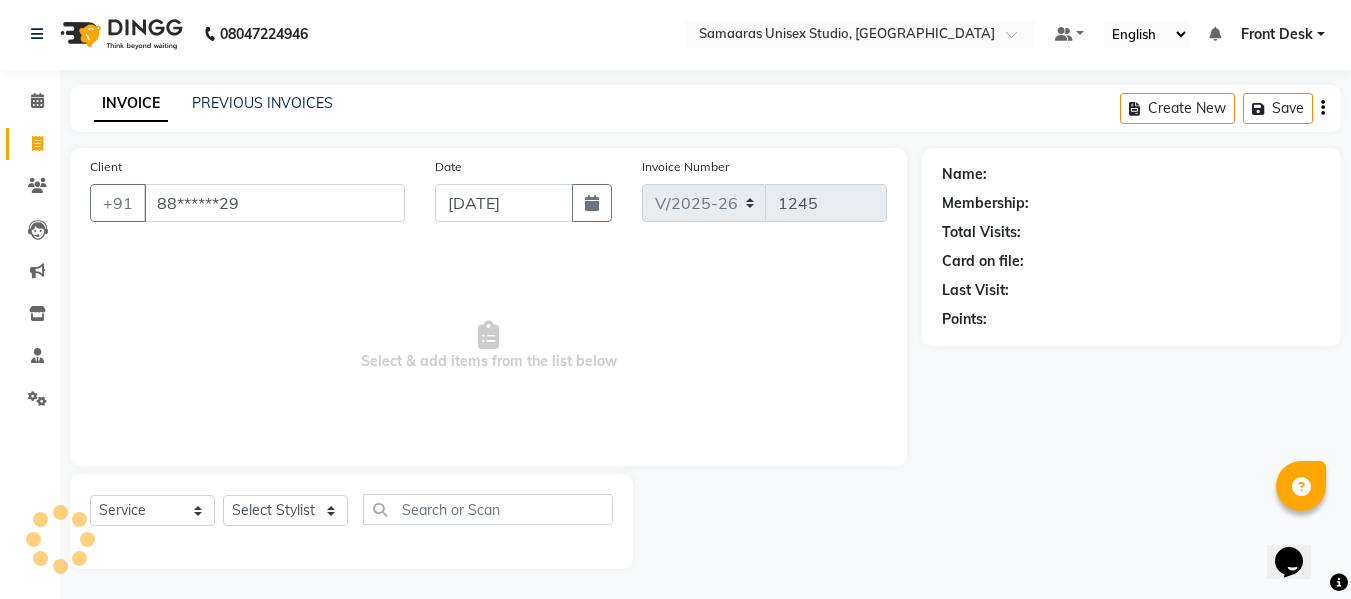 type on "88******29" 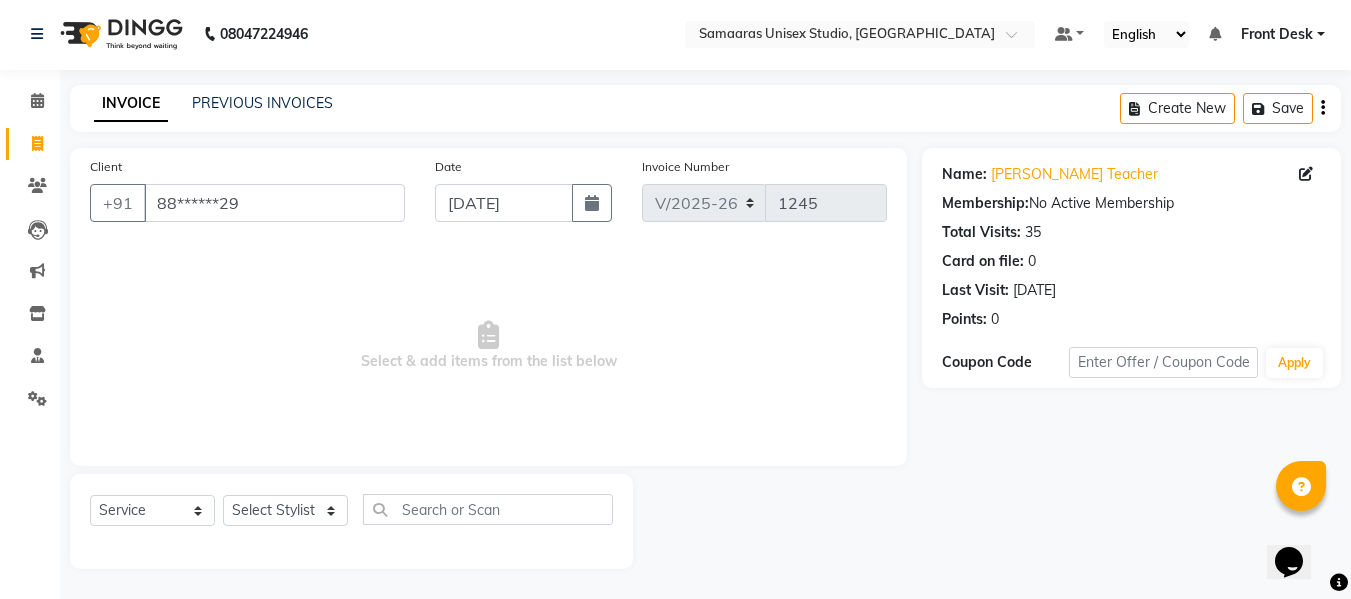 click on "Select  Service  Product  Membership  Package Voucher Prepaid Gift Card  Select Stylist [PERSON_NAME]  Front Desk Kajal [PERSON_NAME]" 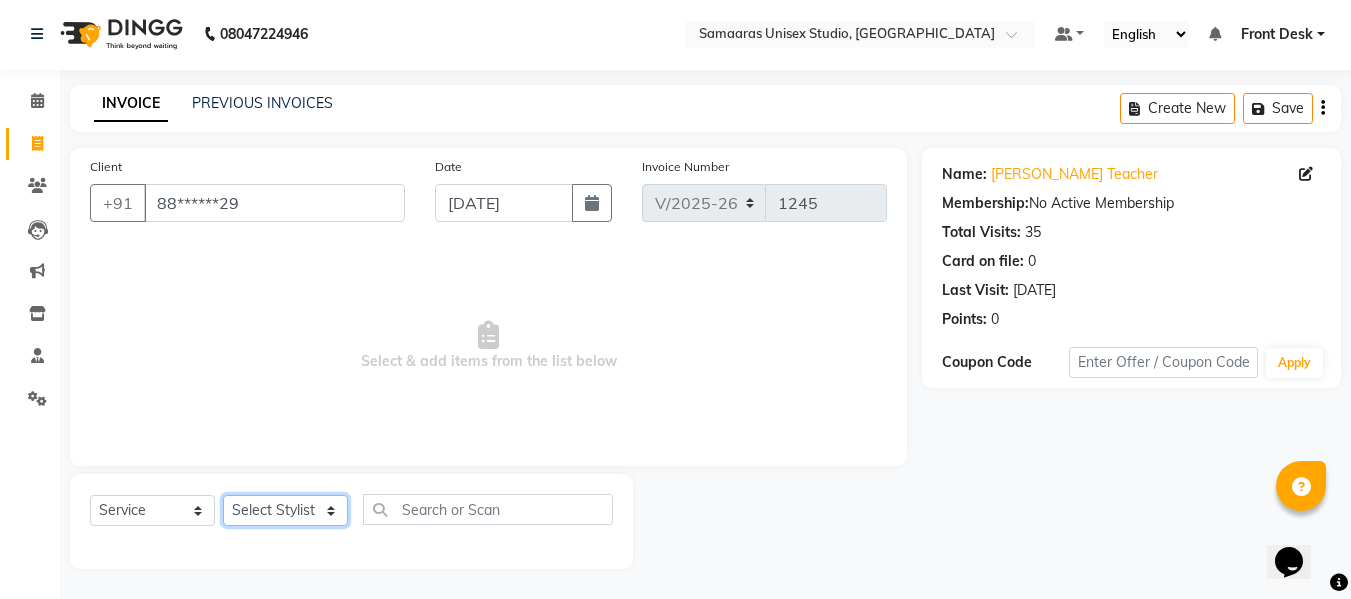 click on "Select Stylist [PERSON_NAME]  Front Desk Kajal [PERSON_NAME]" 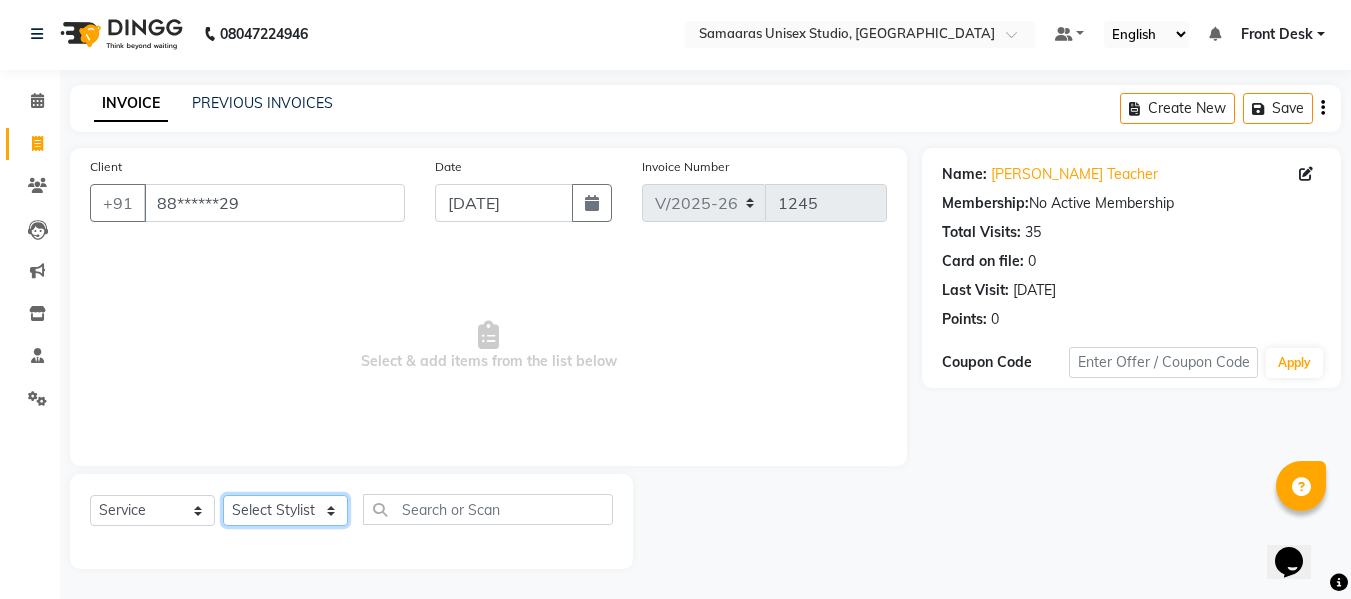 select on "50822" 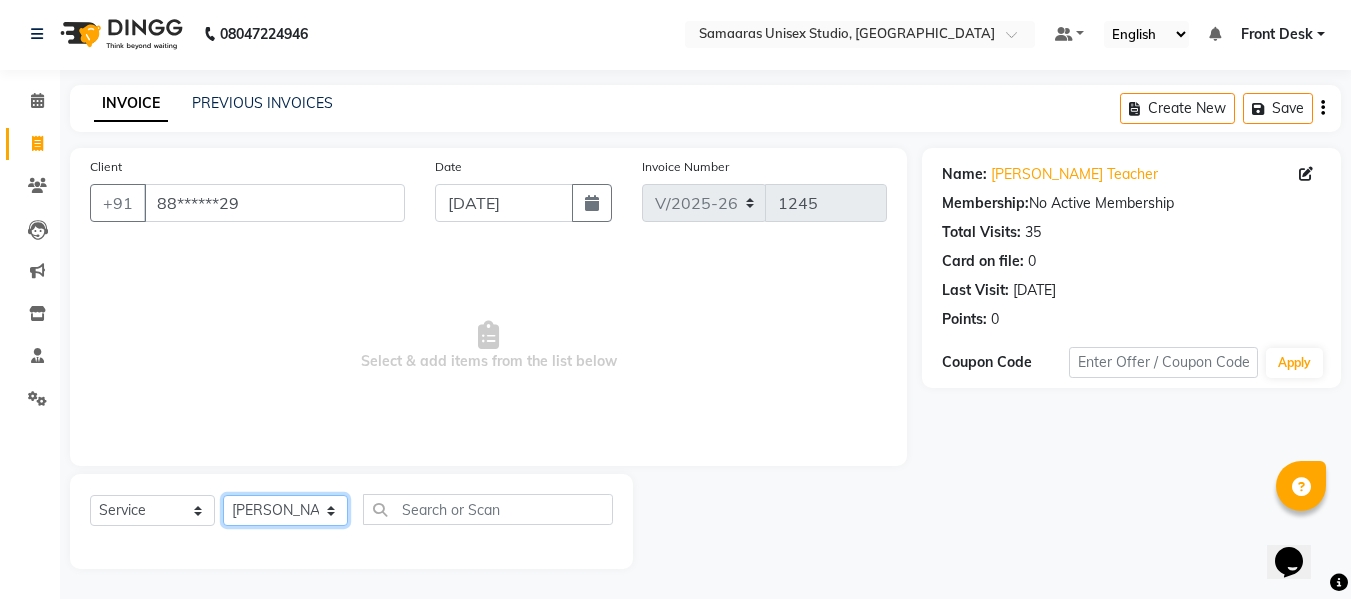 click on "Select Stylist [PERSON_NAME]  Front Desk Kajal [PERSON_NAME]" 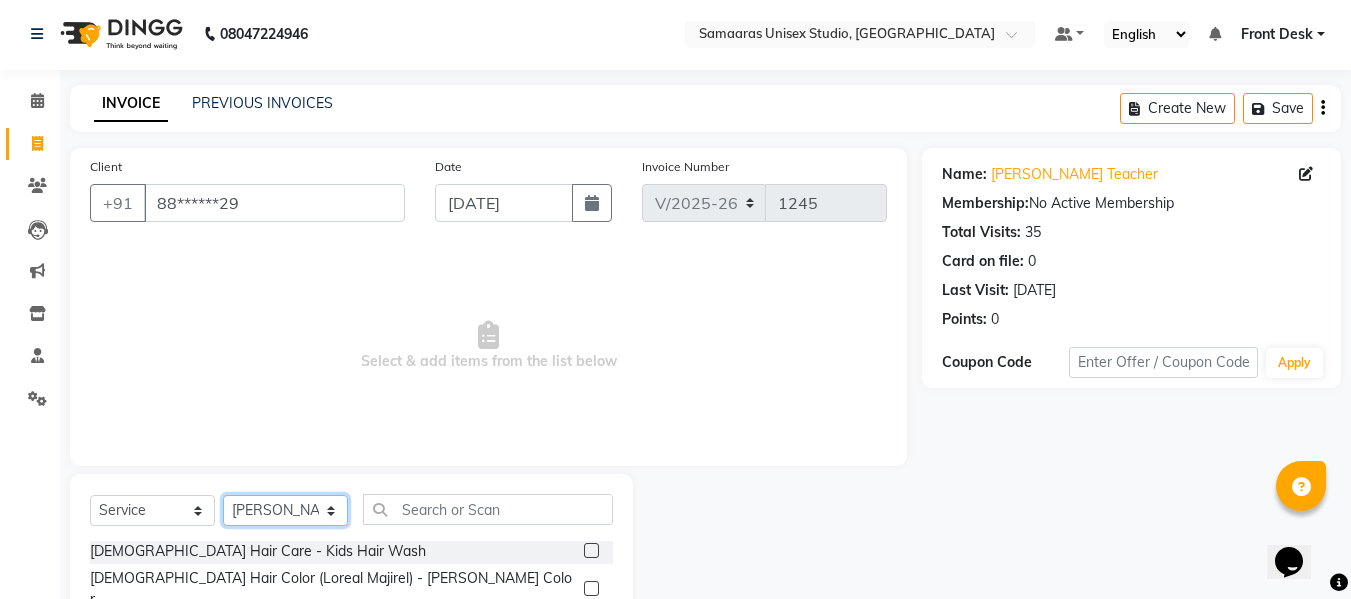 scroll, scrollTop: 300, scrollLeft: 0, axis: vertical 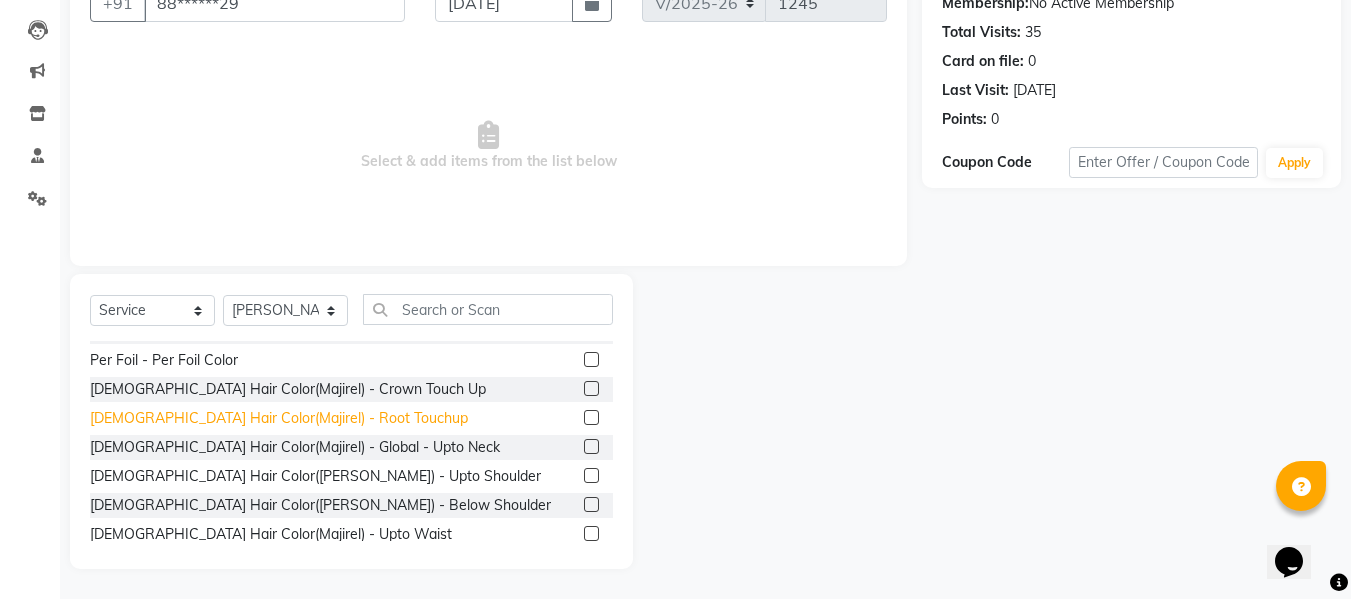 click on "[DEMOGRAPHIC_DATA] Hair Color(Majirel) - Root Touchup" 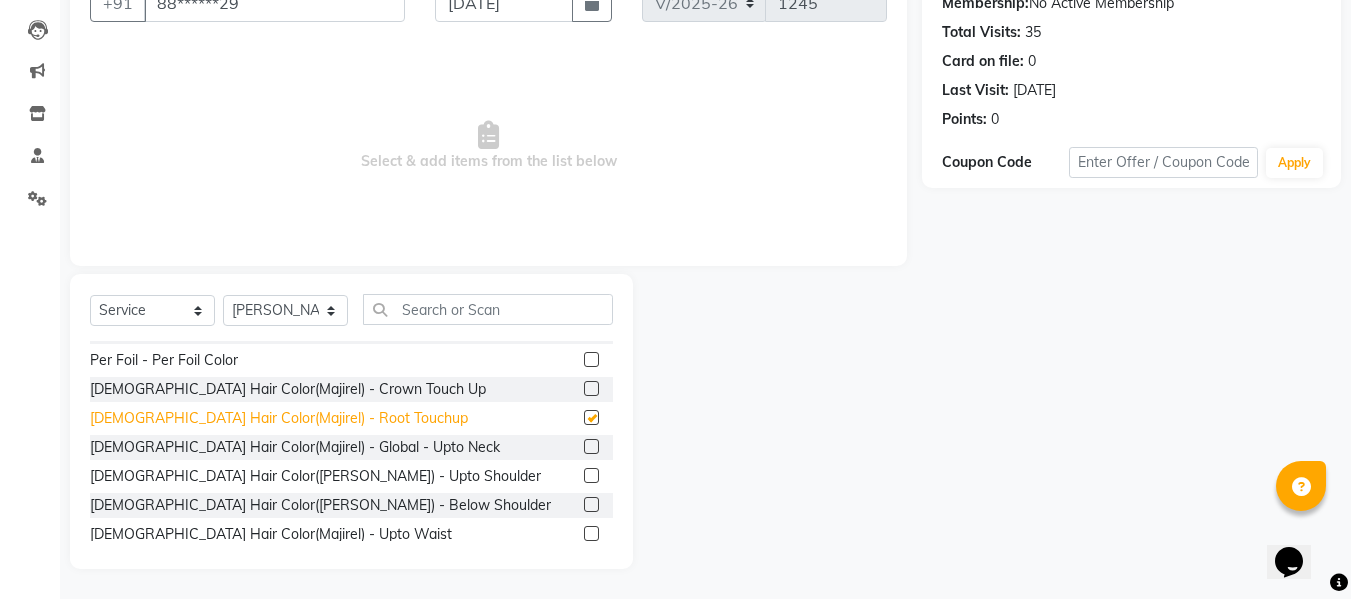 checkbox on "false" 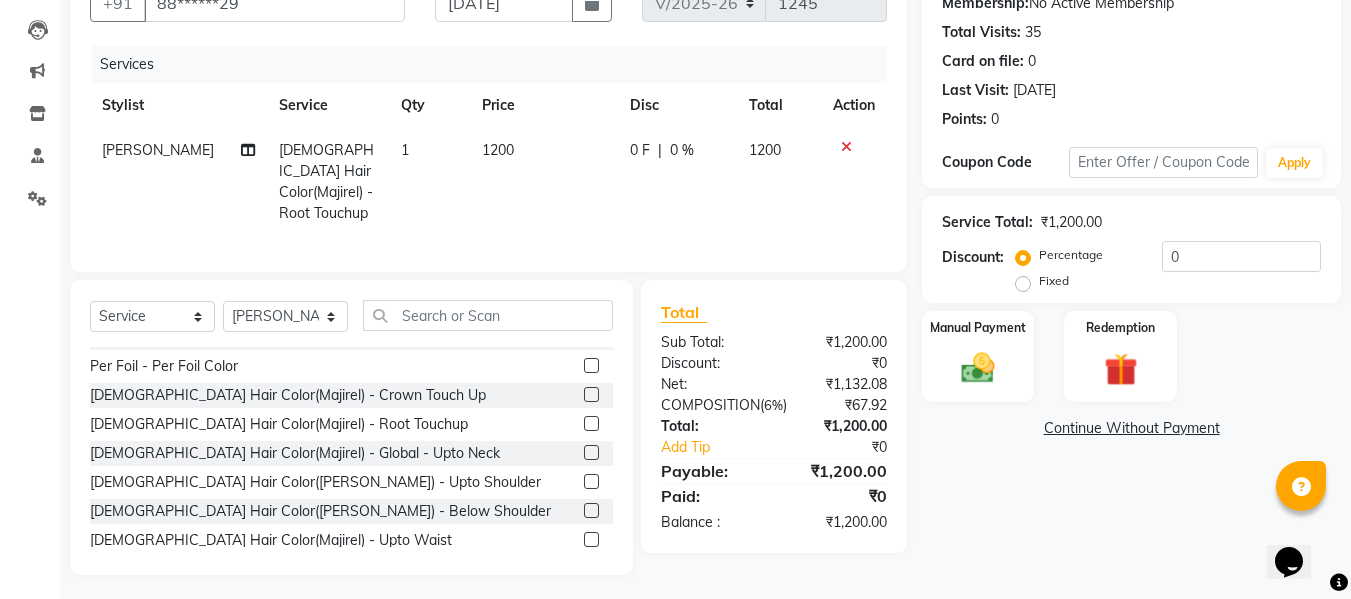 click on "0 %" 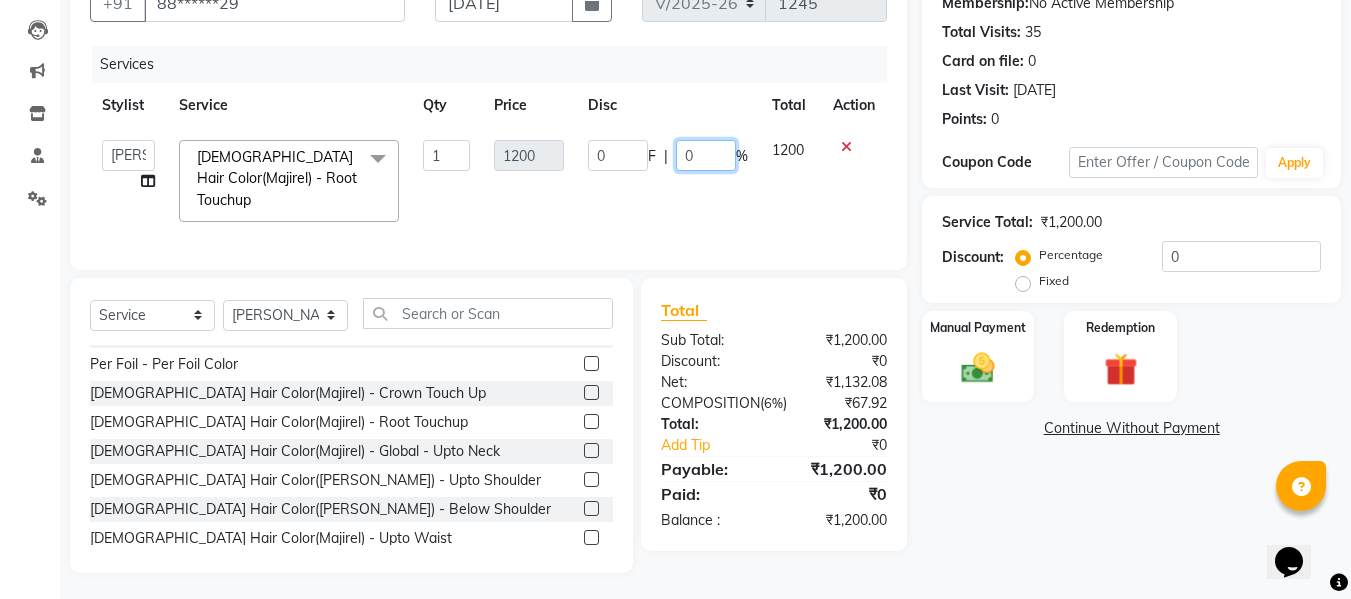 click on "0" 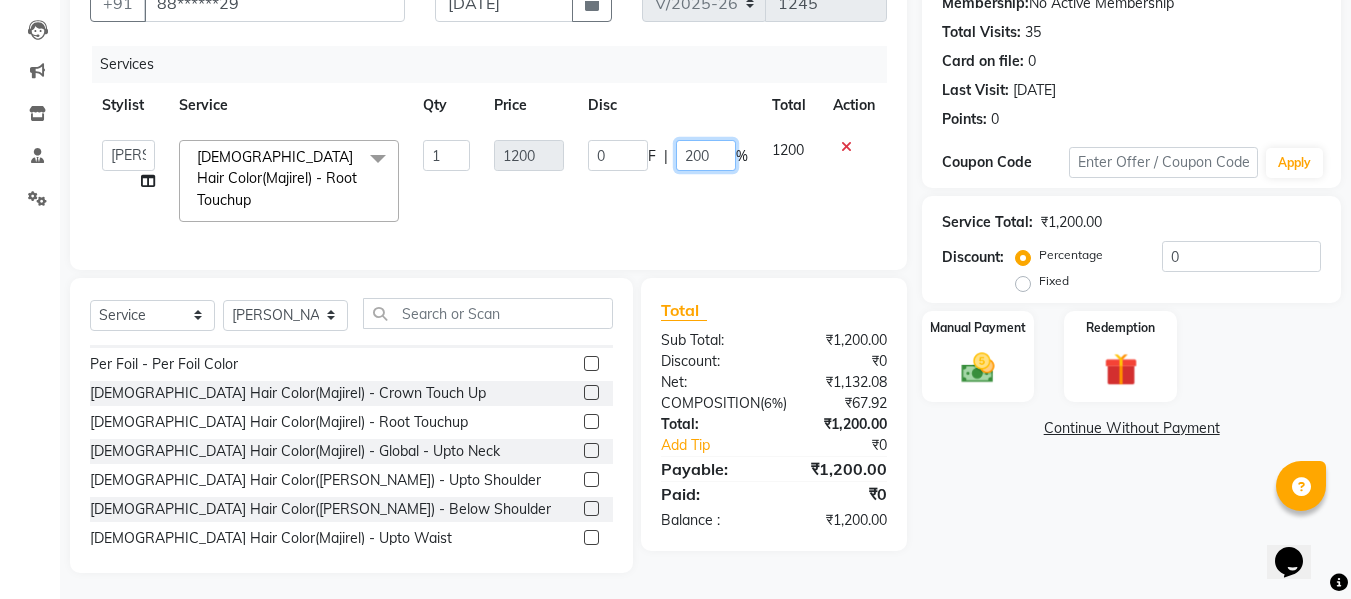 click on "200" 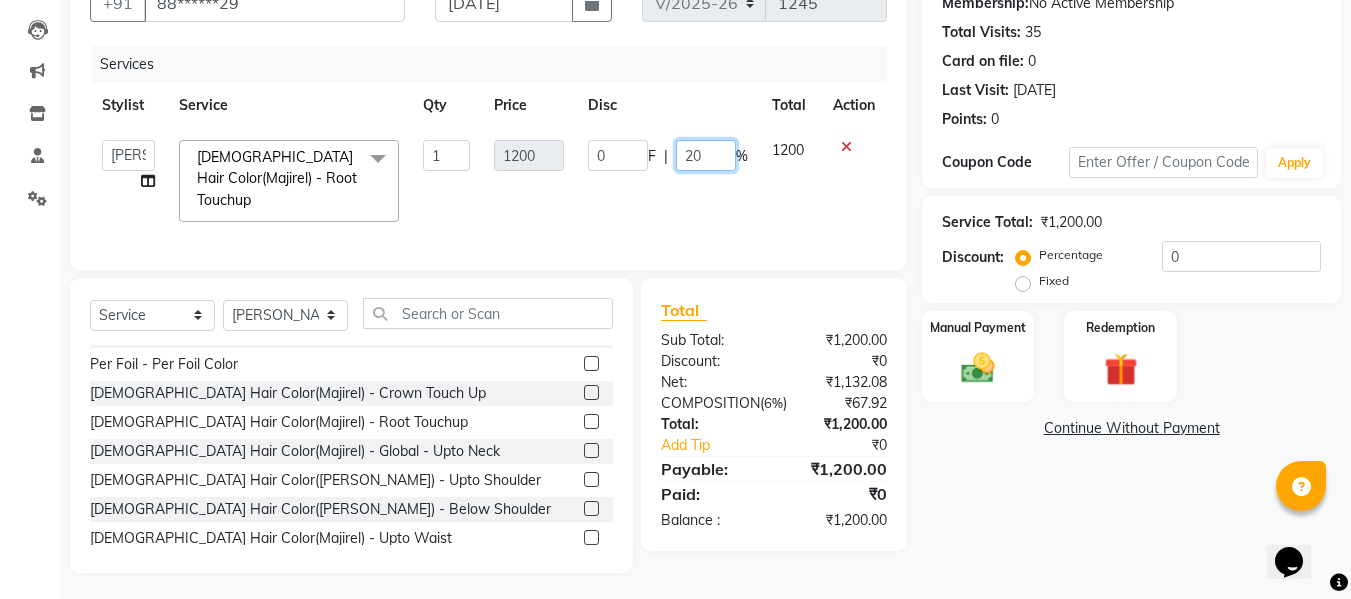 type on "2" 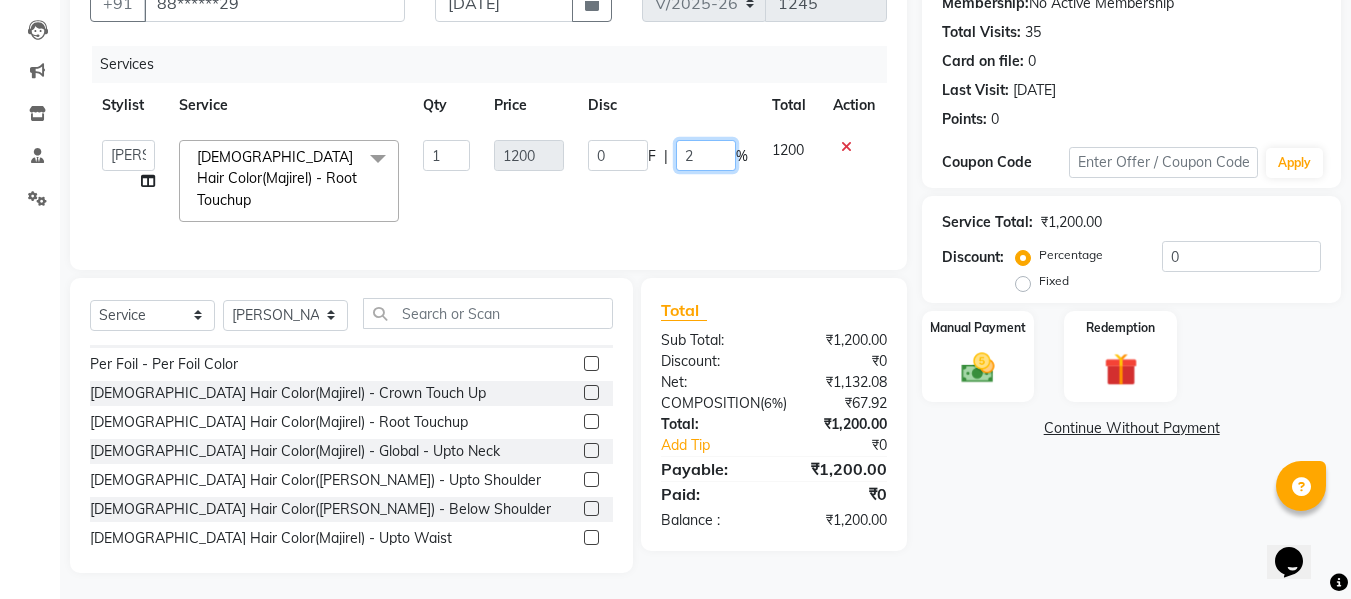type on "20" 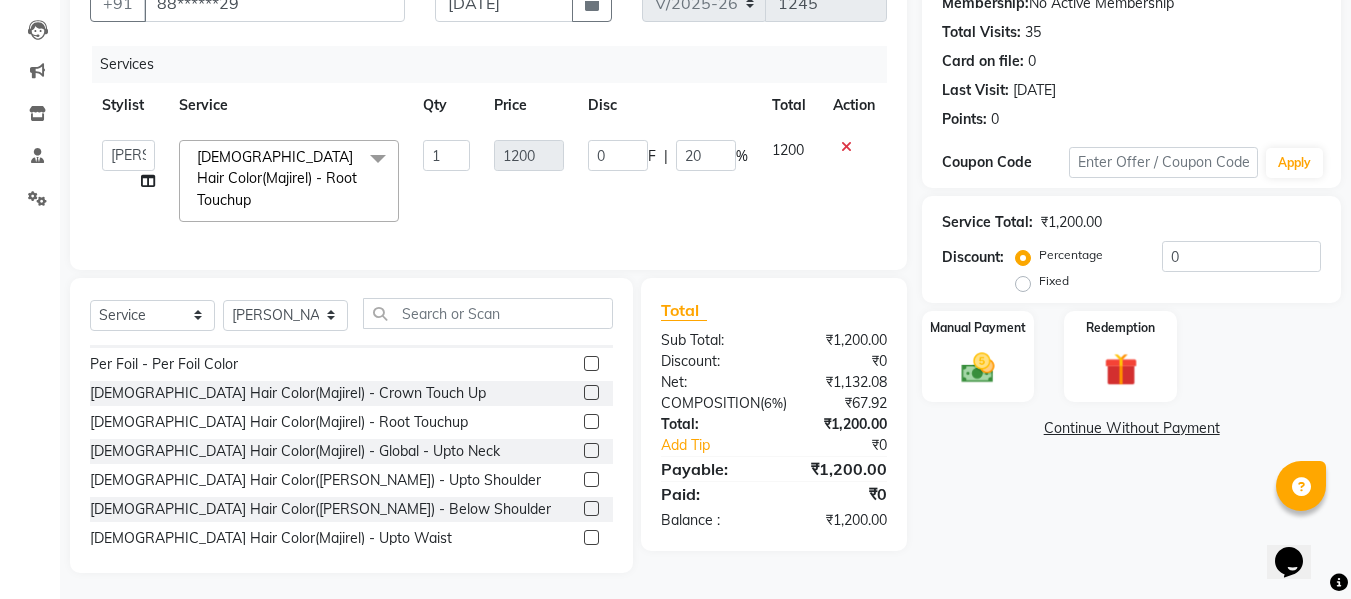 click on "0 F | 20 %" 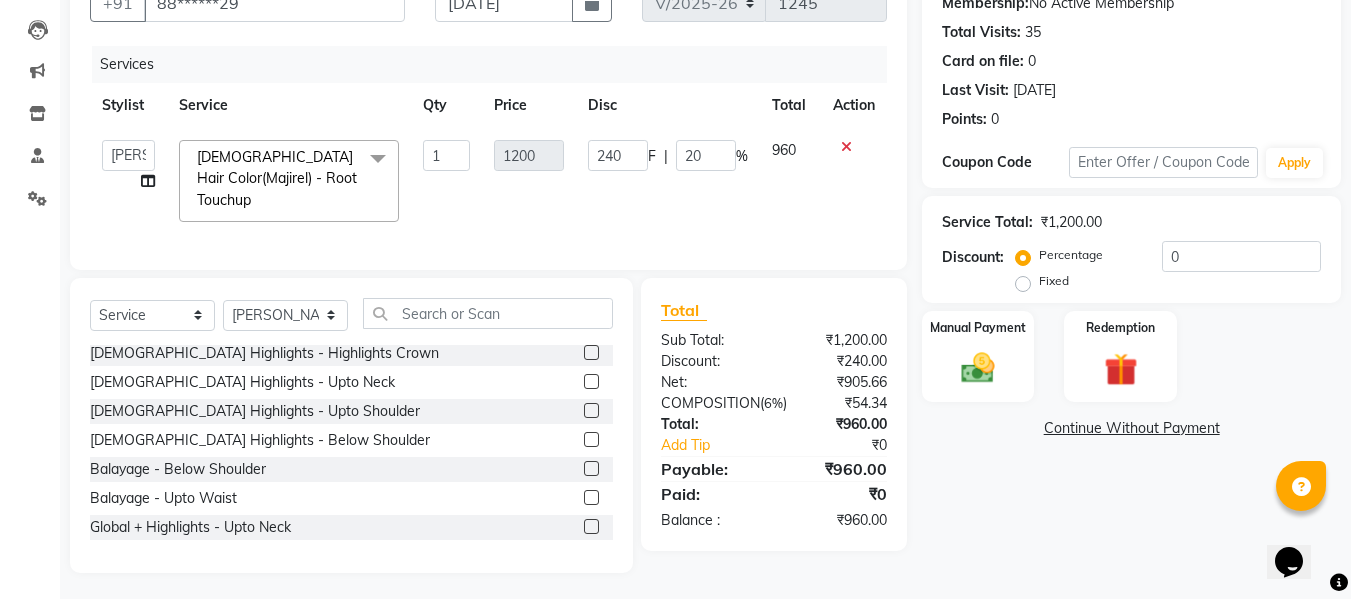 scroll, scrollTop: 800, scrollLeft: 0, axis: vertical 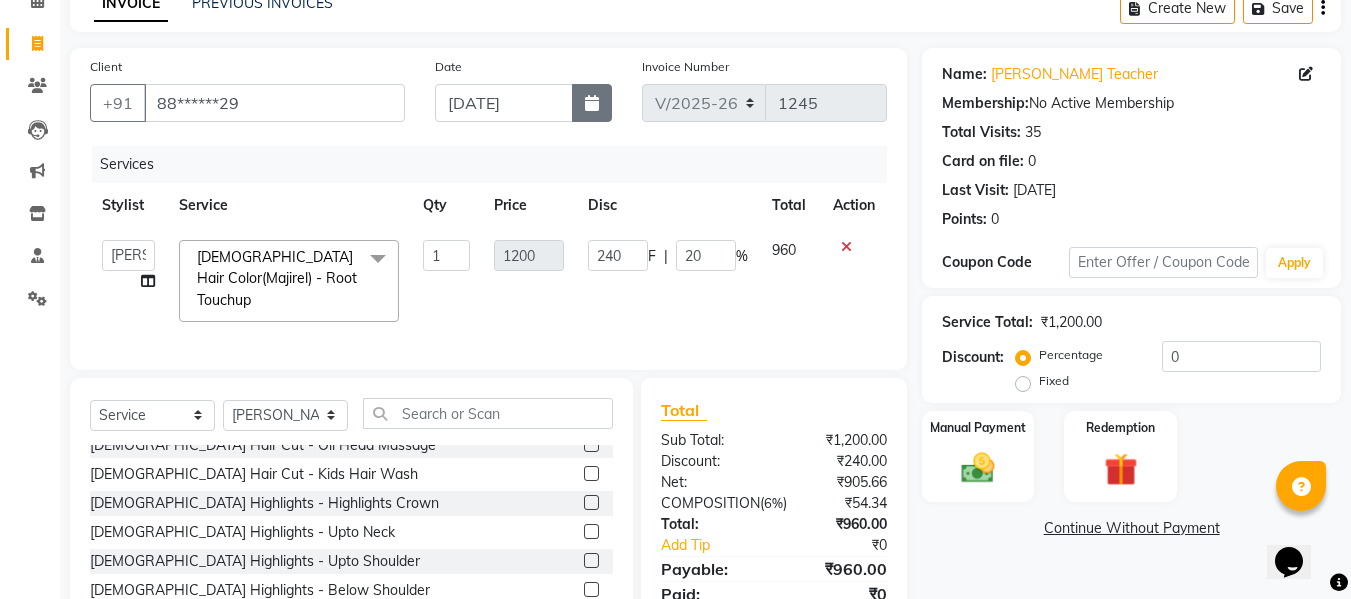 click 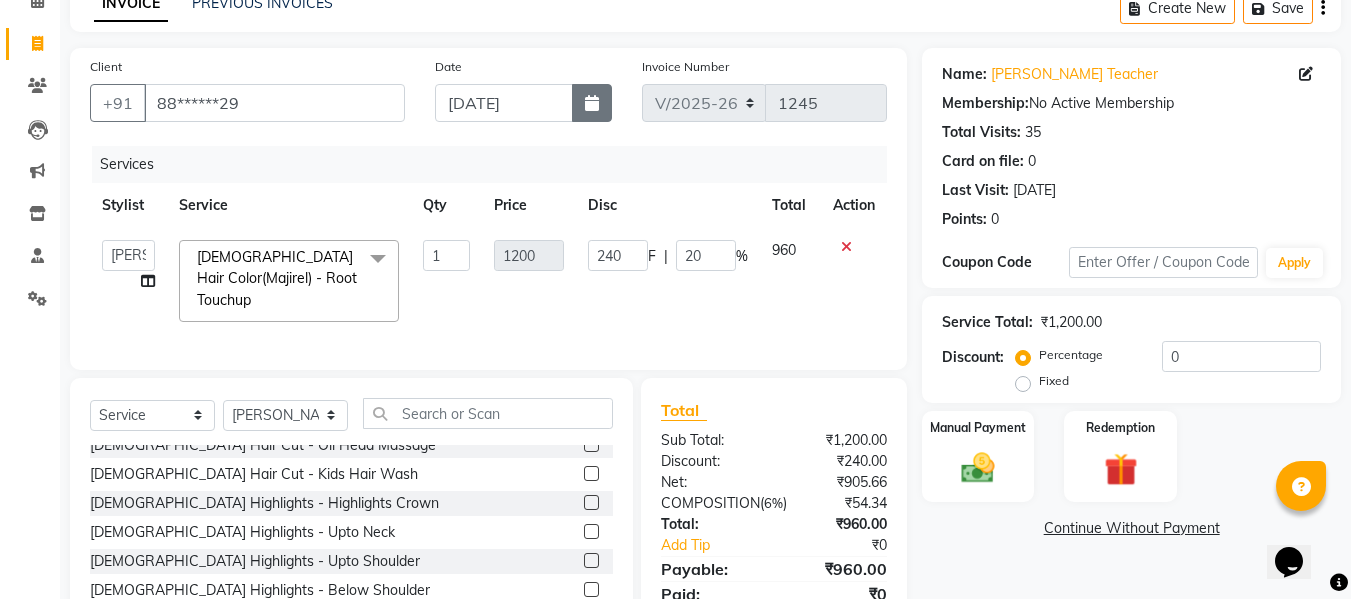 select on "7" 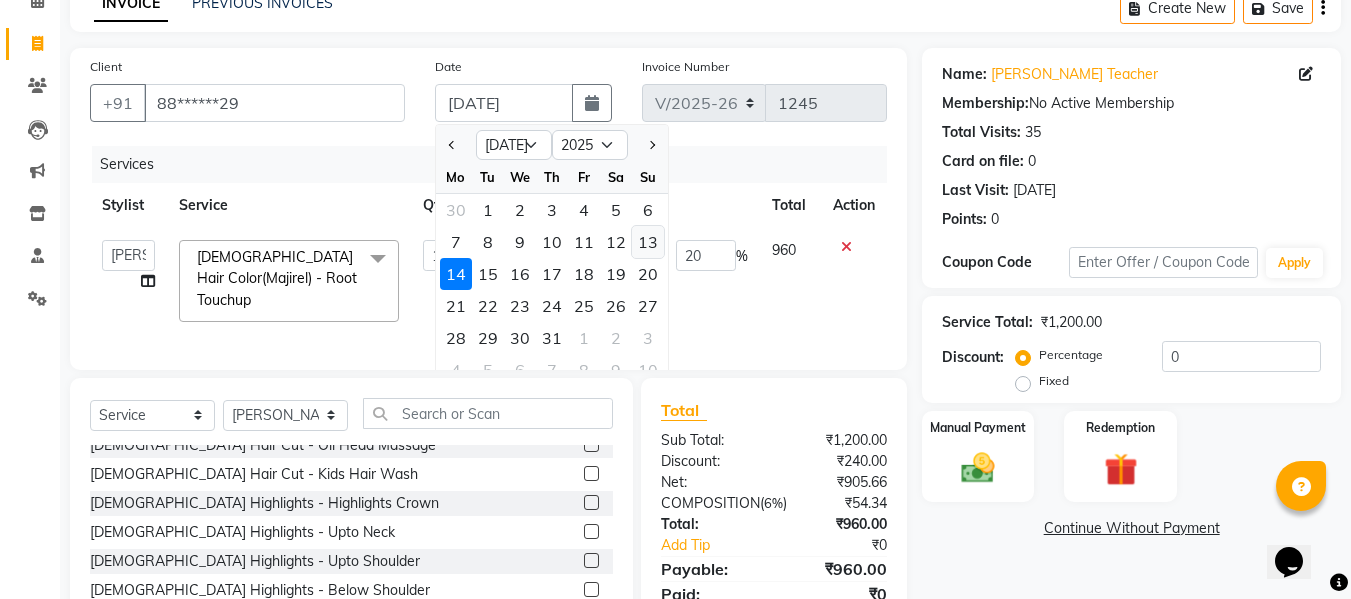 click on "13" 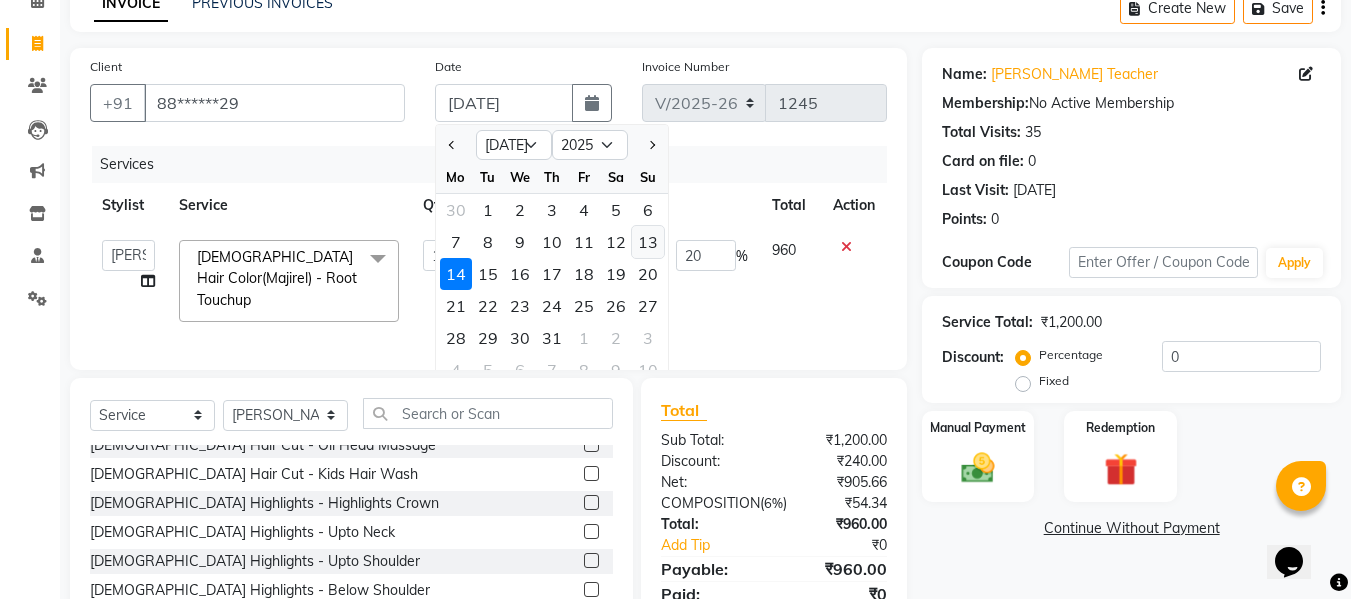 type on "[DATE]" 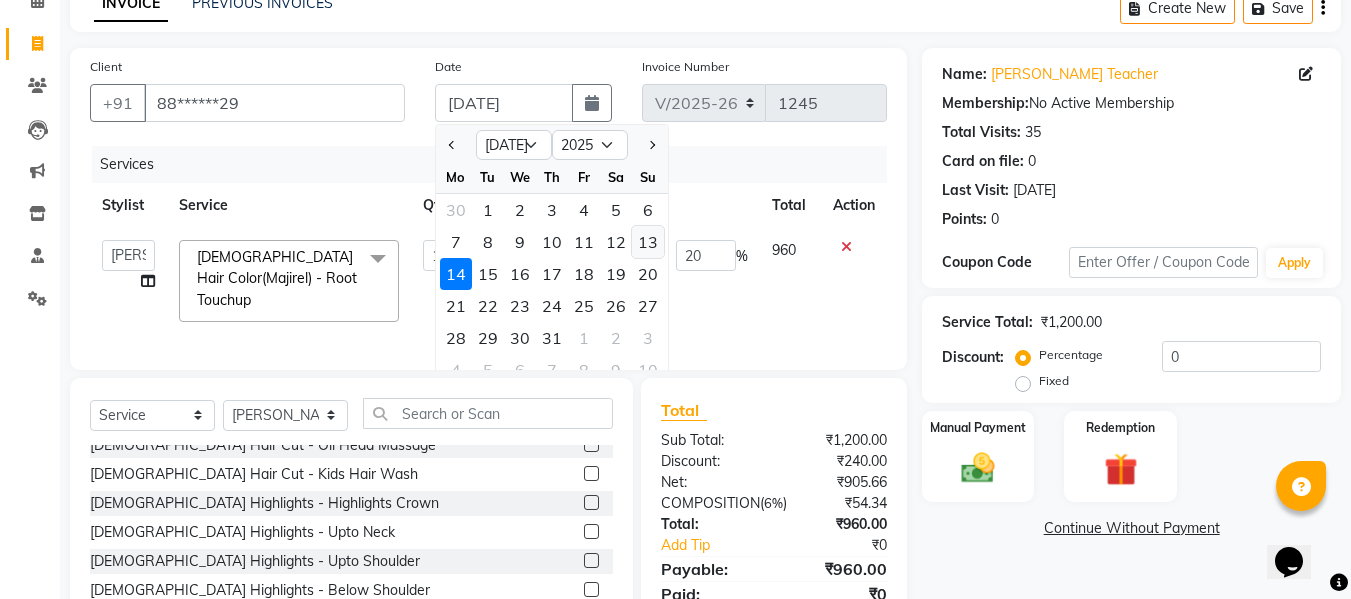 type on "0" 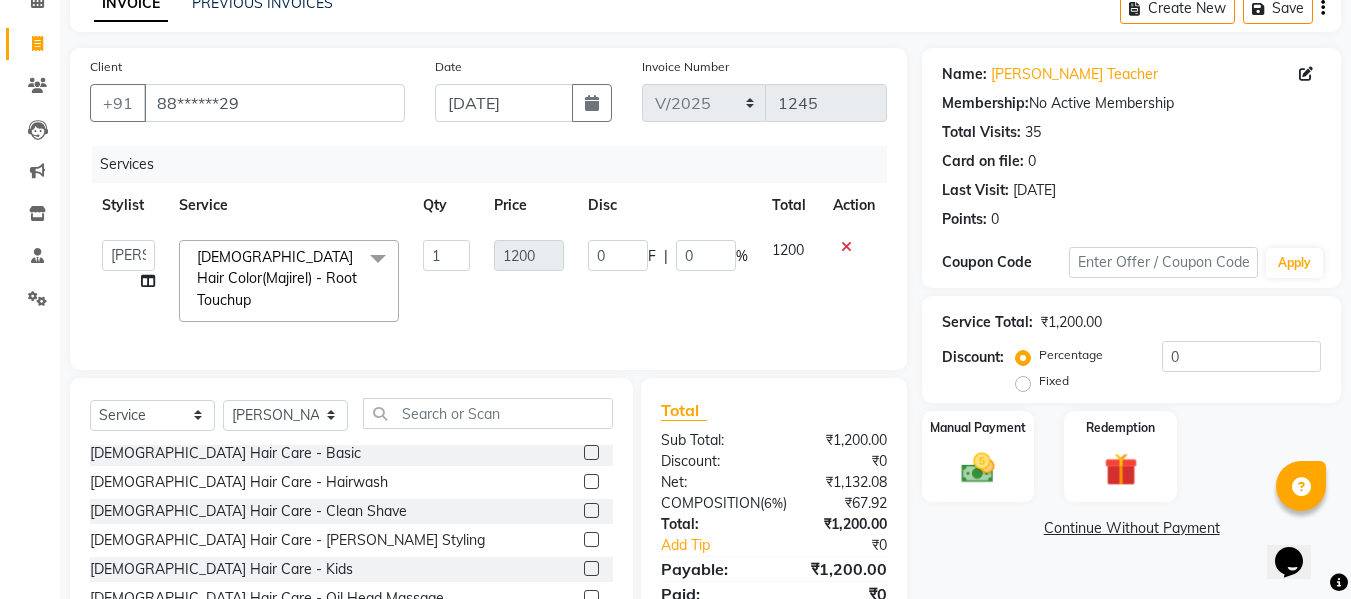 scroll, scrollTop: 0, scrollLeft: 0, axis: both 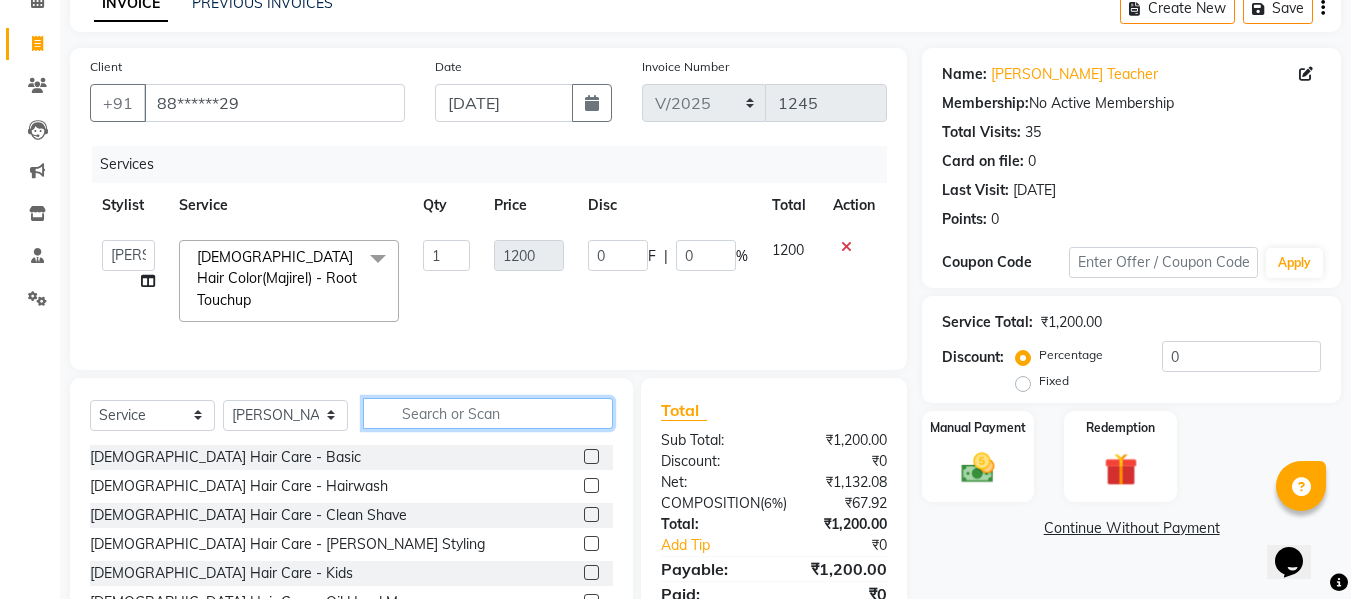 click 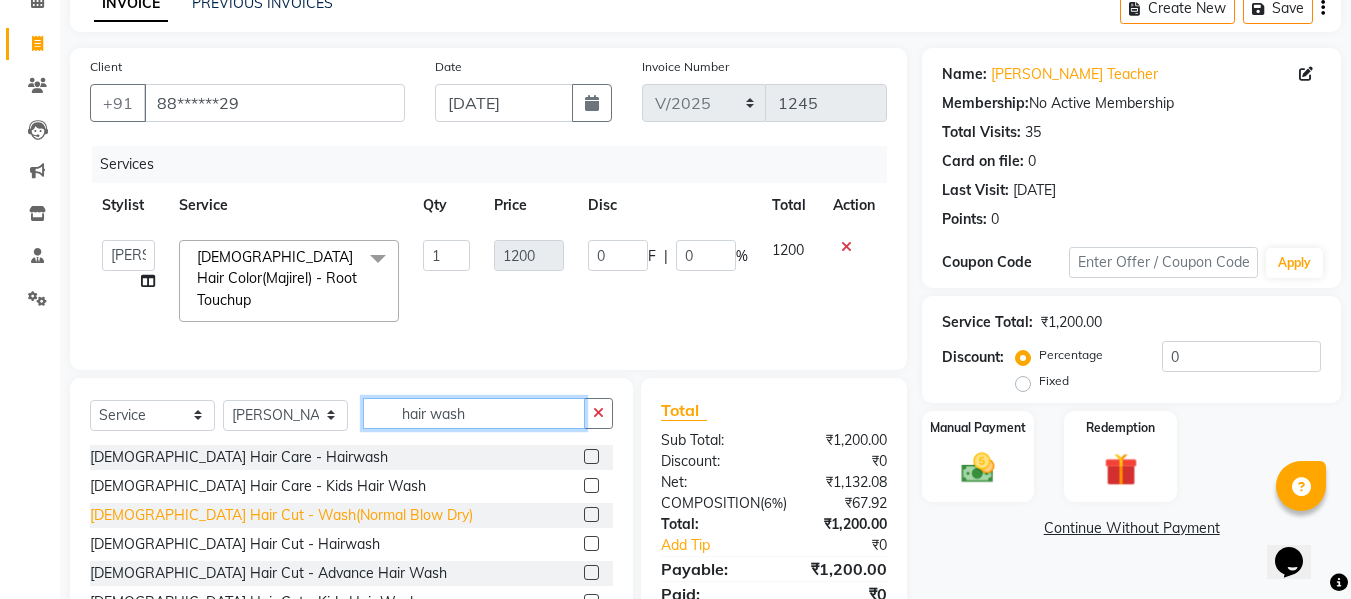 type on "hair wash" 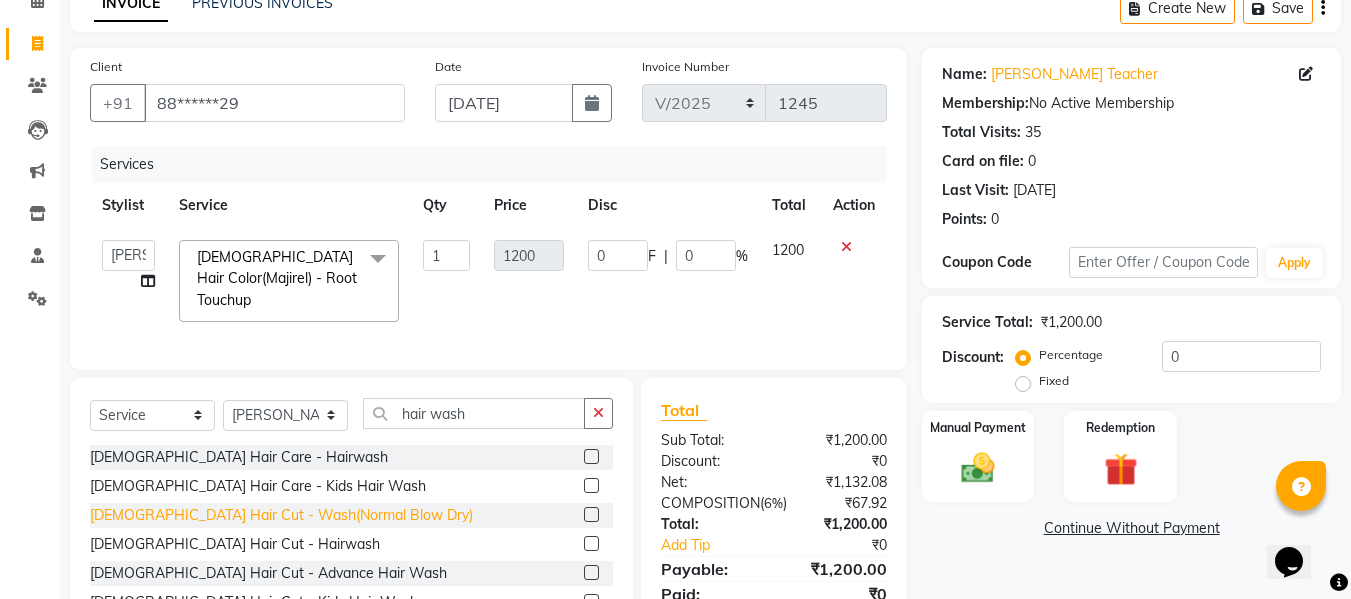 click on "[DEMOGRAPHIC_DATA] Hair Cut - Wash(Normal Blow Dry)" 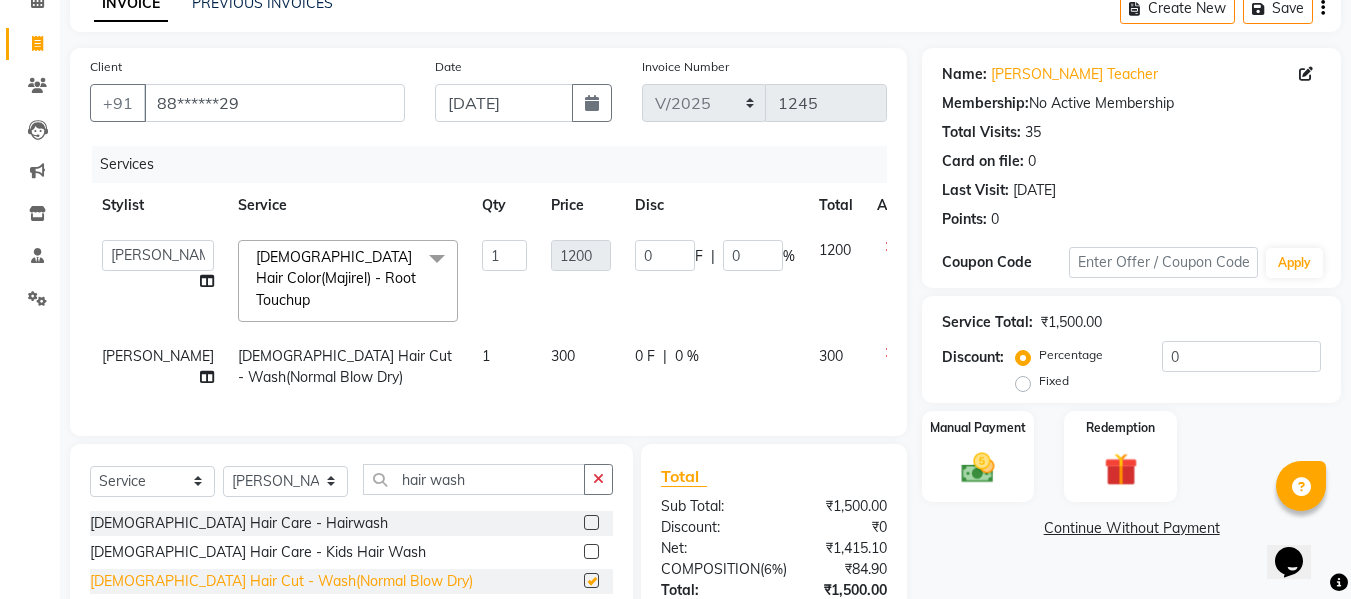 checkbox on "false" 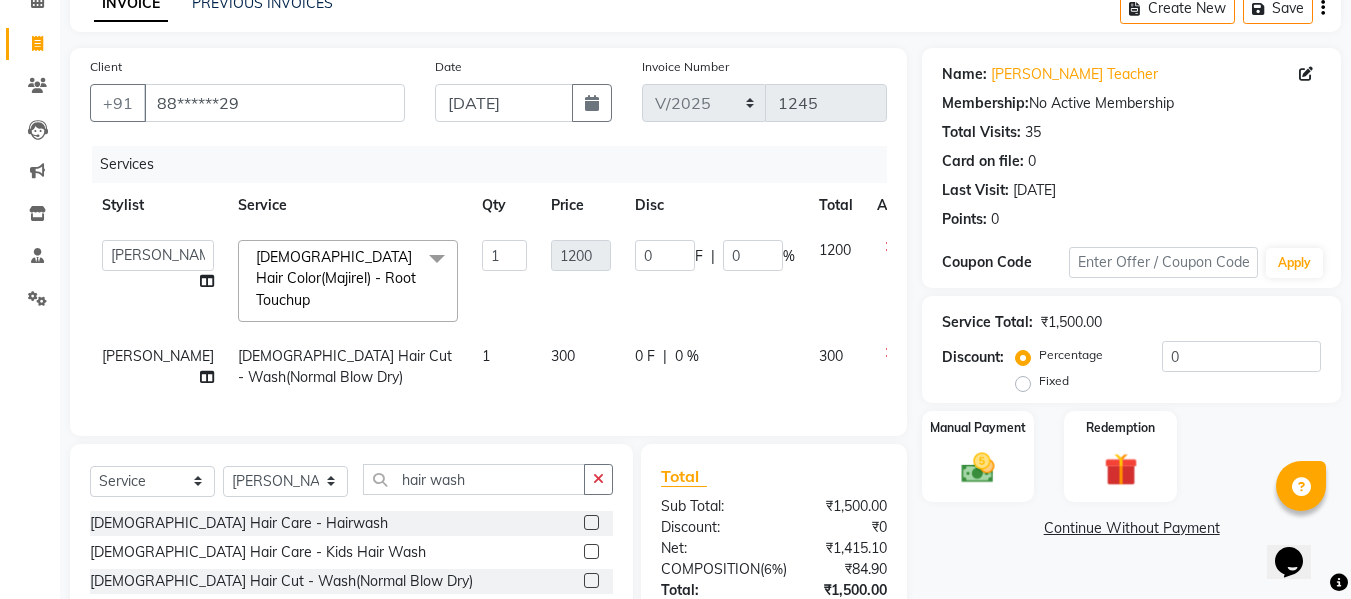 click on "0 %" 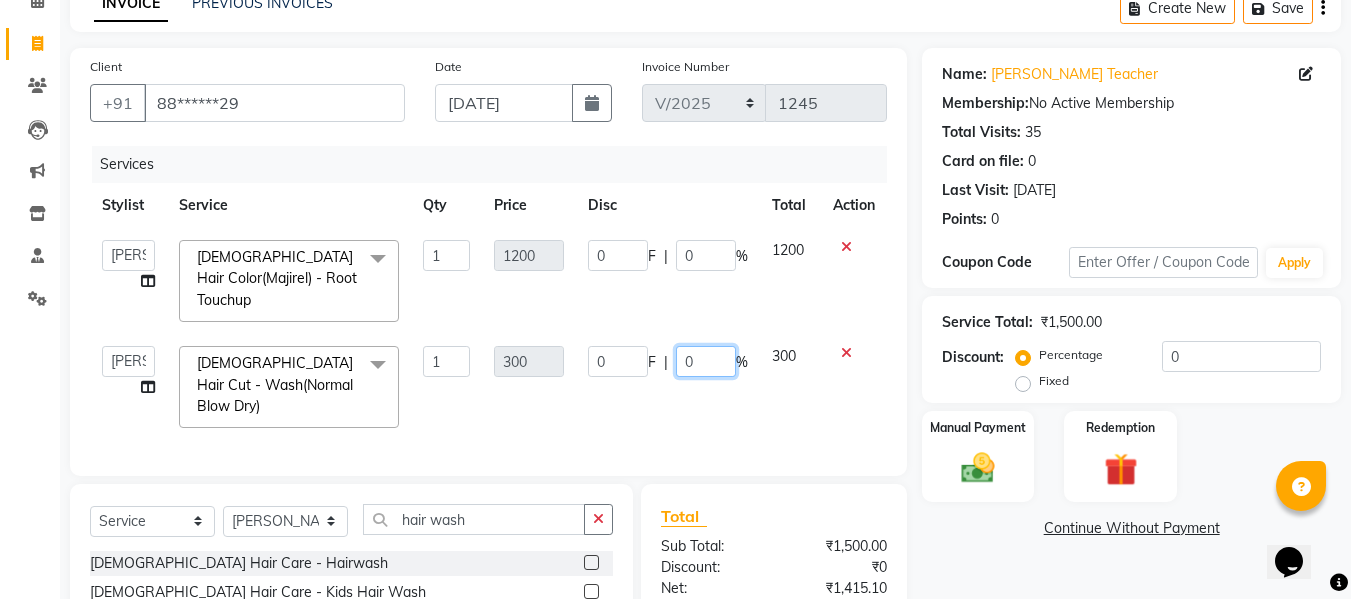 click on "0" 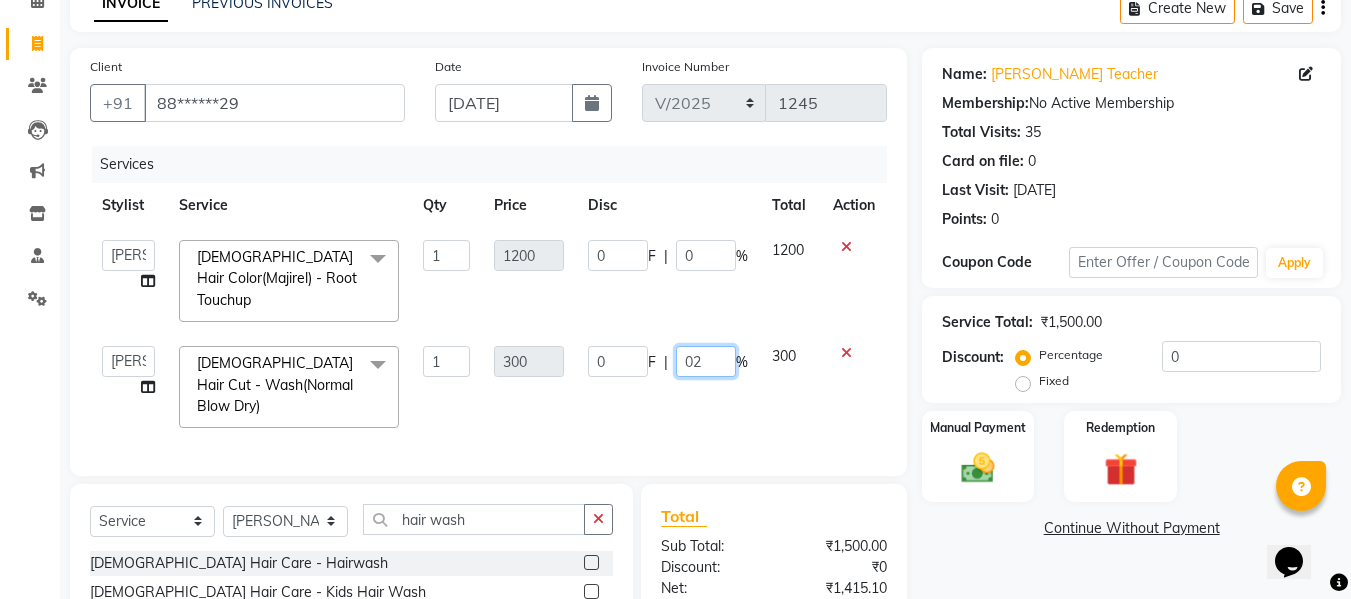 type on "020" 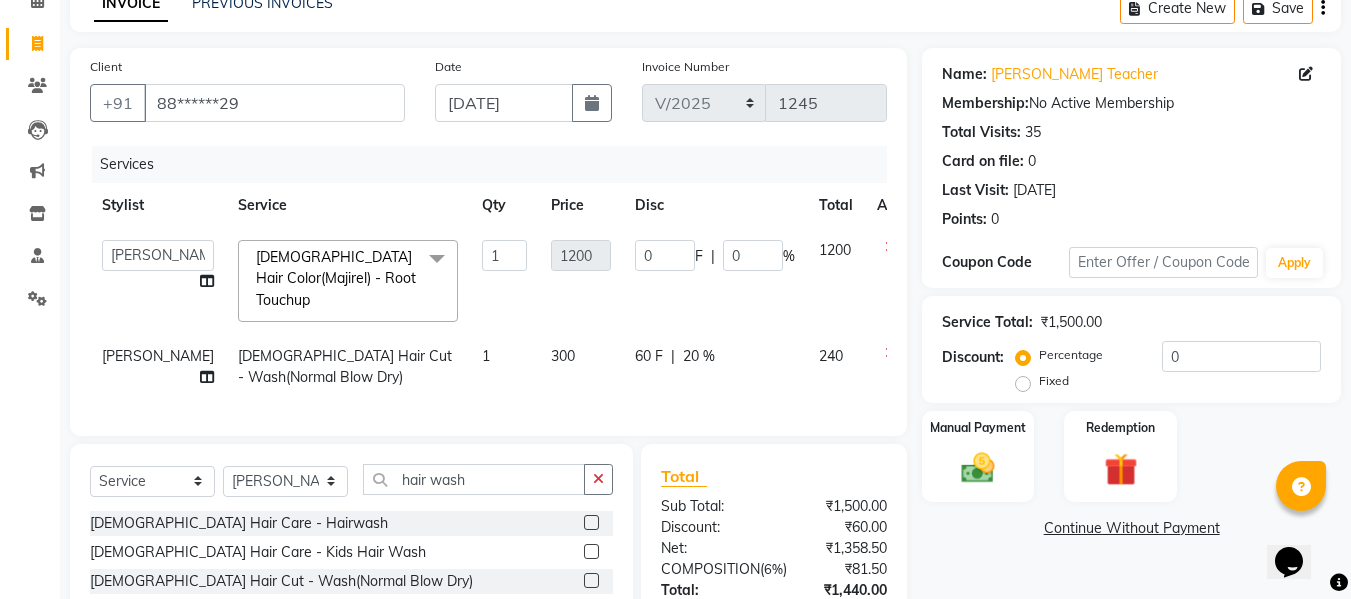 click on "Services Stylist Service Qty Price Disc Total Action  [PERSON_NAME]    Front Desk   Kajal   Priya   Salman Bhai  [DEMOGRAPHIC_DATA] Hair Color(Majirel) - Root Touchup  x [DEMOGRAPHIC_DATA] Hair Care - Basic [DEMOGRAPHIC_DATA] Hair Care - Hairwash [DEMOGRAPHIC_DATA] Hair Care - Clean Shave [DEMOGRAPHIC_DATA] Hair Care - [PERSON_NAME] Styling [DEMOGRAPHIC_DATA] Hair Care - Kids [DEMOGRAPHIC_DATA] Hair Care - Oil Head Massage [DEMOGRAPHIC_DATA] Hair Care - Kids Hair Wash  [DEMOGRAPHIC_DATA] Hair Color (Loreal Majirel) - [PERSON_NAME] Color [DEMOGRAPHIC_DATA] Hair Color (Loreal Majirel) - Highlights [DEMOGRAPHIC_DATA] Hair Color (Loreal Majirel) - Global [DEMOGRAPHIC_DATA] Hair Color([PERSON_NAME]) - [PERSON_NAME] Color [DEMOGRAPHIC_DATA] Hair Color([PERSON_NAME]) - Global [DEMOGRAPHIC_DATA] Hair Color(Loreal Majirel) - [MEDICAL_DATA] [DEMOGRAPHIC_DATA] Hair Color(Loreal Majirel) - Smoothening [DEMOGRAPHIC_DATA] Hair Color(Loreal Majirel) - Loreal Hair Spa [DEMOGRAPHIC_DATA] Hair Color(Loreal Majirel) - Dandruff Repair [DEMOGRAPHIC_DATA] Hair Cut - Haircut [DEMOGRAPHIC_DATA] Hair Cut - Basic Trim [DEMOGRAPHIC_DATA] Hair Cut - Fringe Cut [DEMOGRAPHIC_DATA] Hair Cut - Wash(Normal Blow Dry) [DEMOGRAPHIC_DATA] Hair Cut - Hairwash [DEMOGRAPHIC_DATA] Hair Cut - Advance Hair Wash [DEMOGRAPHIC_DATA] Hair Cut - Straight Blow Dry [DEMOGRAPHIC_DATA] Hair Cut - Out Curls Blow Dry [MEDICAL_DATA] - Crown" 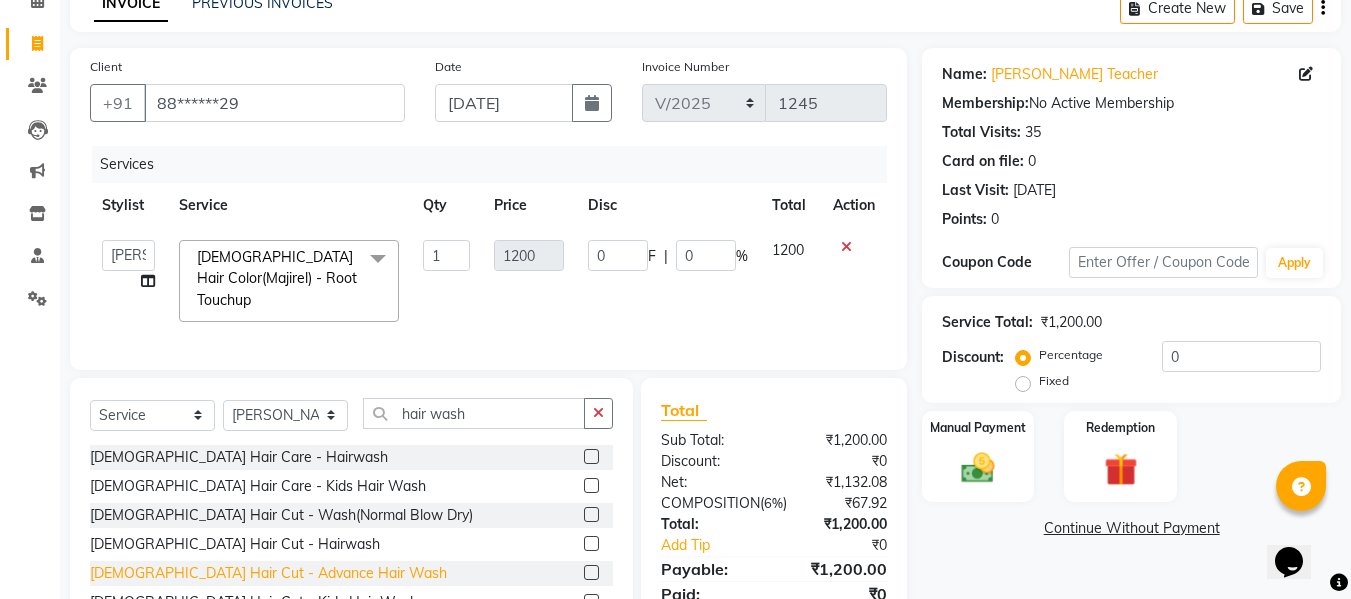 click on "[DEMOGRAPHIC_DATA] Hair Cut - Advance Hair Wash" 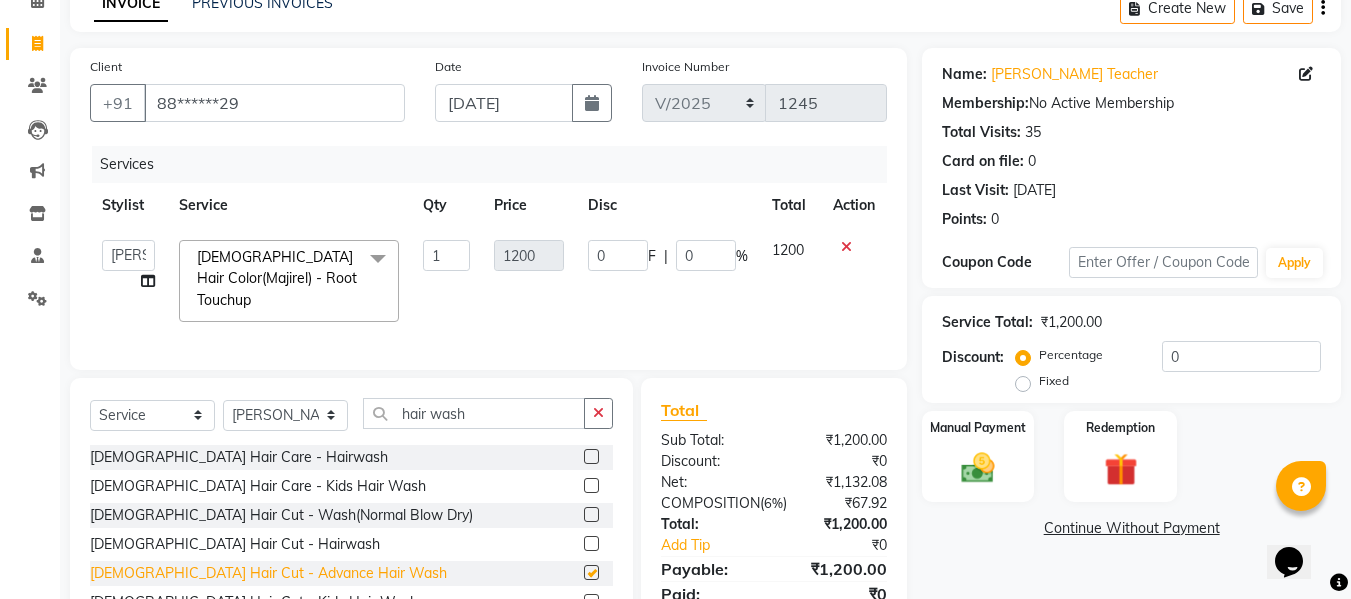 checkbox on "false" 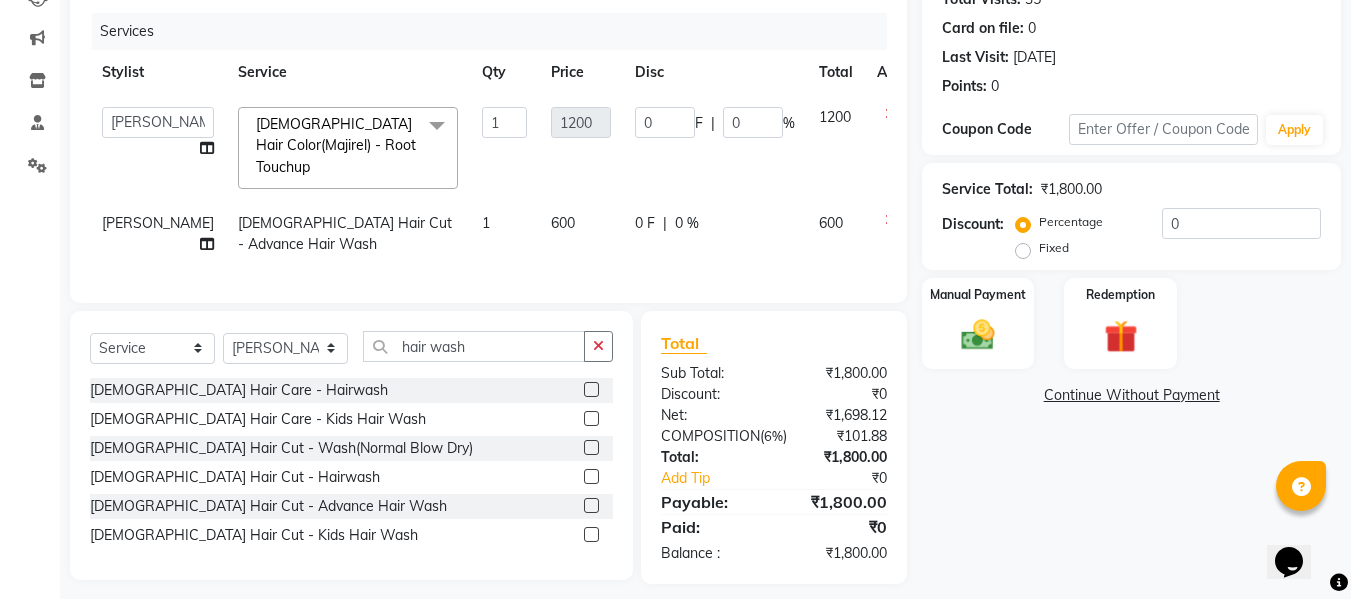 scroll, scrollTop: 186, scrollLeft: 0, axis: vertical 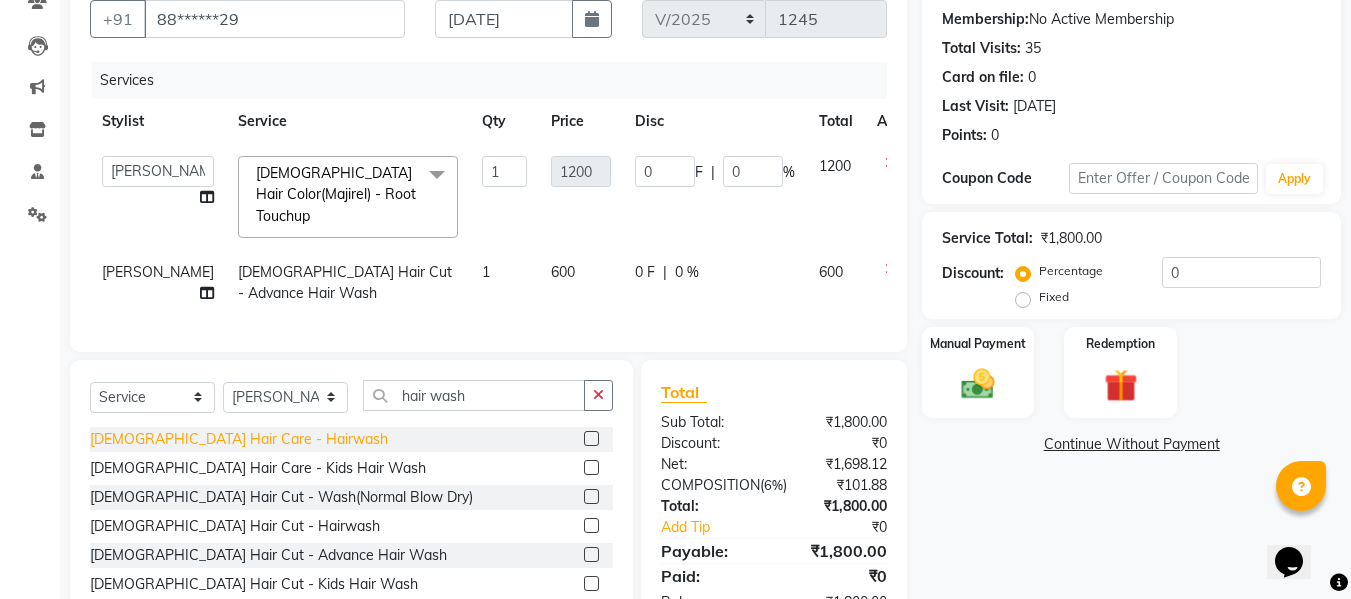 click on "[DEMOGRAPHIC_DATA] Hair Care - Hairwash" 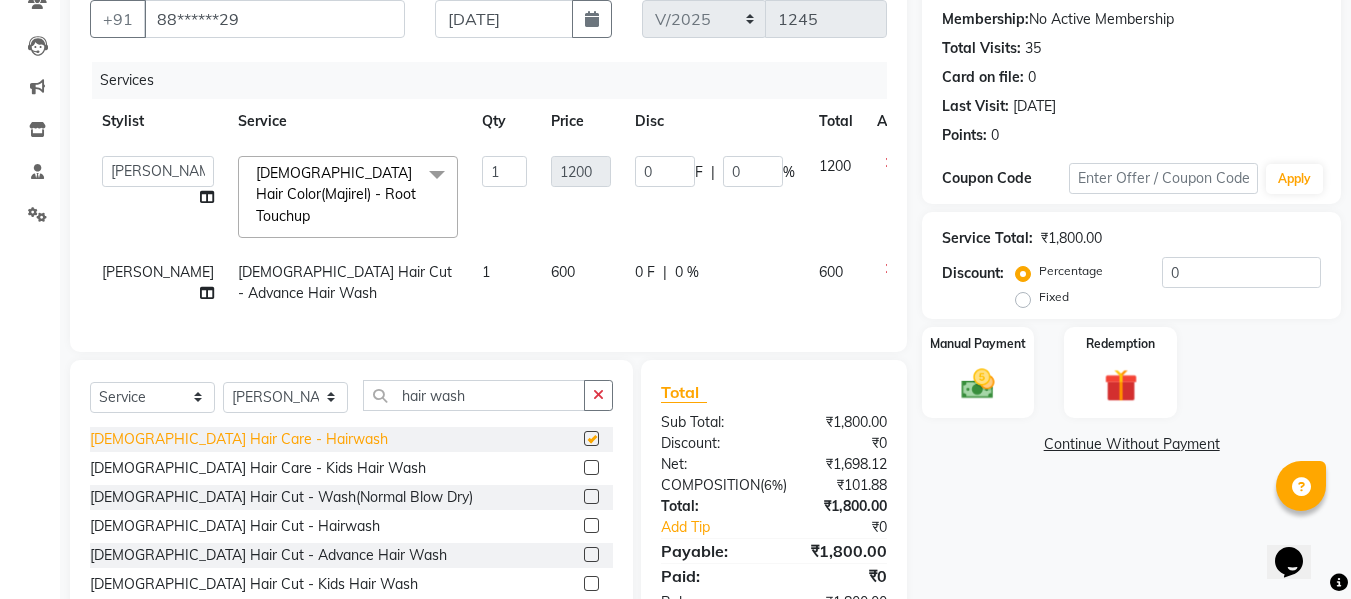 checkbox on "false" 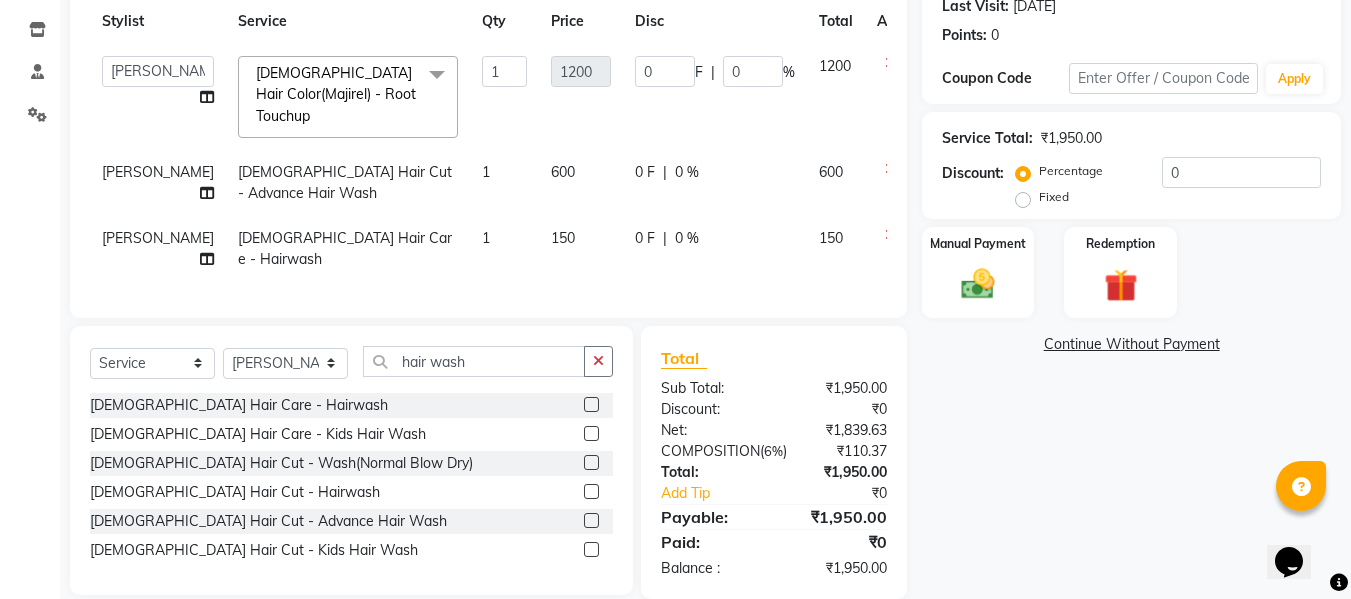 scroll, scrollTop: 352, scrollLeft: 0, axis: vertical 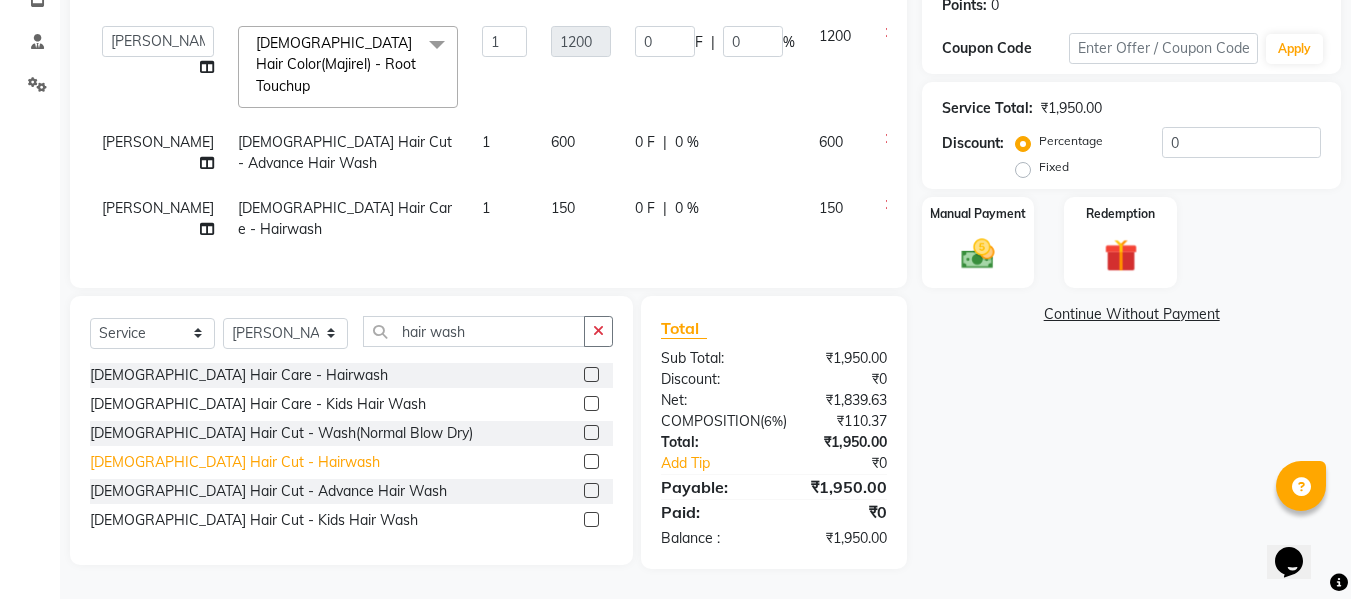 click on "[DEMOGRAPHIC_DATA] Hair Cut - Hairwash" 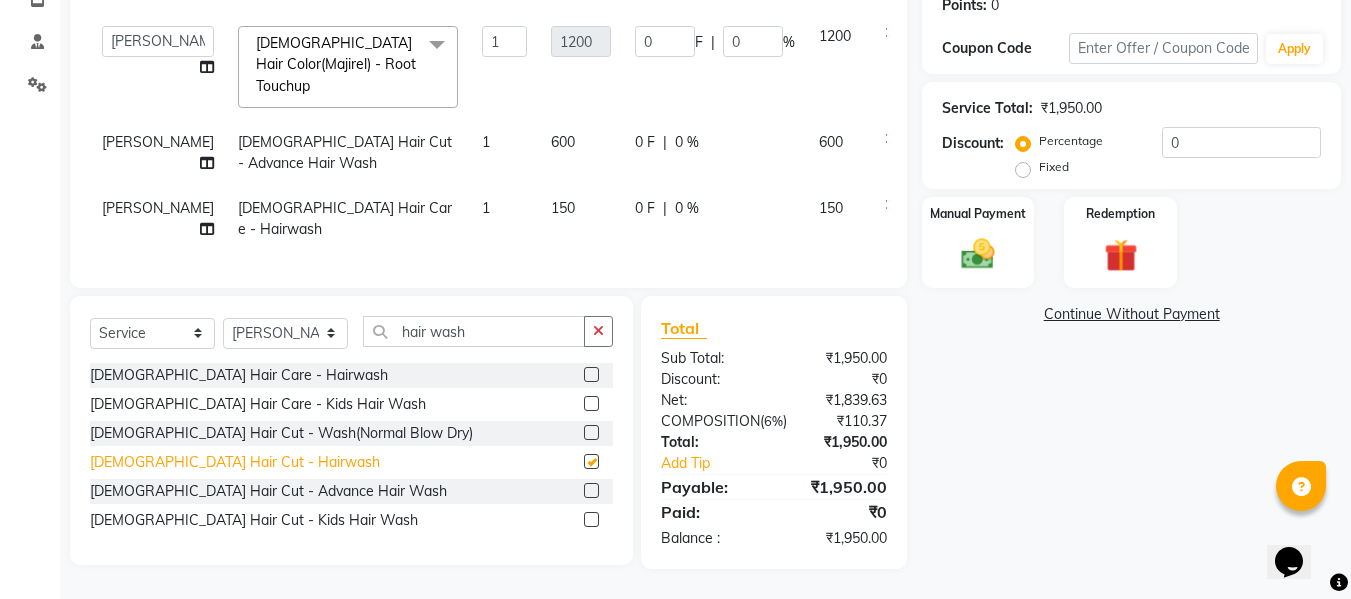 checkbox on "false" 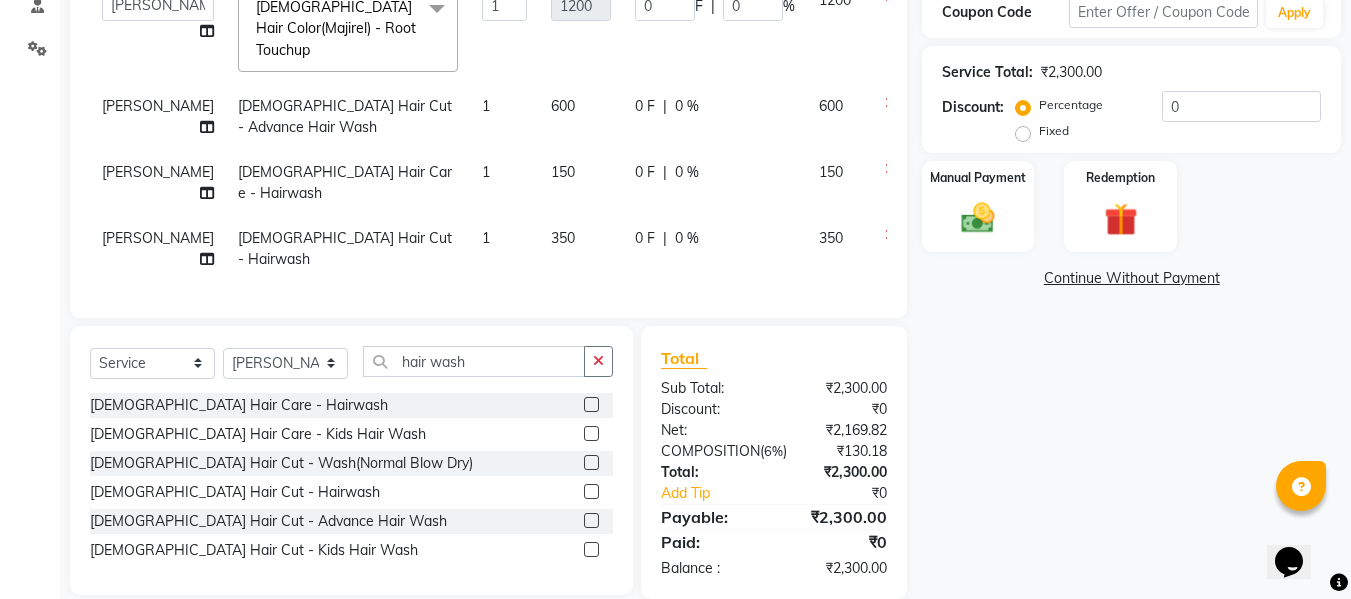 click 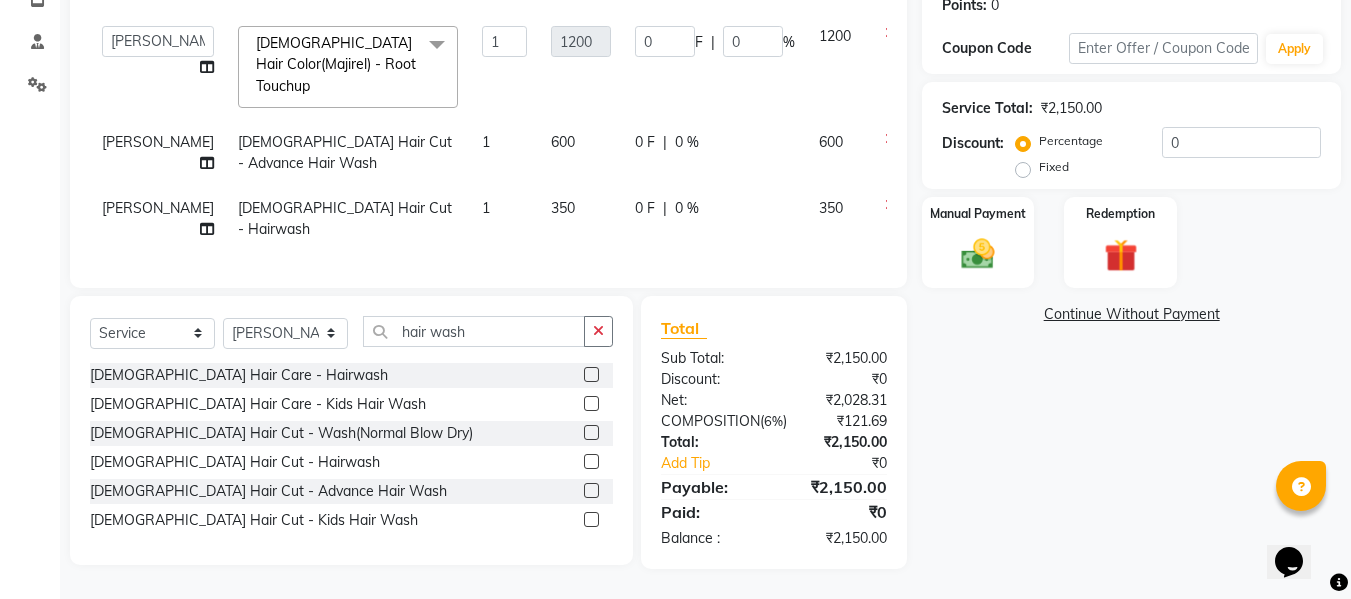 click on "0 %" 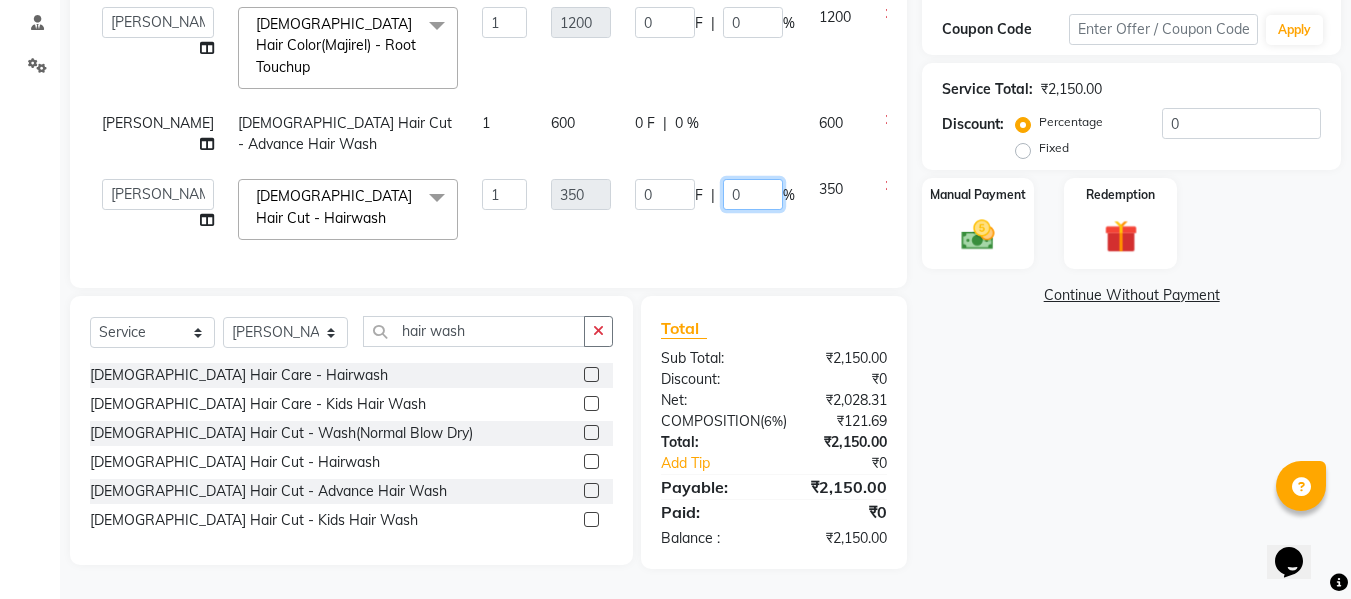 click on "0" 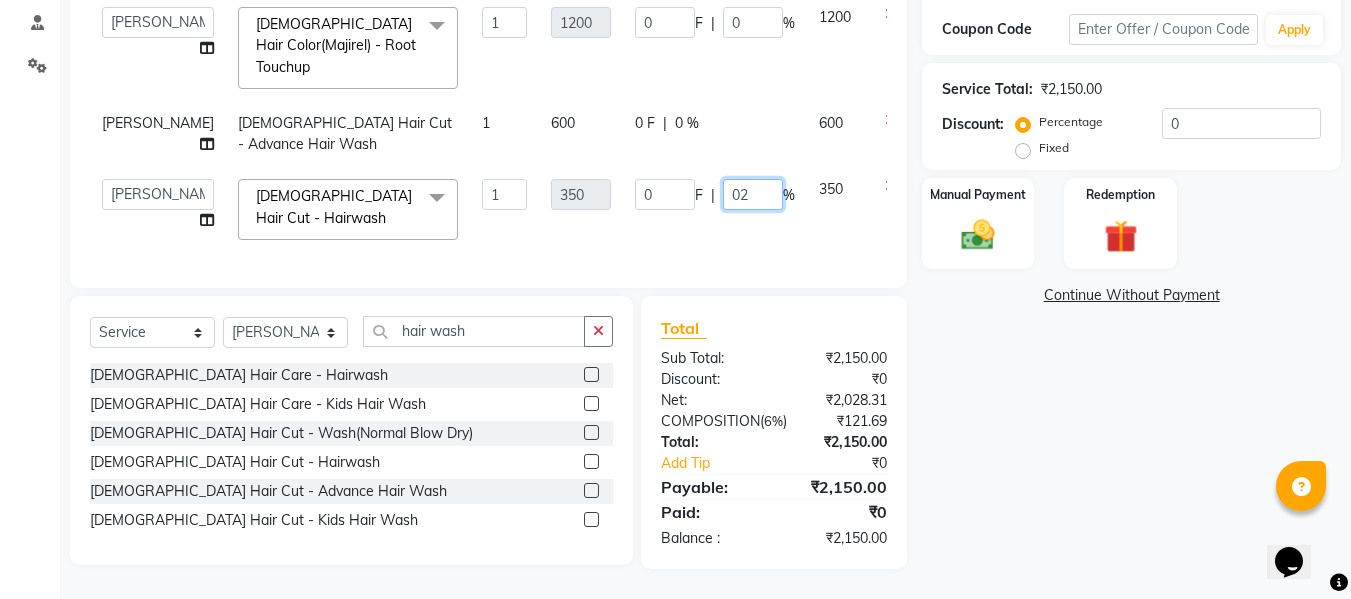 type on "020" 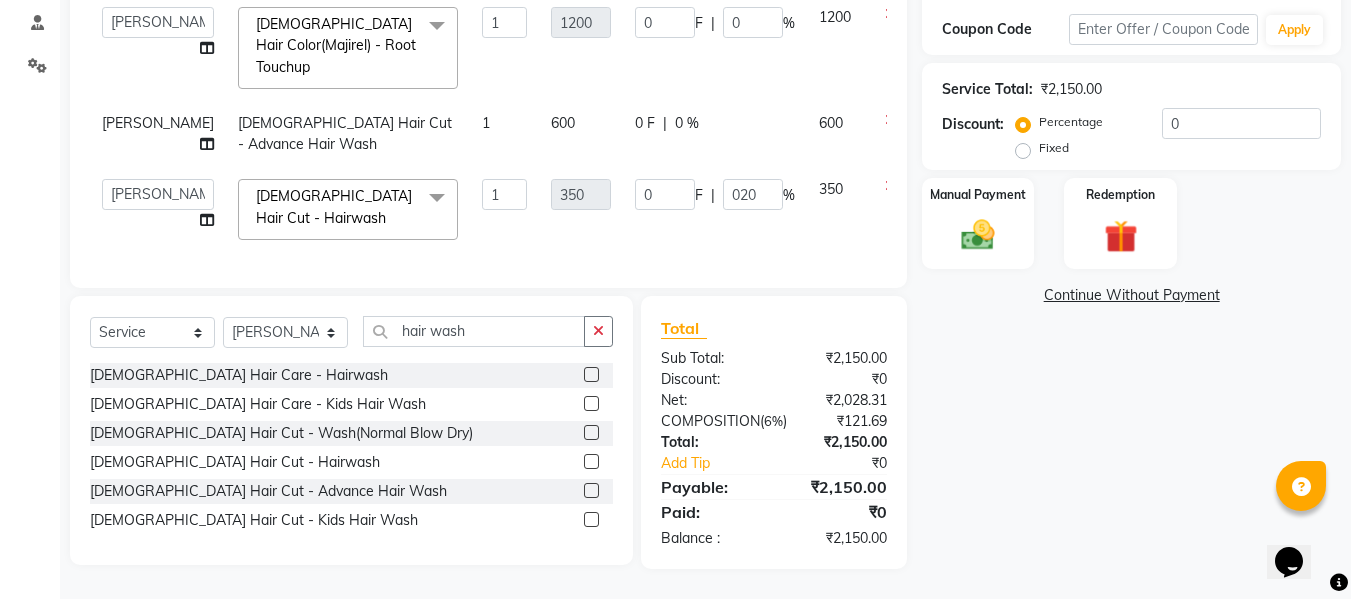click on "Services Stylist Service Qty Price Disc Total Action  [PERSON_NAME]    Front Desk   Kajal   Priya   Salman Bhai  [DEMOGRAPHIC_DATA] Hair Color(Majirel) - Root Touchup  x [DEMOGRAPHIC_DATA] Hair Care - Basic [DEMOGRAPHIC_DATA] Hair Care - Hairwash [DEMOGRAPHIC_DATA] Hair Care - Clean Shave [DEMOGRAPHIC_DATA] Hair Care - [PERSON_NAME] Styling [DEMOGRAPHIC_DATA] Hair Care - Kids [DEMOGRAPHIC_DATA] Hair Care - Oil Head Massage [DEMOGRAPHIC_DATA] Hair Care - Kids Hair Wash  [DEMOGRAPHIC_DATA] Hair Color (Loreal Majirel) - [PERSON_NAME] Color [DEMOGRAPHIC_DATA] Hair Color (Loreal Majirel) - Highlights [DEMOGRAPHIC_DATA] Hair Color (Loreal Majirel) - Global [DEMOGRAPHIC_DATA] Hair Color([PERSON_NAME]) - [PERSON_NAME] Color [DEMOGRAPHIC_DATA] Hair Color([PERSON_NAME]) - Global [DEMOGRAPHIC_DATA] Hair Color(Loreal Majirel) - [MEDICAL_DATA] [DEMOGRAPHIC_DATA] Hair Color(Loreal Majirel) - Smoothening [DEMOGRAPHIC_DATA] Hair Color(Loreal Majirel) - Loreal Hair Spa [DEMOGRAPHIC_DATA] Hair Color(Loreal Majirel) - Dandruff Repair [DEMOGRAPHIC_DATA] Hair Cut - Haircut [DEMOGRAPHIC_DATA] Hair Cut - Basic Trim [DEMOGRAPHIC_DATA] Hair Cut - Fringe Cut [DEMOGRAPHIC_DATA] Hair Cut - Wash(Normal Blow Dry) [DEMOGRAPHIC_DATA] Hair Cut - Hairwash [DEMOGRAPHIC_DATA] Hair Cut - Advance Hair Wash [DEMOGRAPHIC_DATA] Hair Cut - Straight Blow Dry [DEMOGRAPHIC_DATA] Hair Cut - Out Curls Blow Dry [MEDICAL_DATA] - Crown" 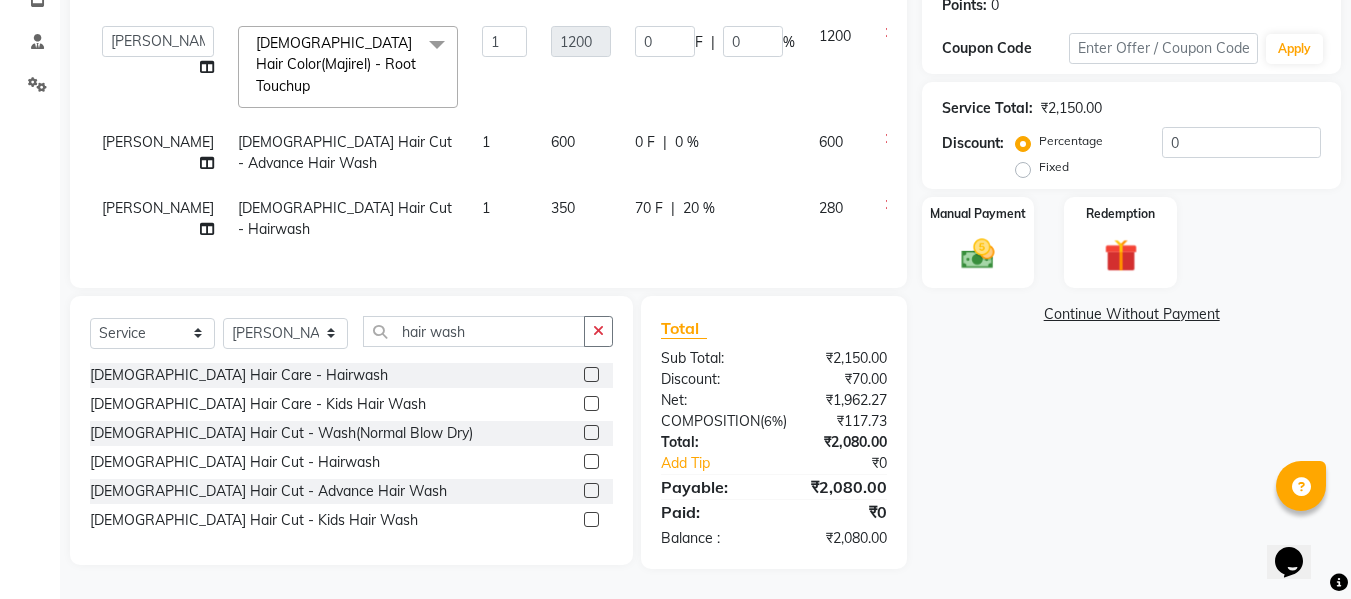 scroll, scrollTop: 252, scrollLeft: 0, axis: vertical 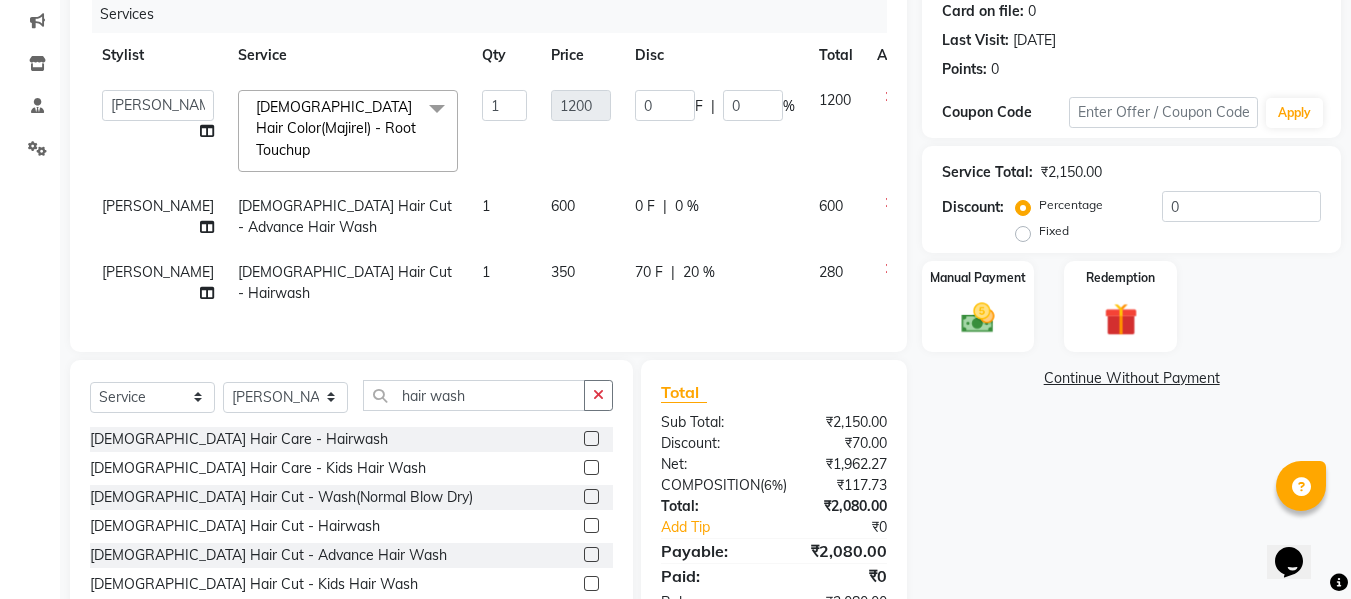 click 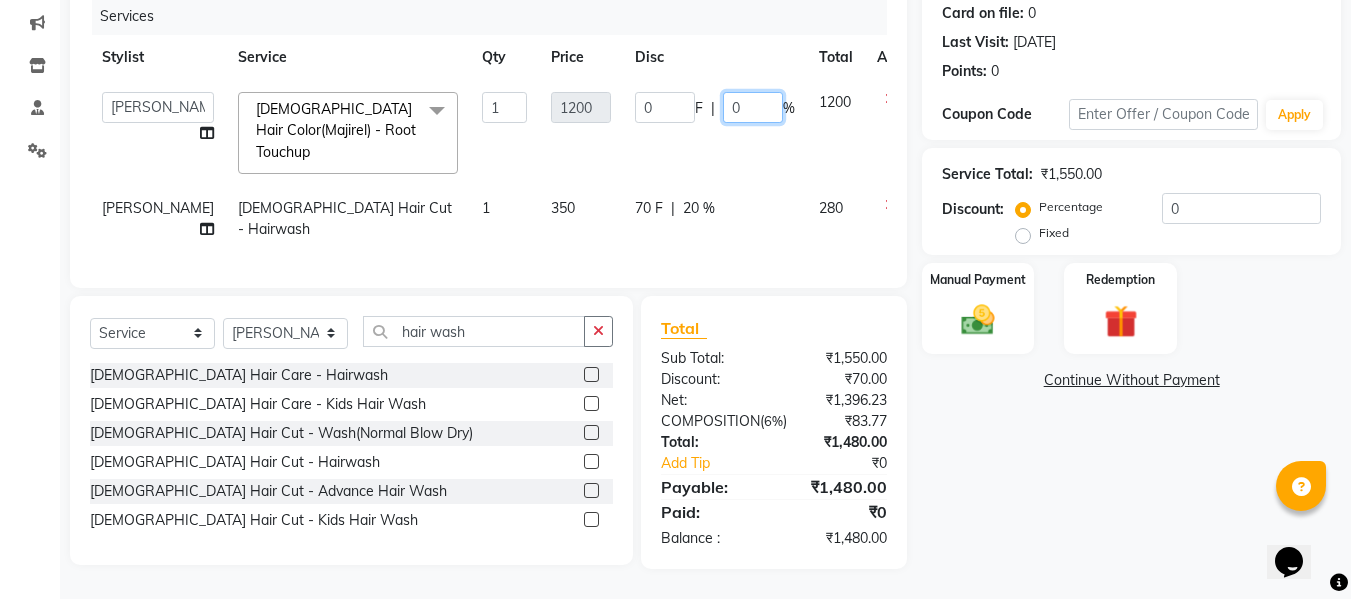 click on "0" 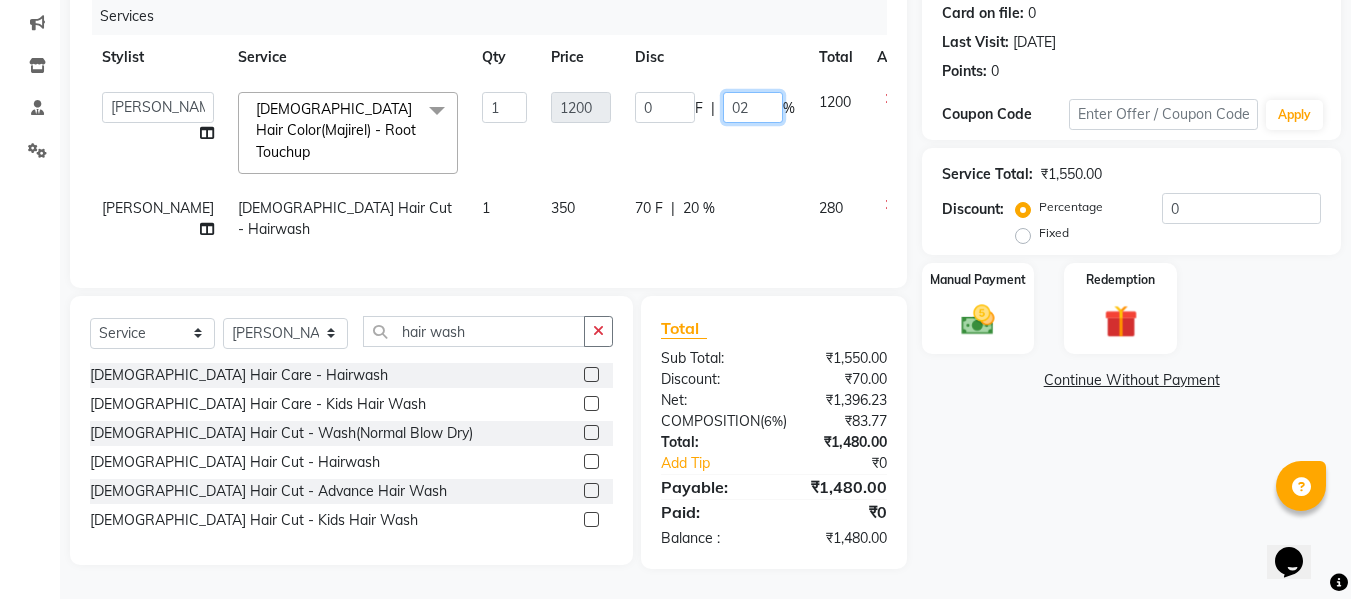 type on "020" 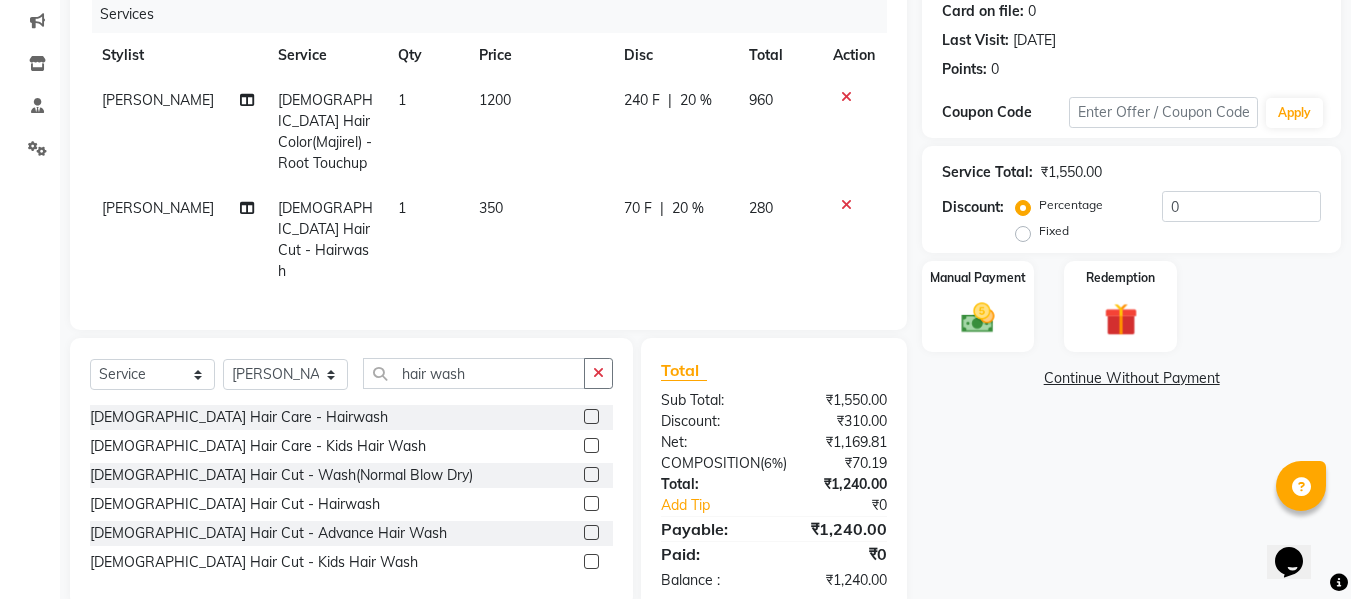 click on "240 F | 20 %" 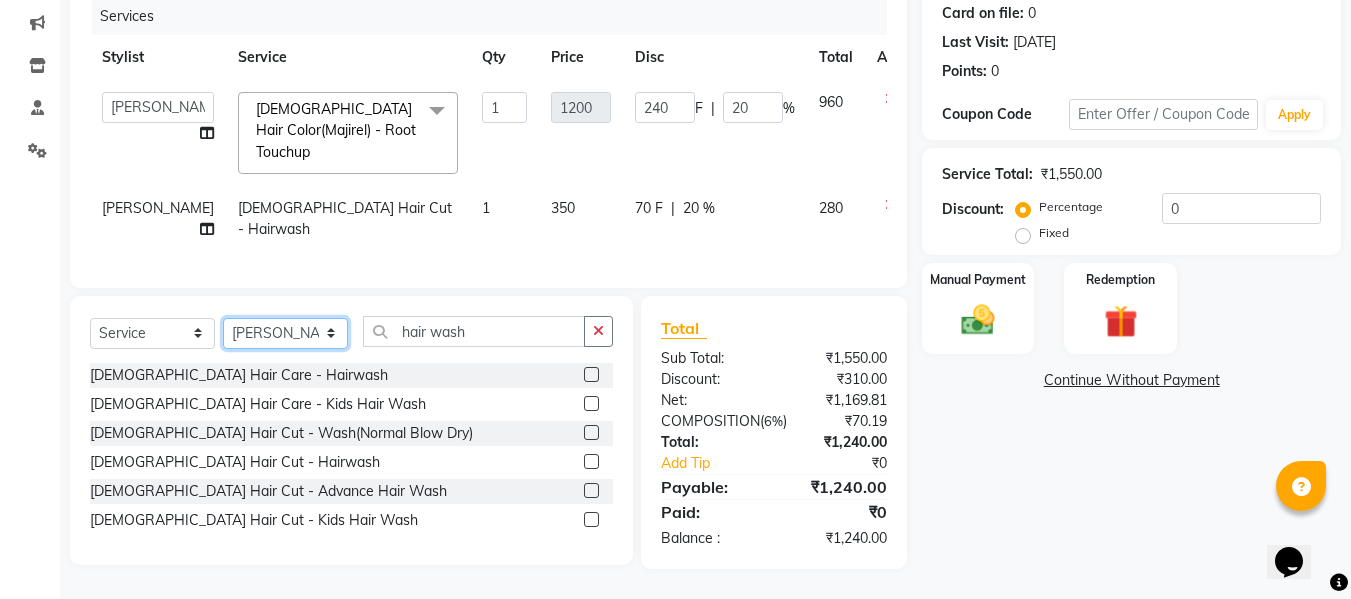 click on "Select Stylist [PERSON_NAME]  Front Desk Kajal [PERSON_NAME]" 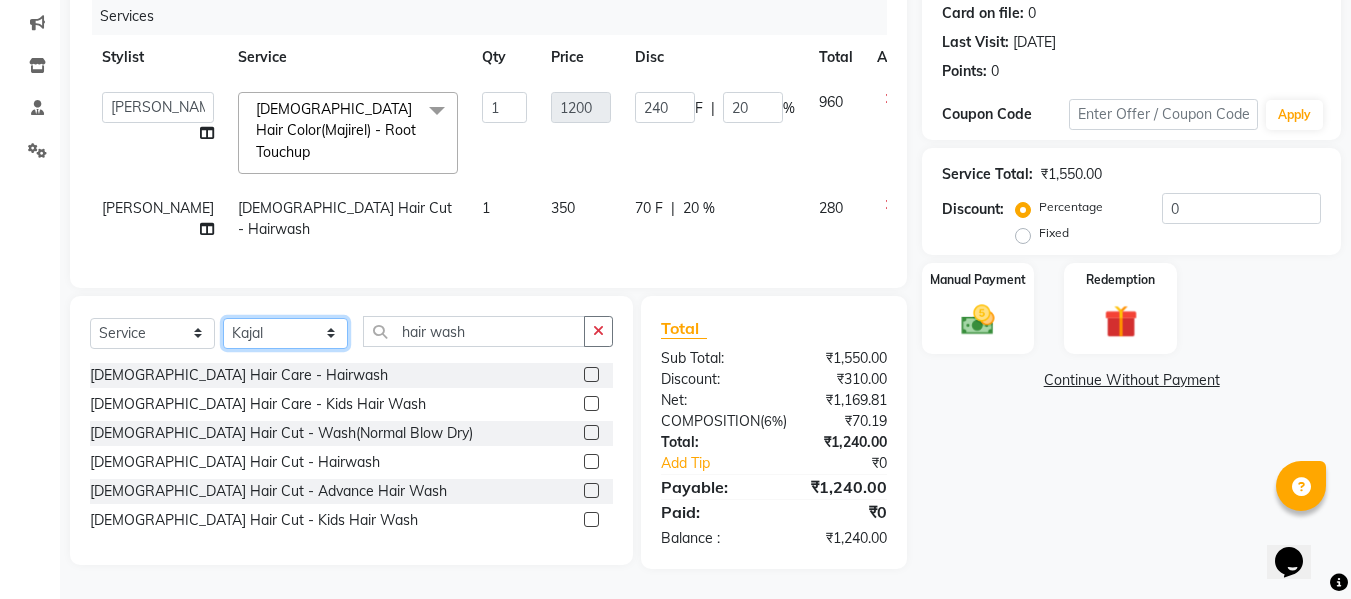 click on "Select Stylist [PERSON_NAME]  Front Desk Kajal [PERSON_NAME]" 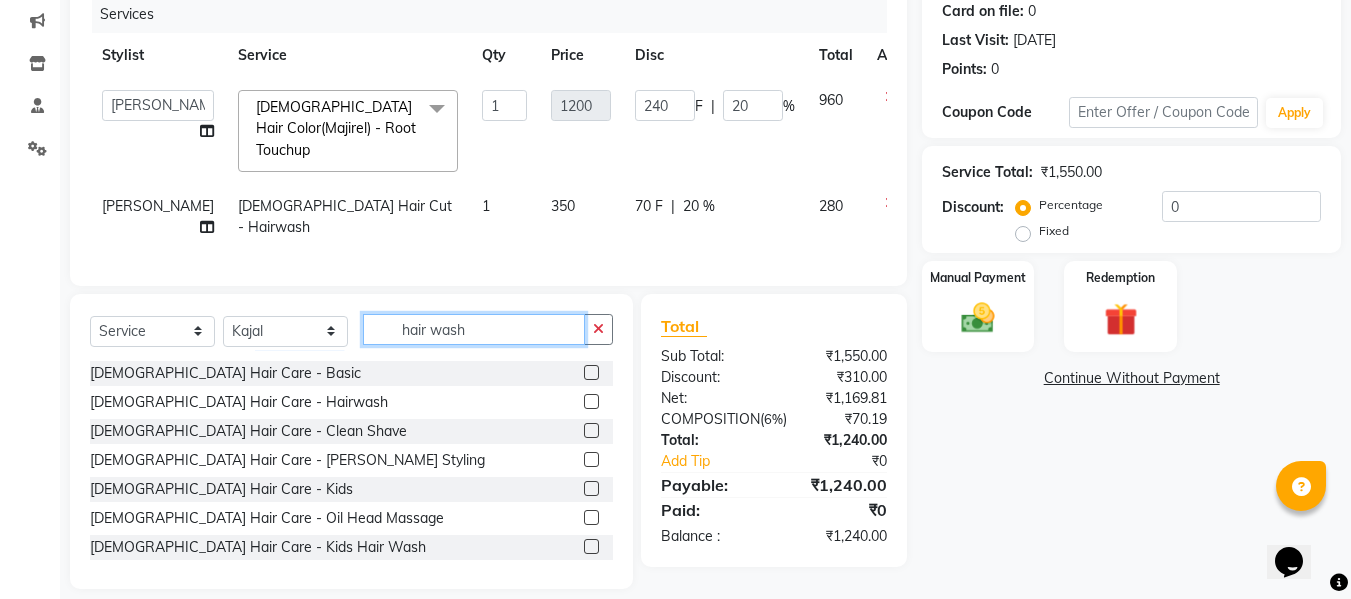 click on "hair wash" 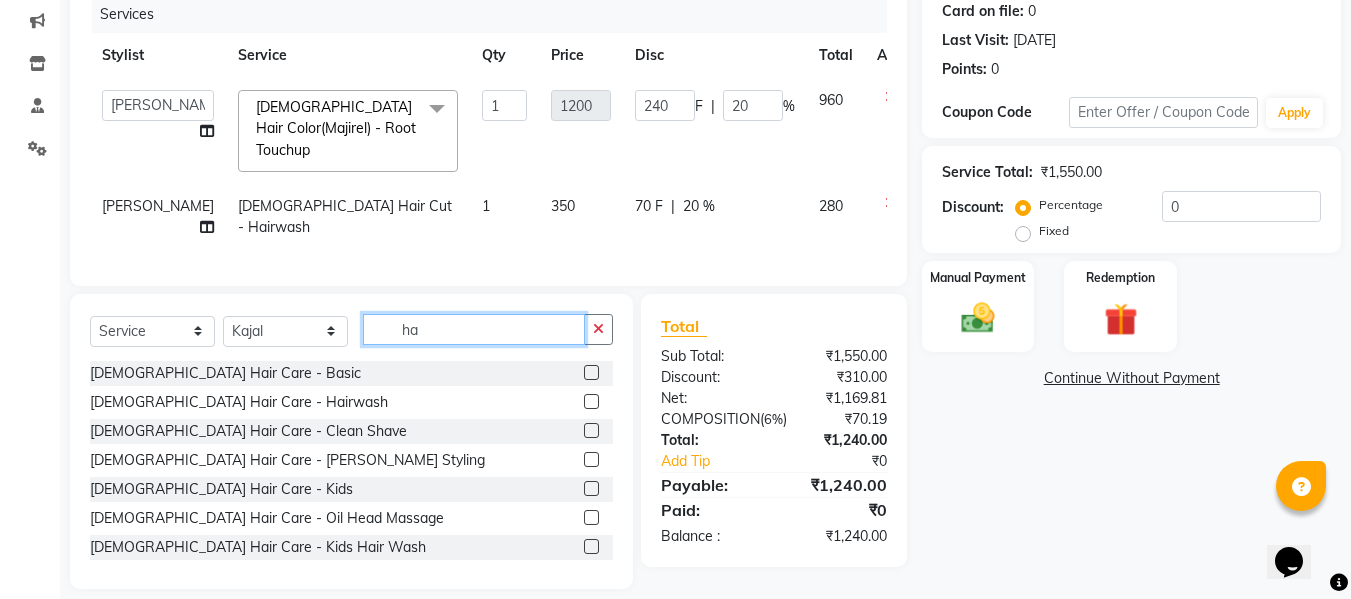 type on "h" 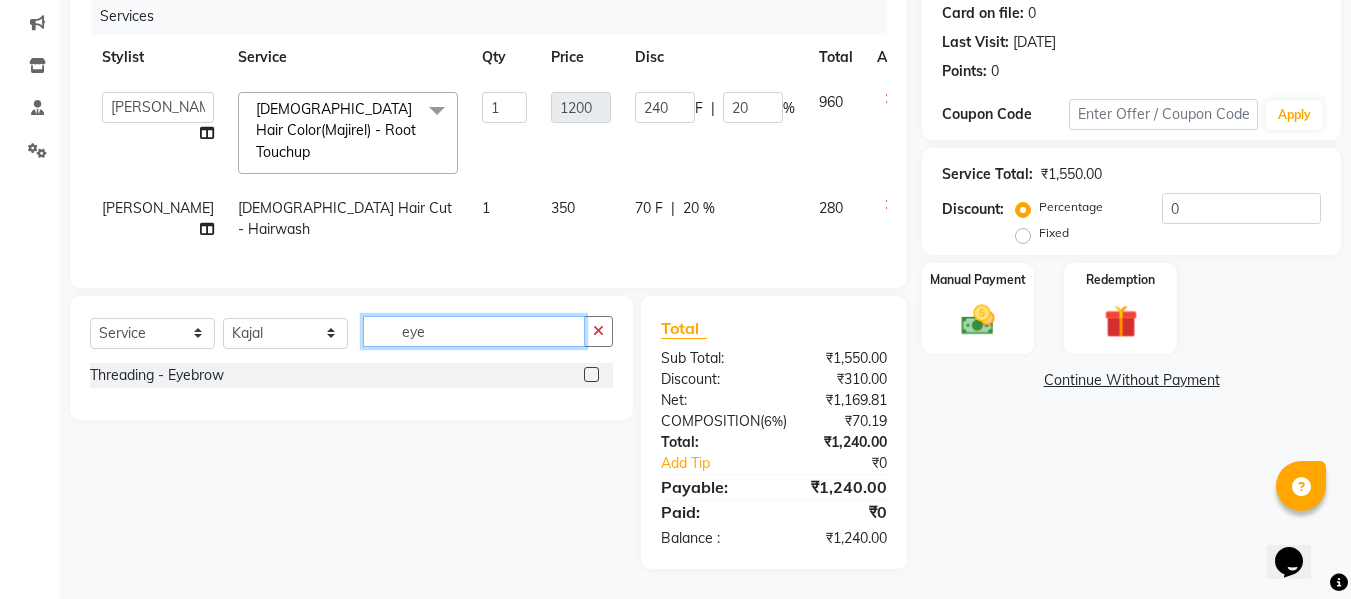 type on "eye" 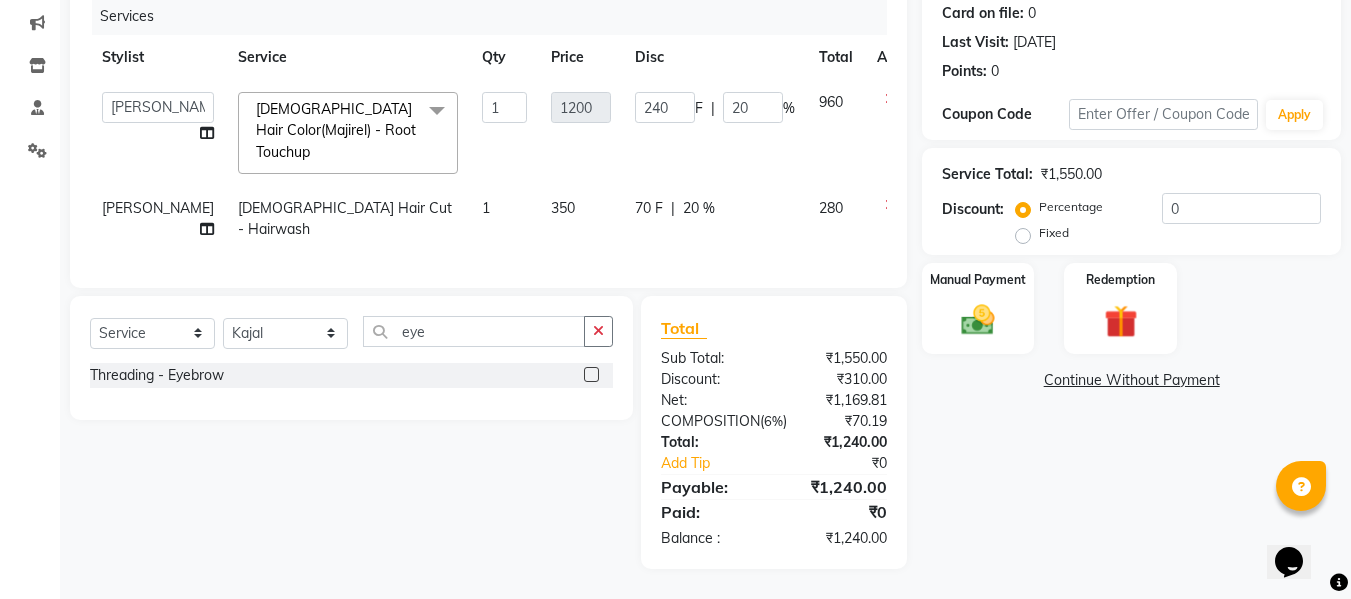 click on "Threading - Eyebrow" 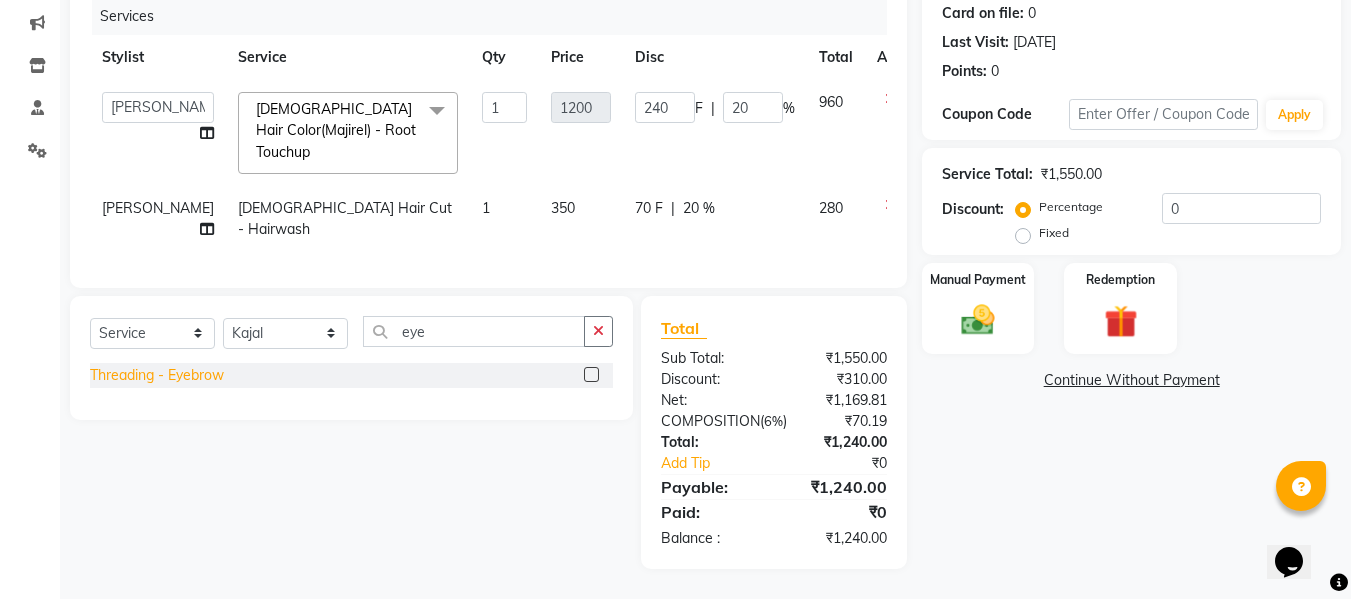 click on "Threading - Eyebrow" 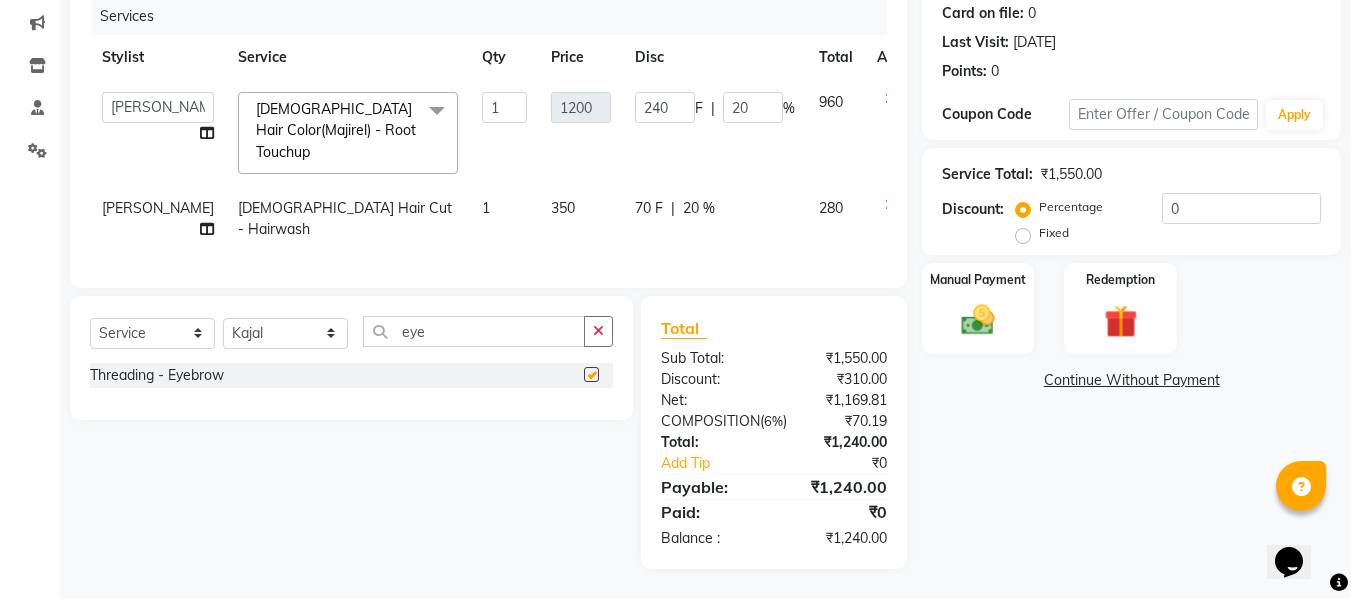 checkbox on "false" 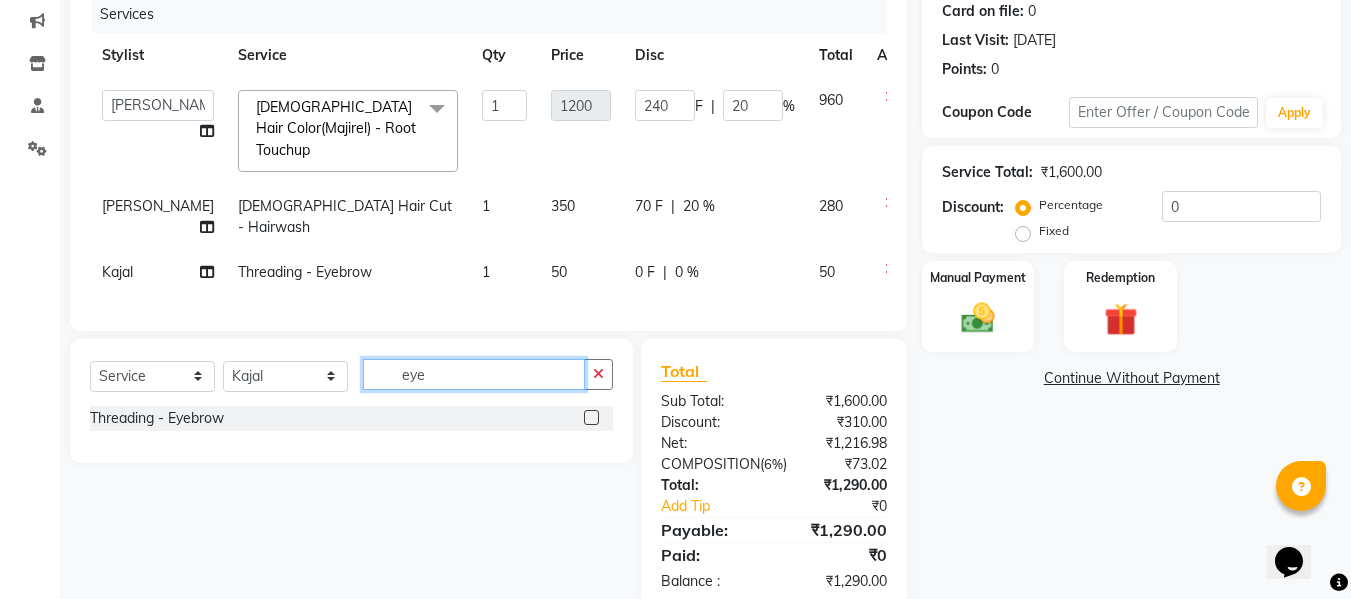 click on "eye" 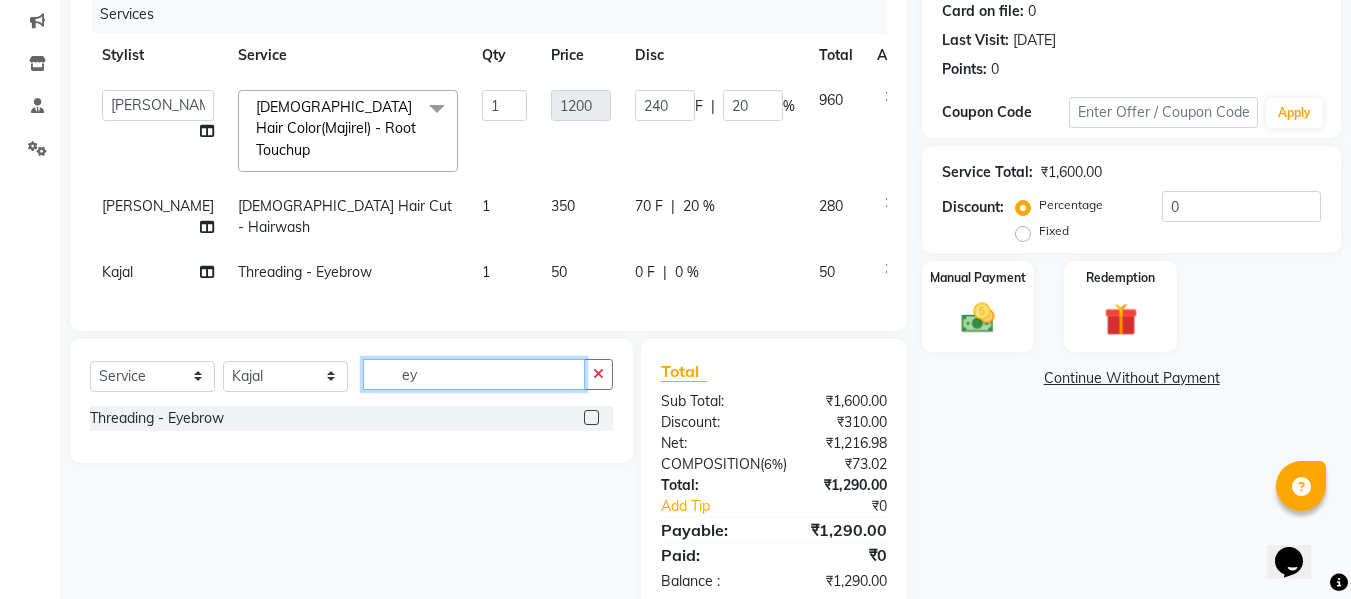 type on "e" 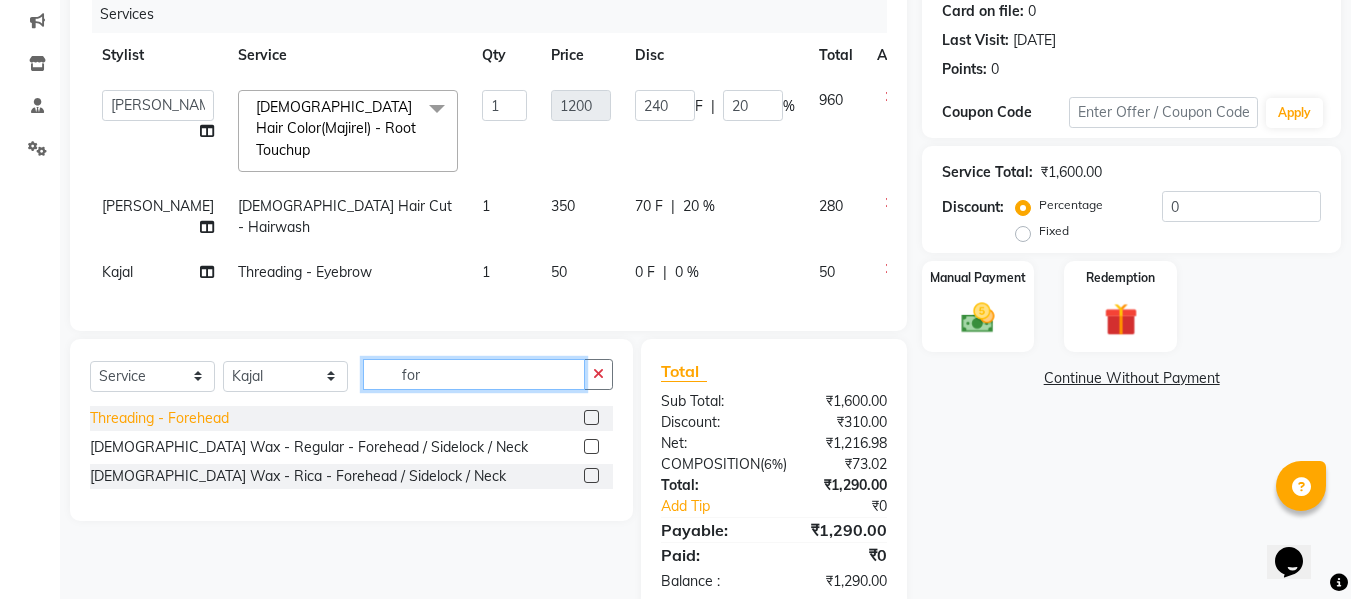 type on "for" 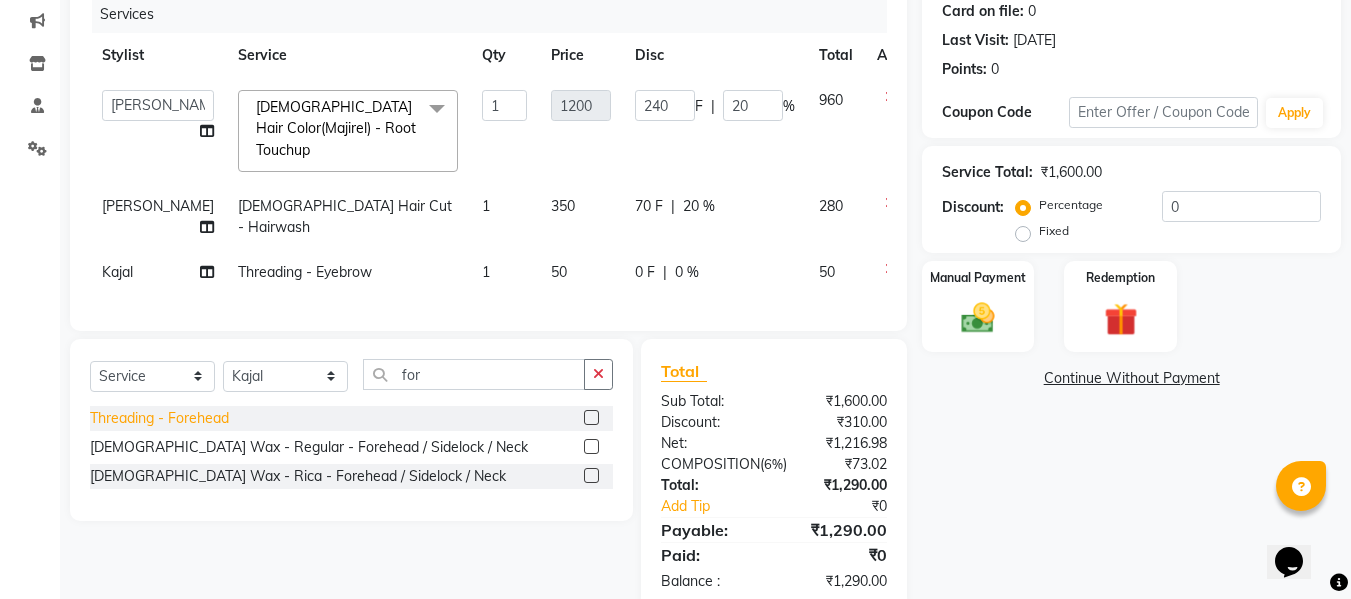 click on "Threading - Forehead" 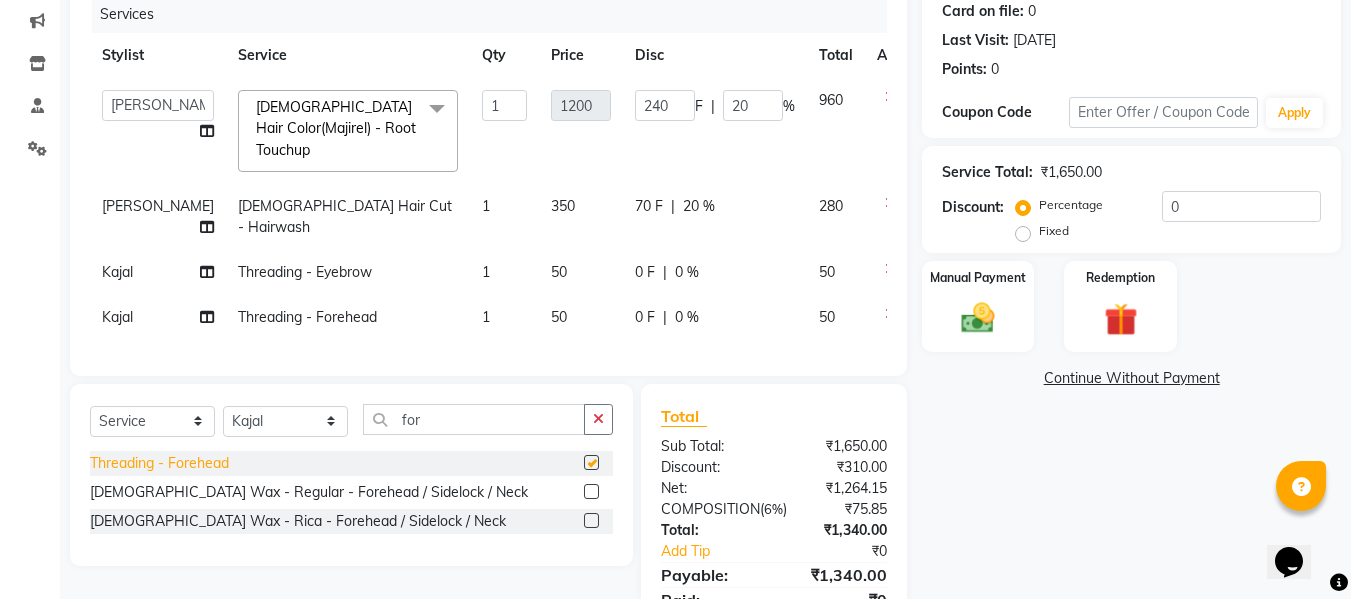 checkbox on "false" 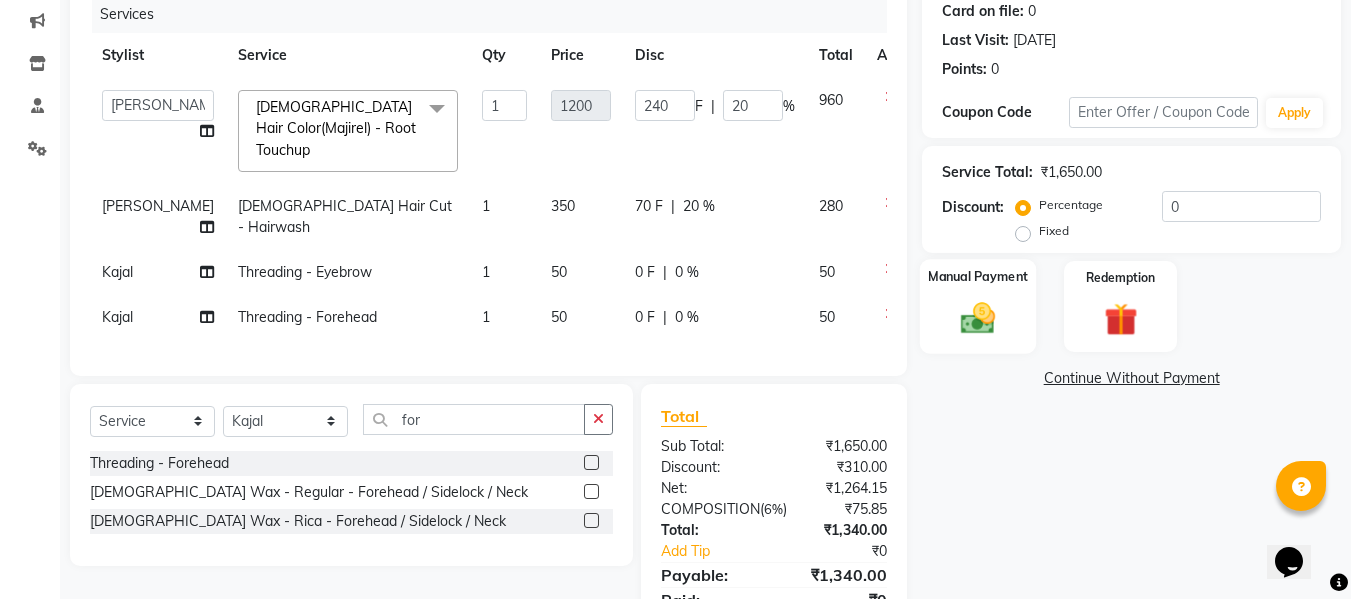click on "Manual Payment" 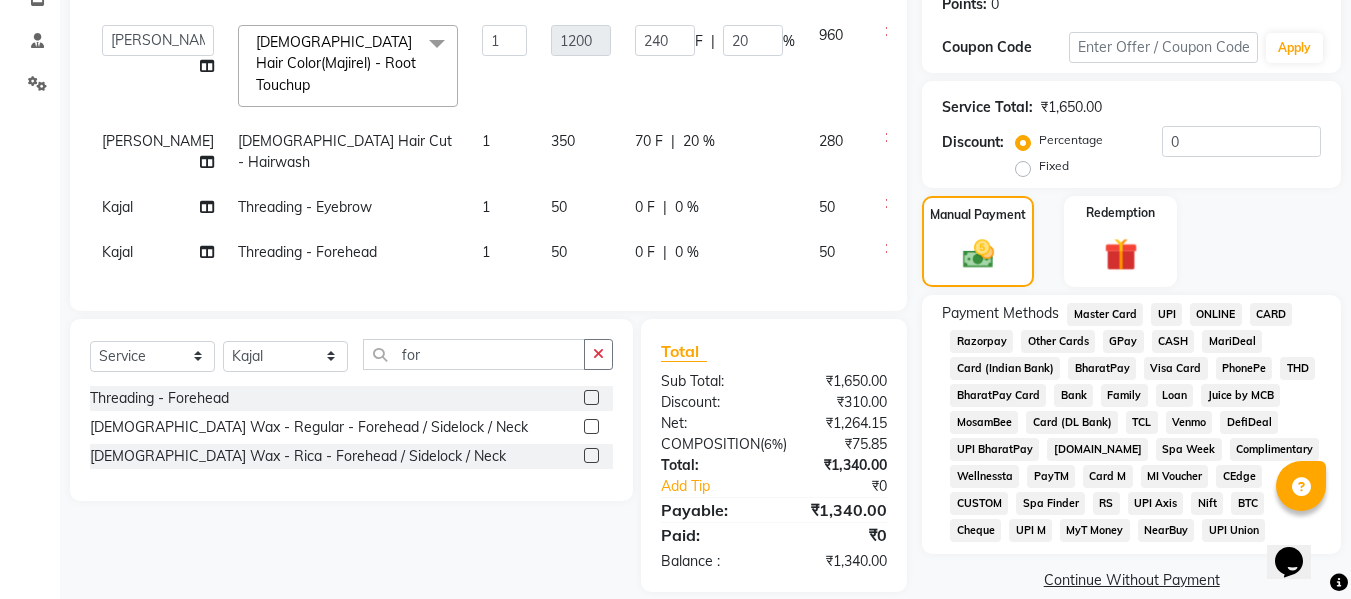 scroll, scrollTop: 352, scrollLeft: 0, axis: vertical 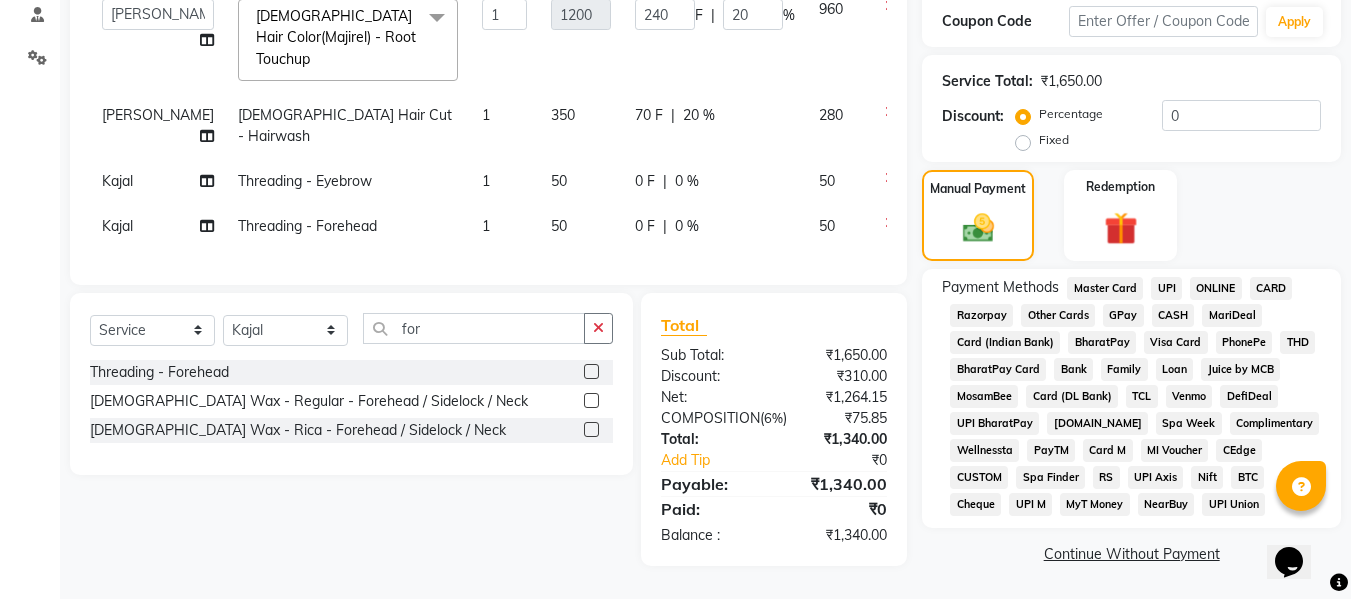 click on "GPay" 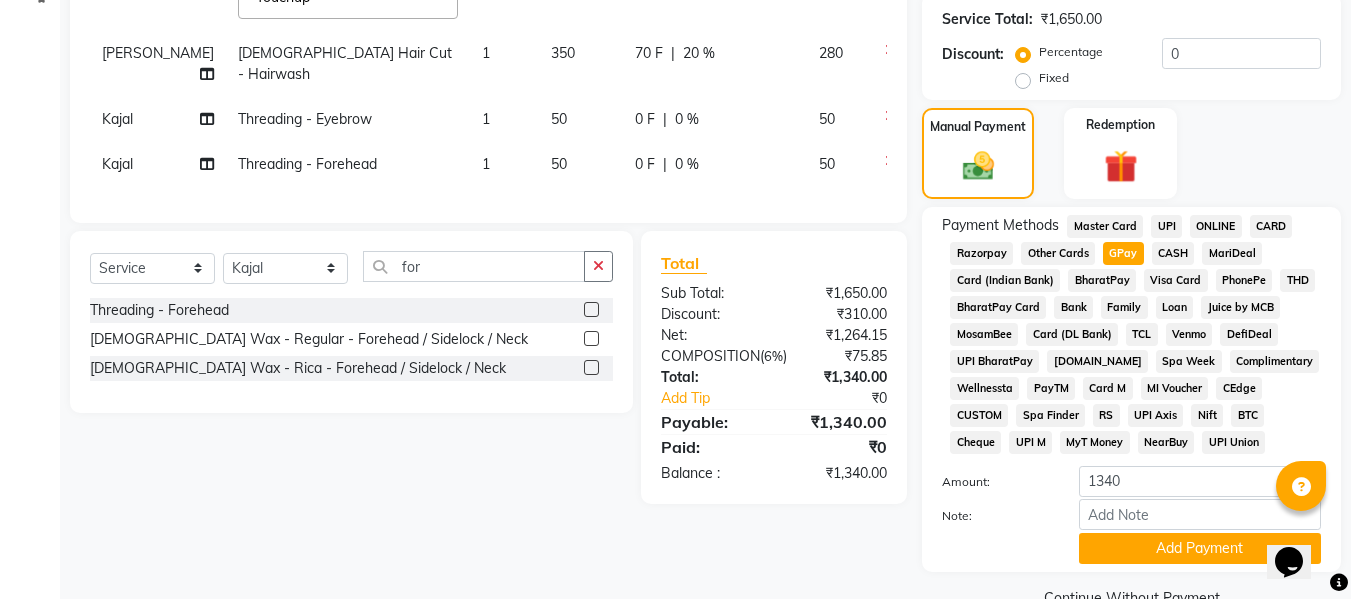 scroll, scrollTop: 449, scrollLeft: 0, axis: vertical 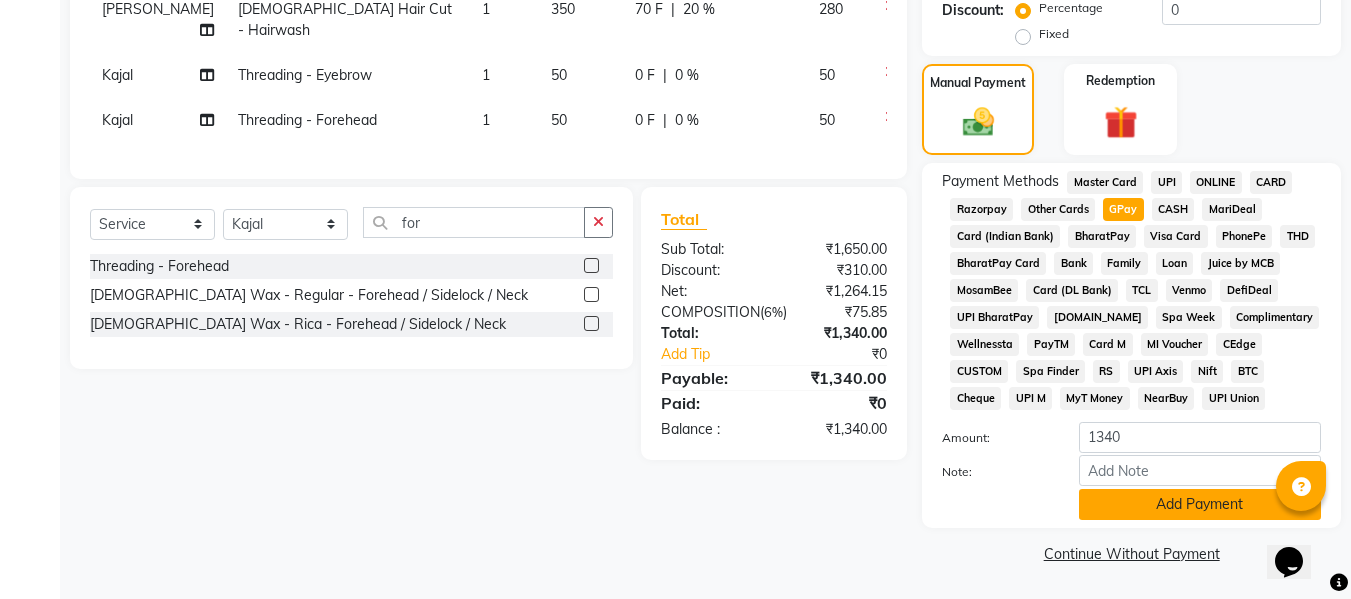 click on "Add Payment" 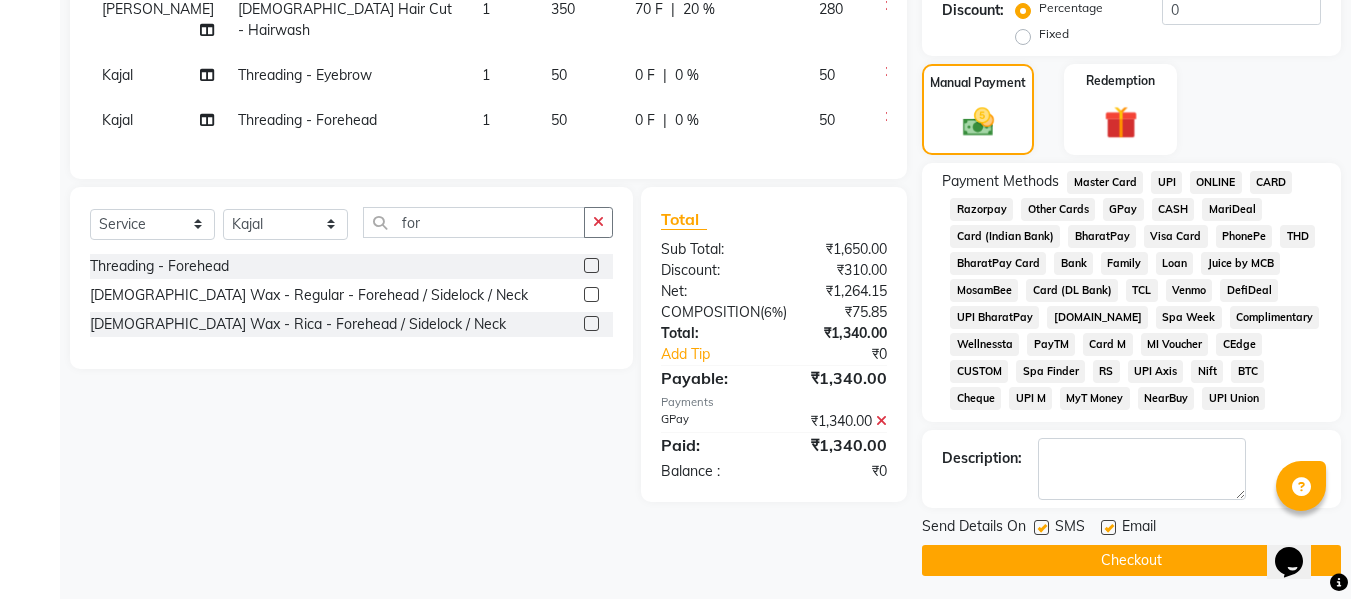 click on "Checkout" 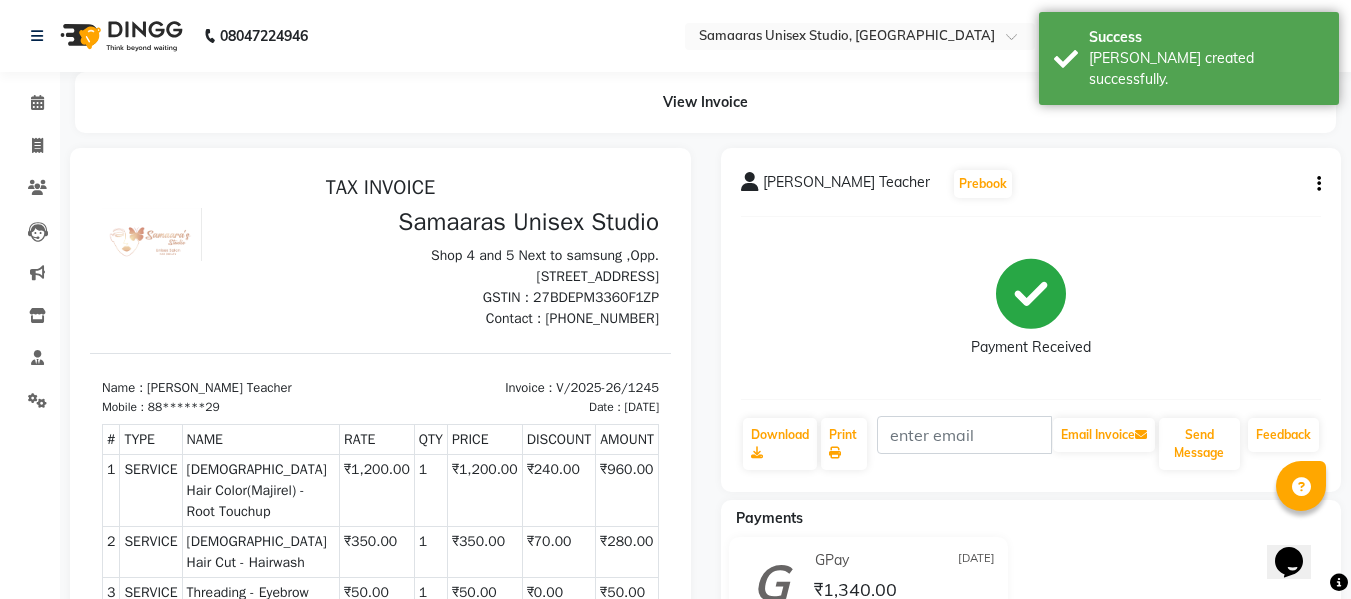 scroll, scrollTop: 0, scrollLeft: 0, axis: both 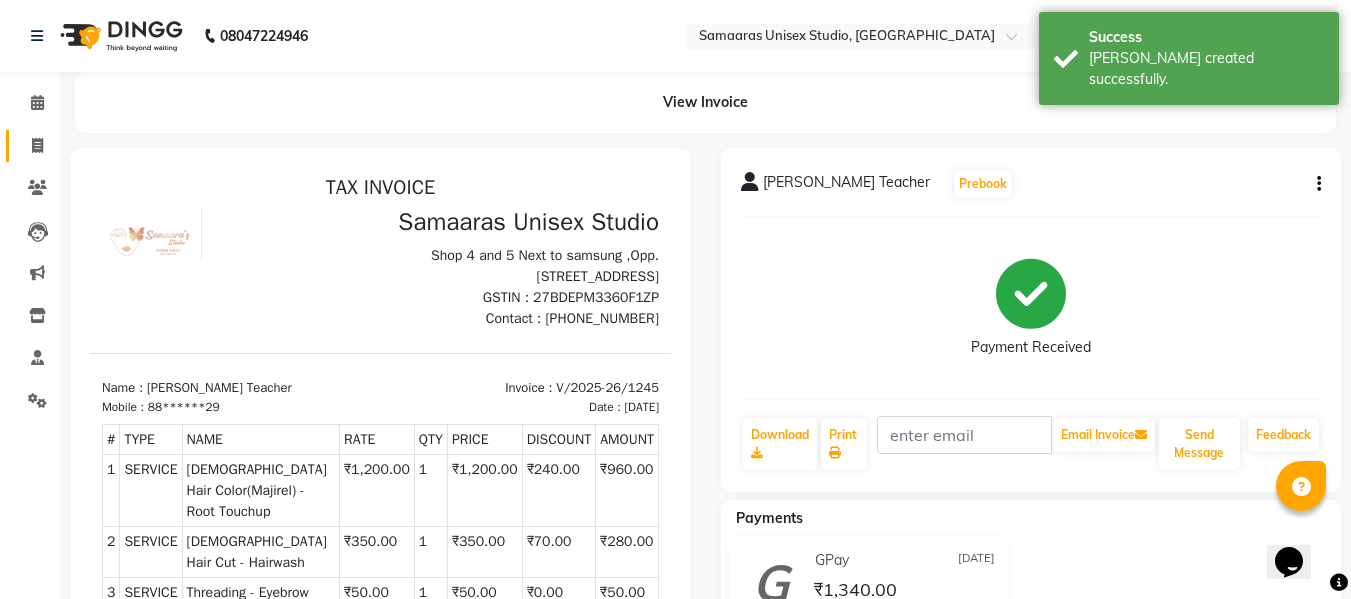 click on "Invoice" 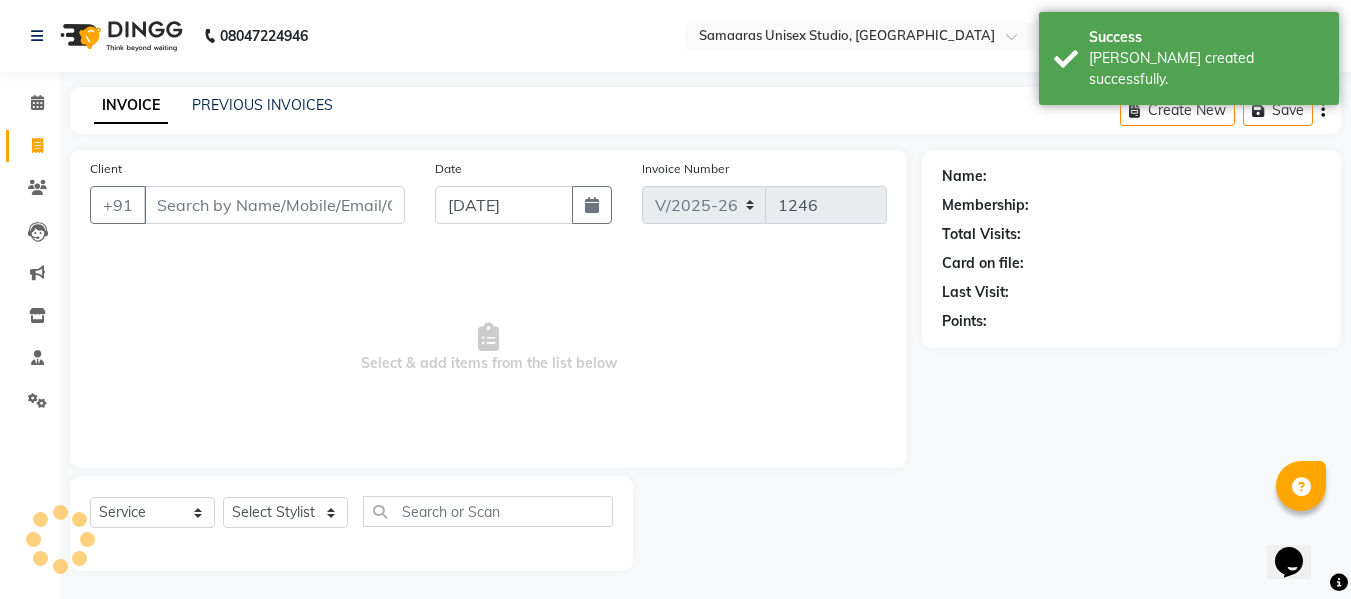 scroll, scrollTop: 2, scrollLeft: 0, axis: vertical 